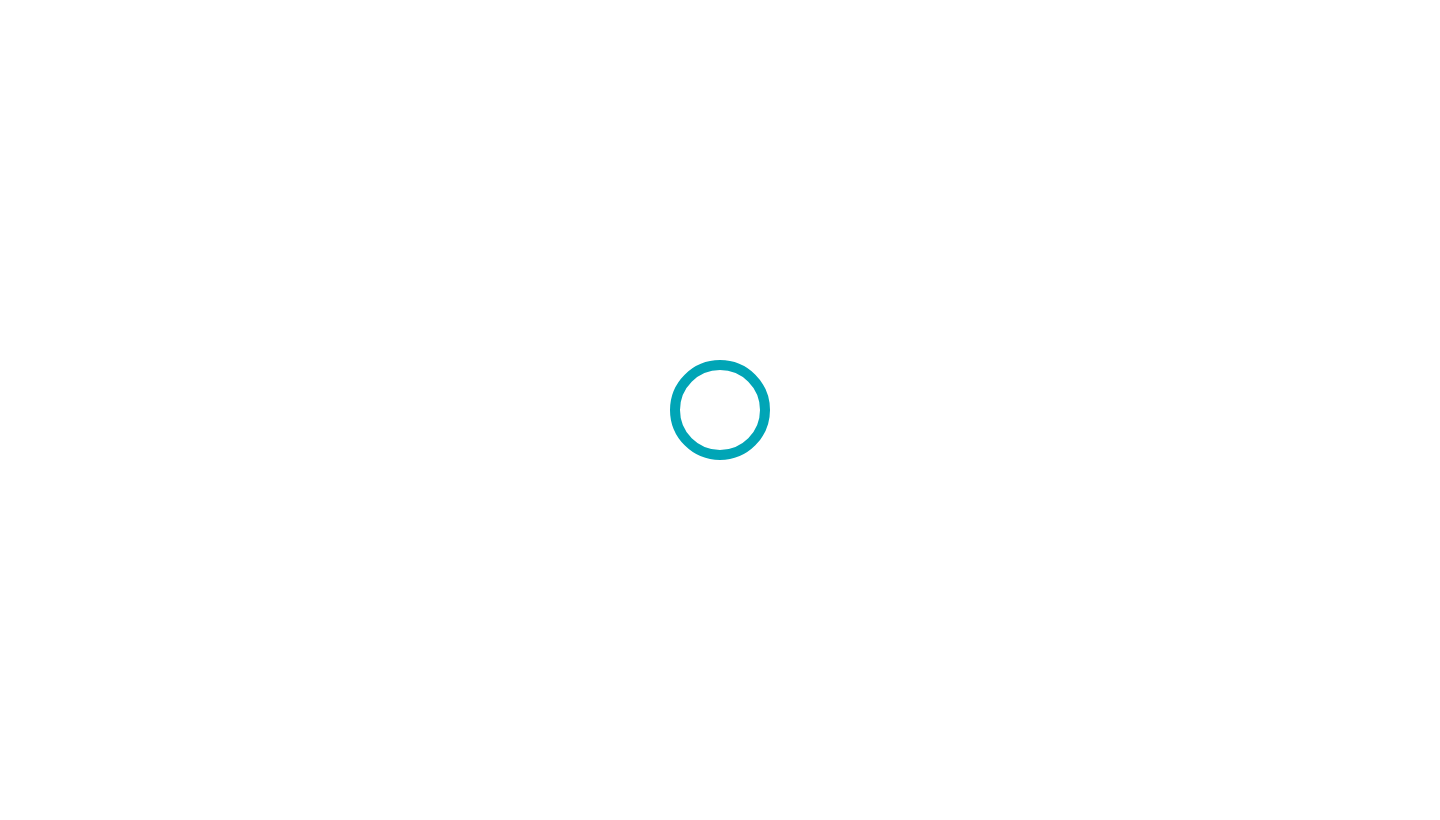 scroll, scrollTop: 0, scrollLeft: 0, axis: both 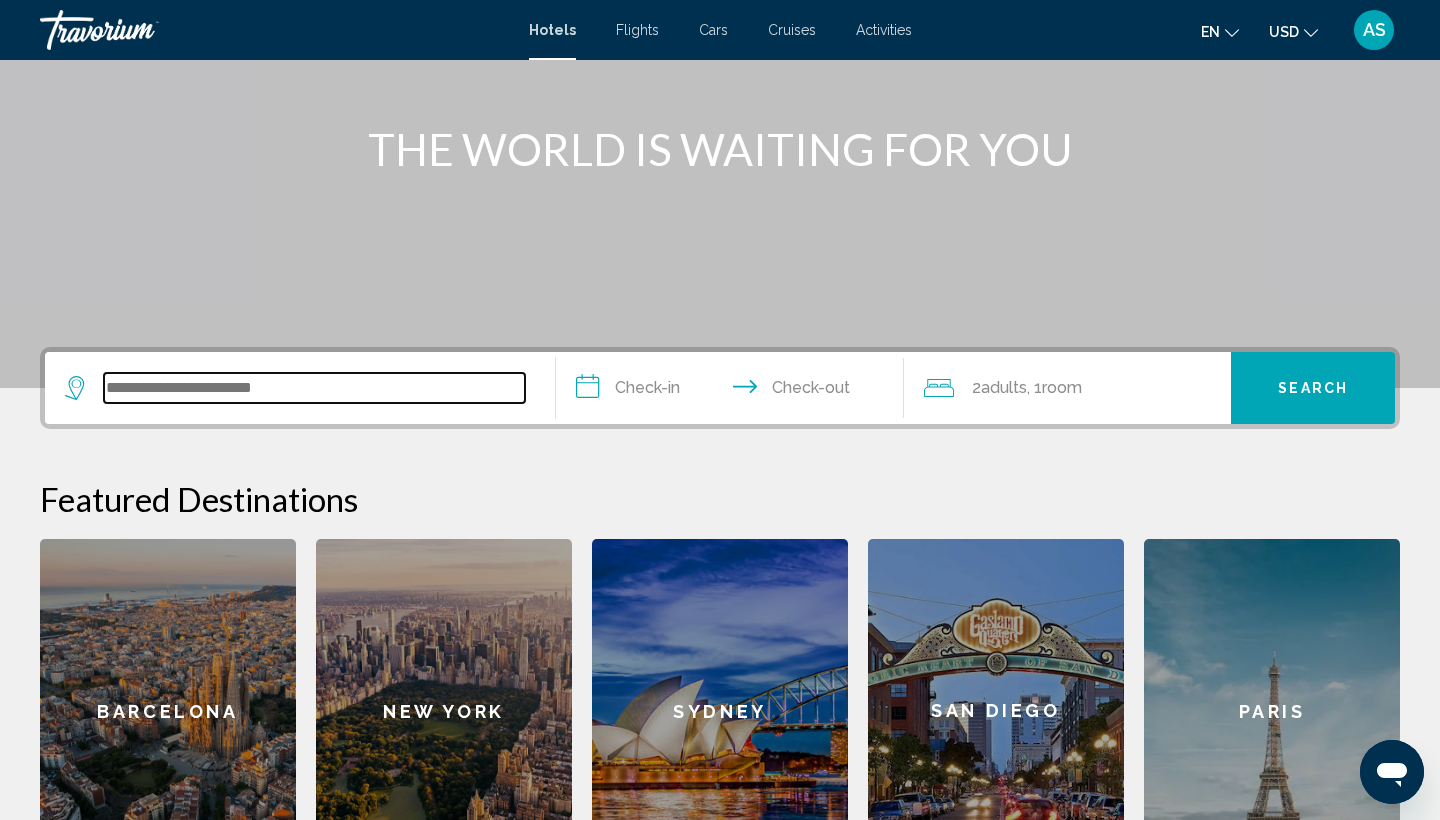 click at bounding box center [314, 388] 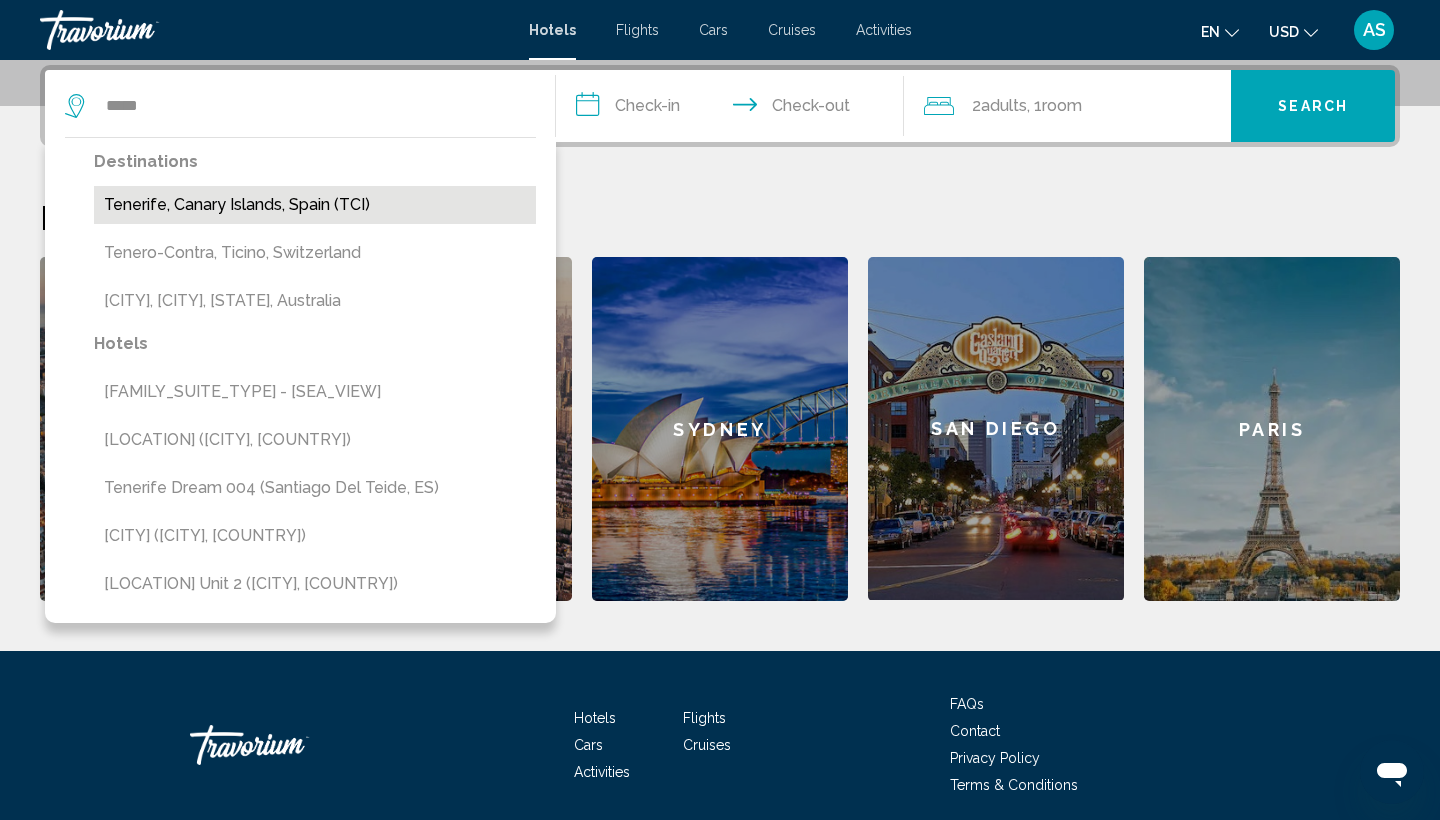 click on "Tenerife, Canary Islands, Spain (TCI)" at bounding box center [315, 205] 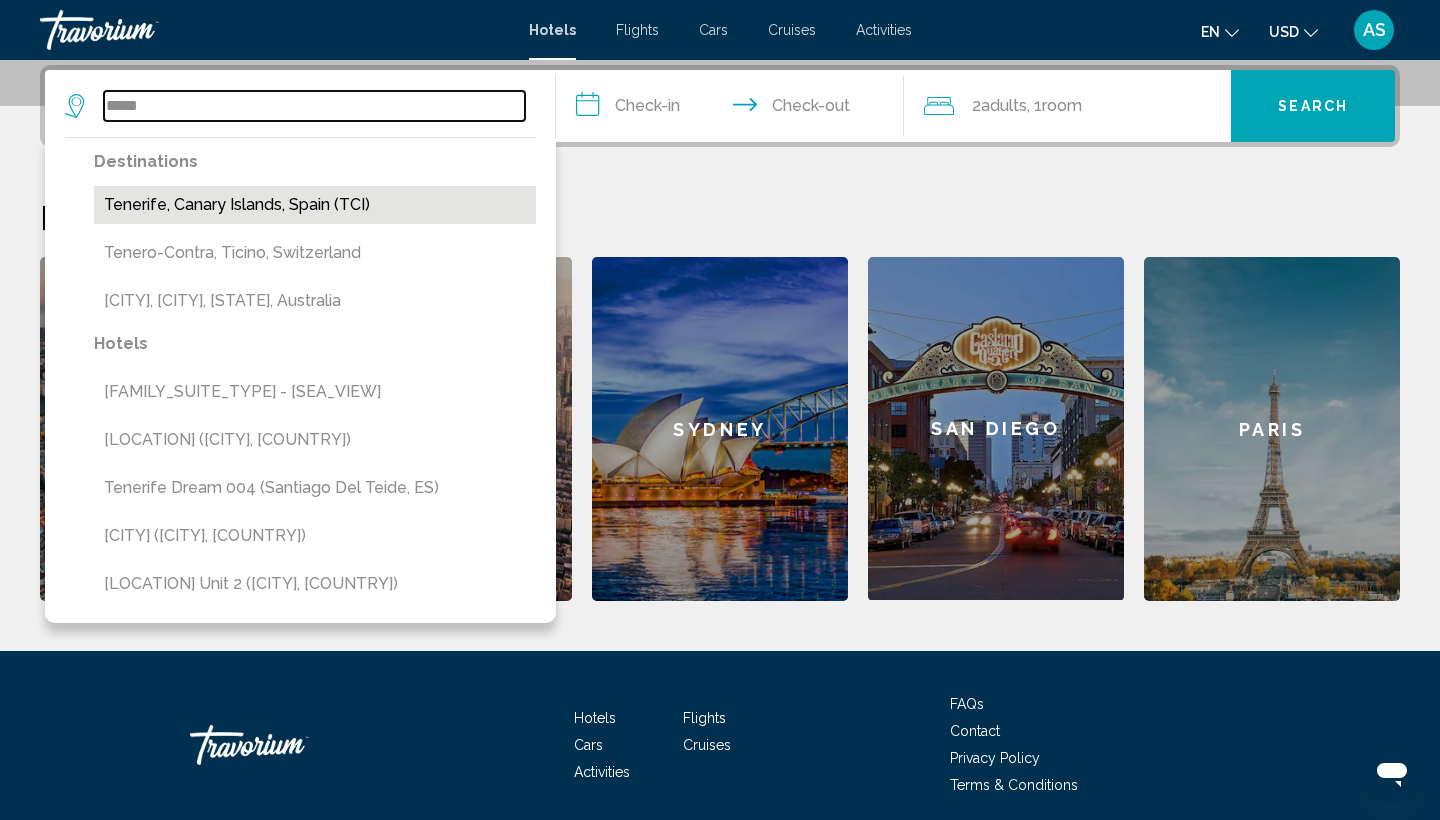 type on "**********" 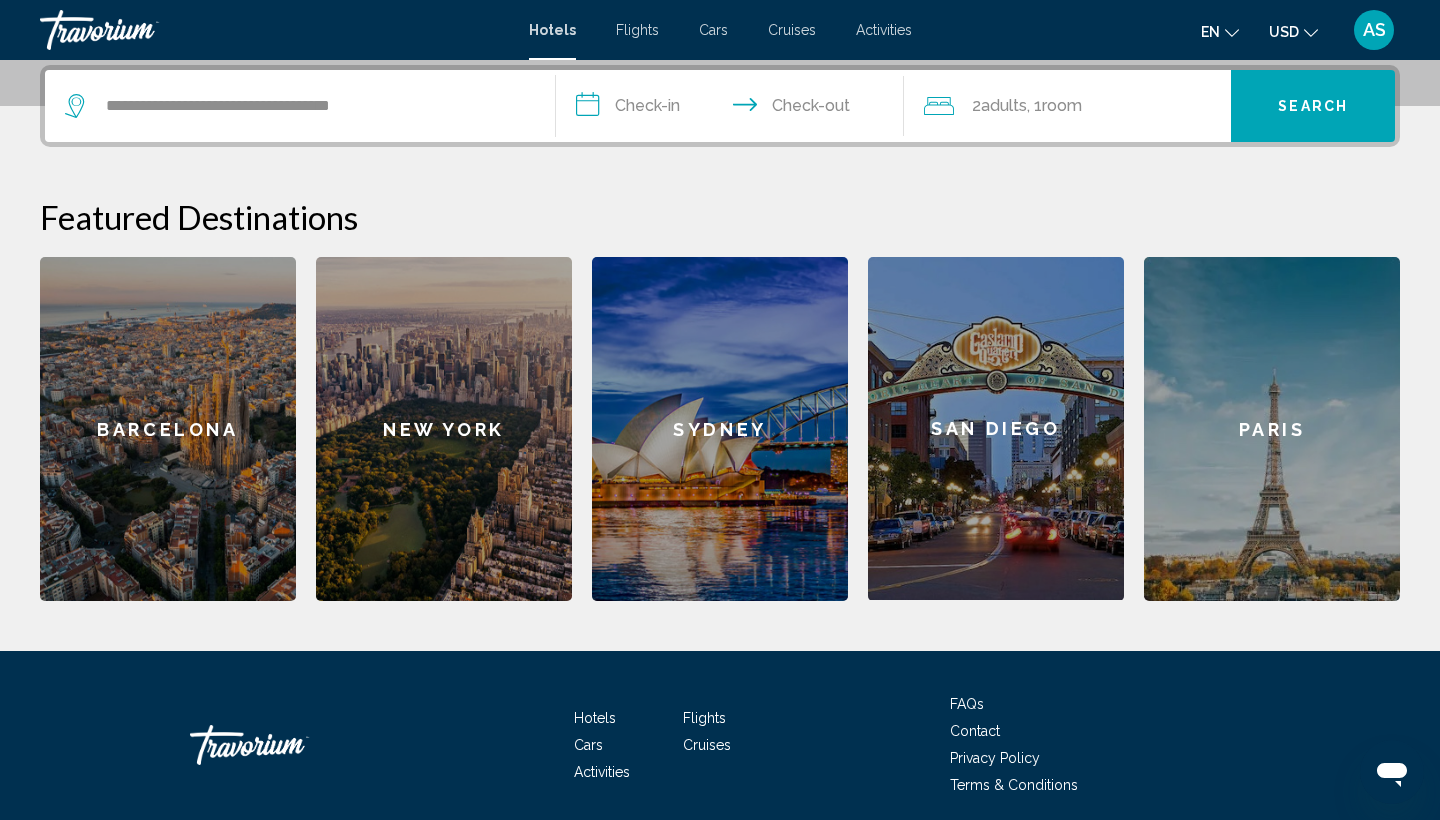 click on "**********" at bounding box center (734, 109) 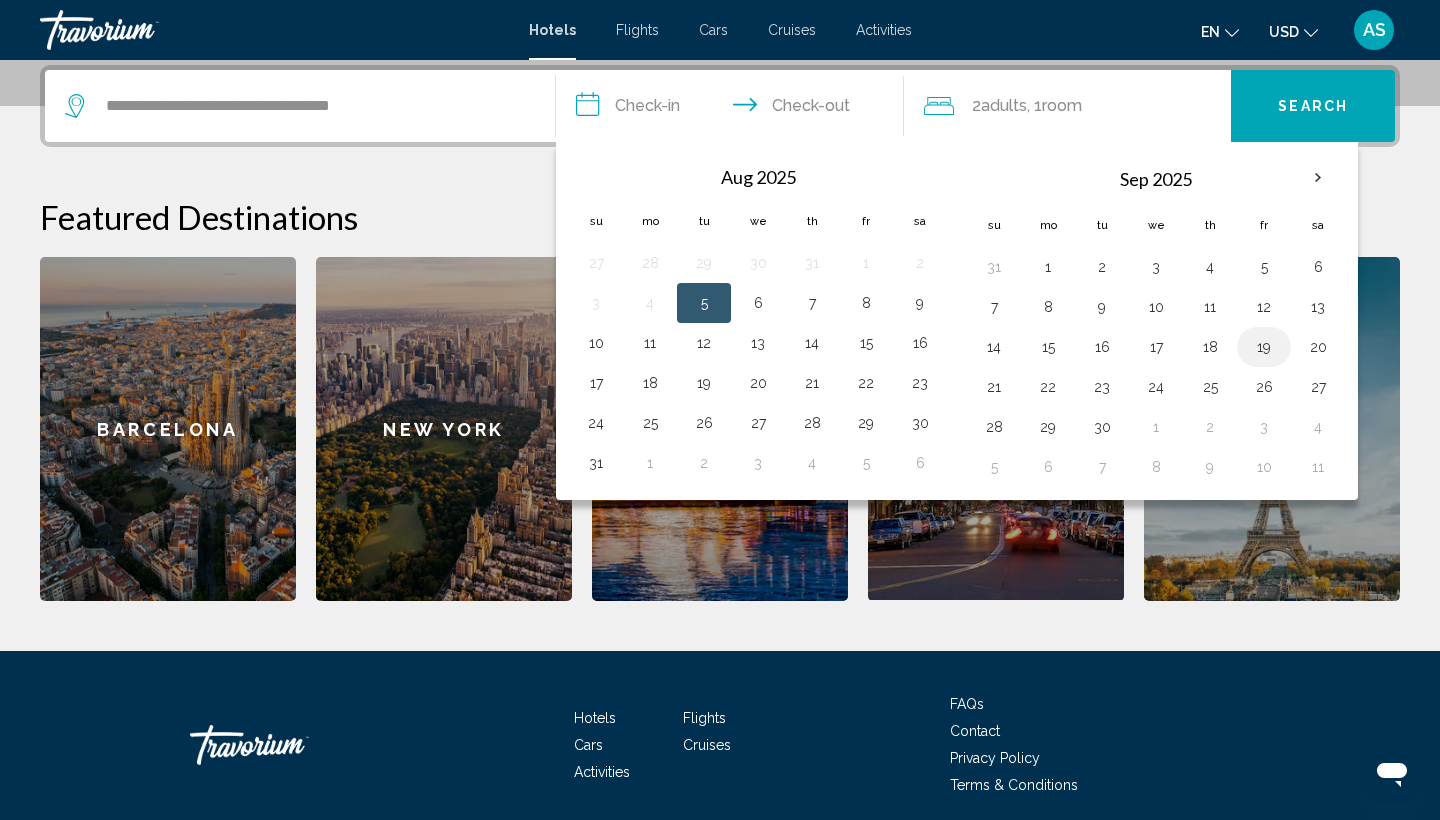 click on "19" at bounding box center (1264, 347) 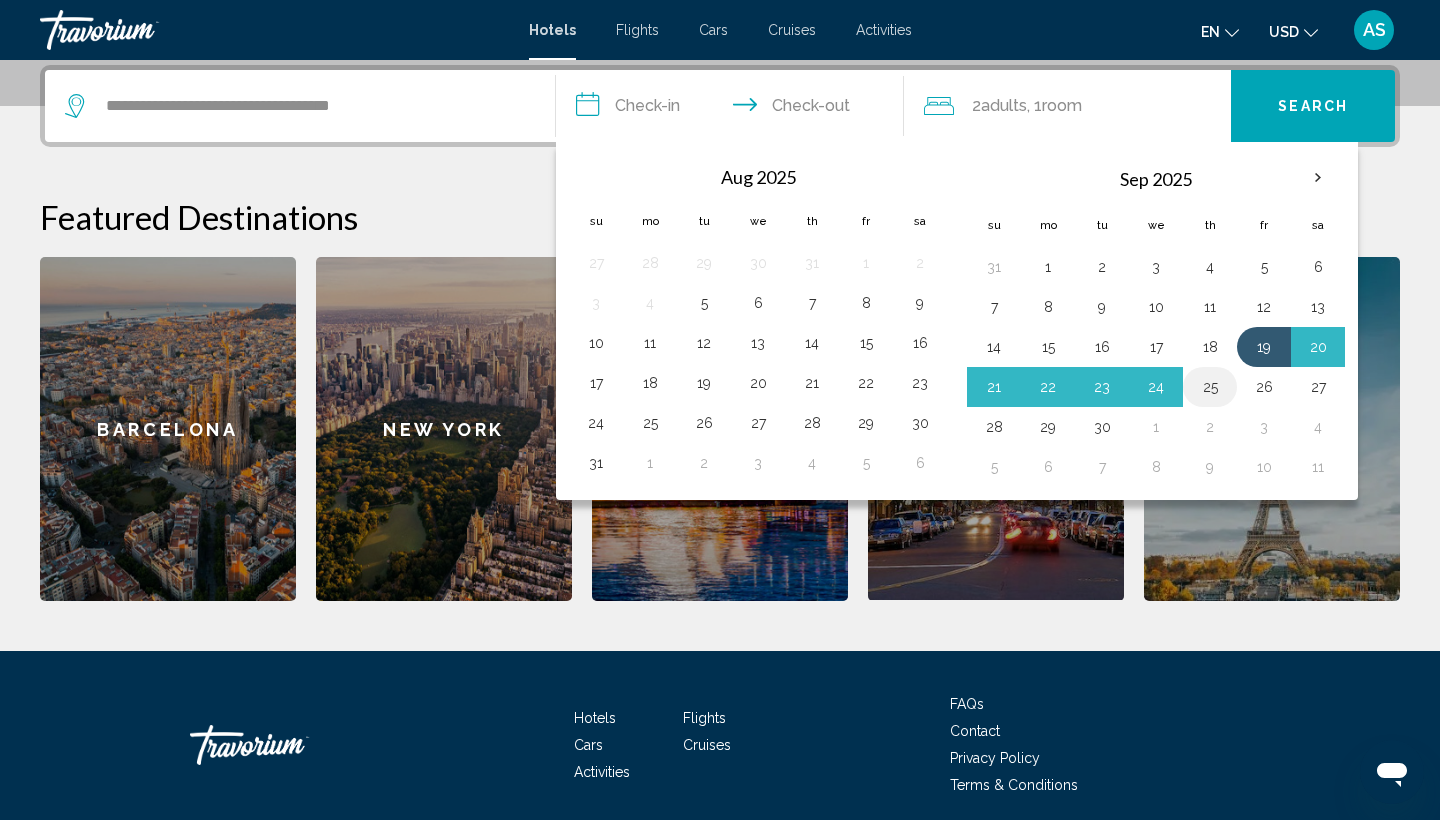 click on "25" at bounding box center [1210, 387] 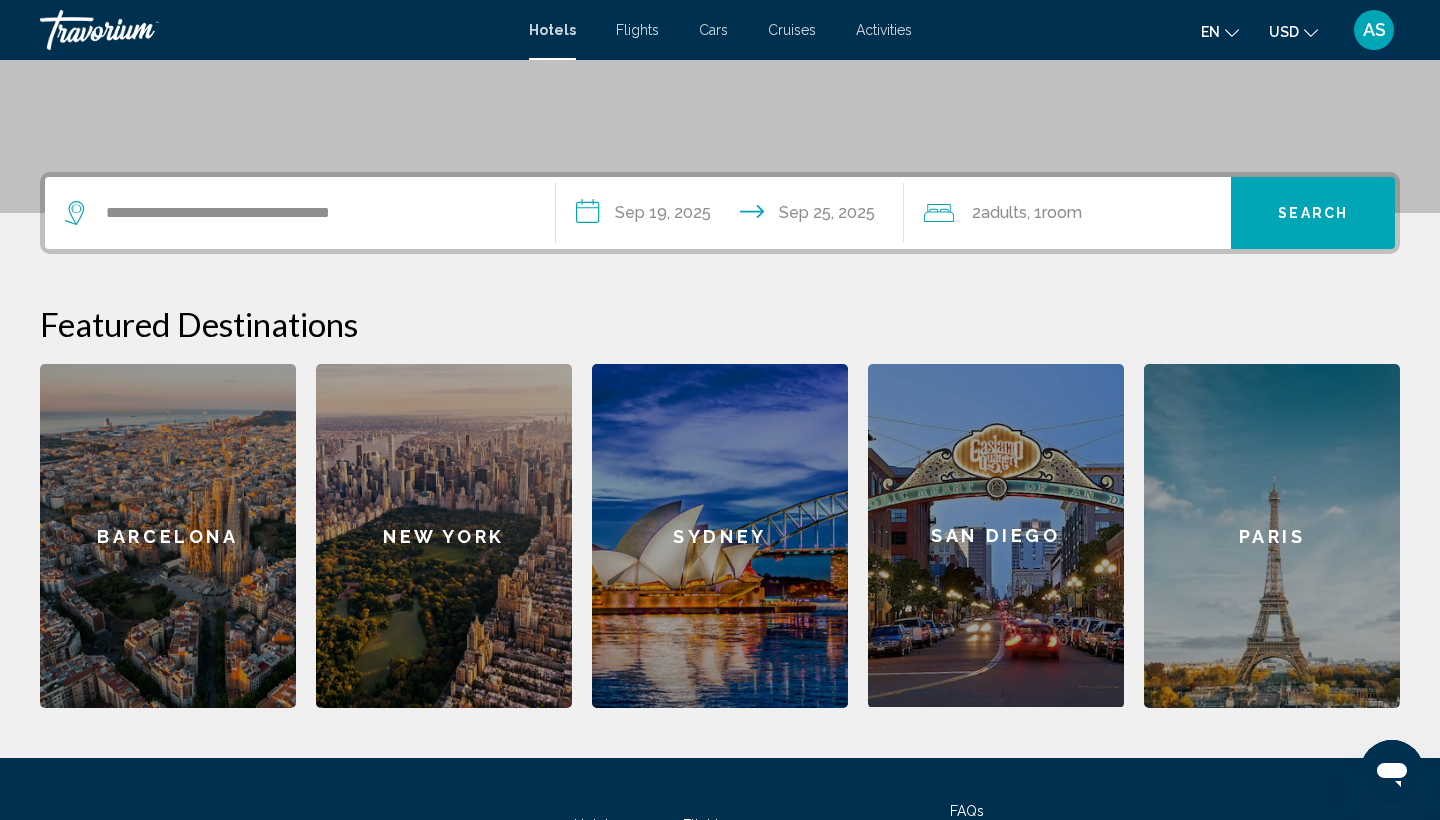 scroll, scrollTop: 381, scrollLeft: 0, axis: vertical 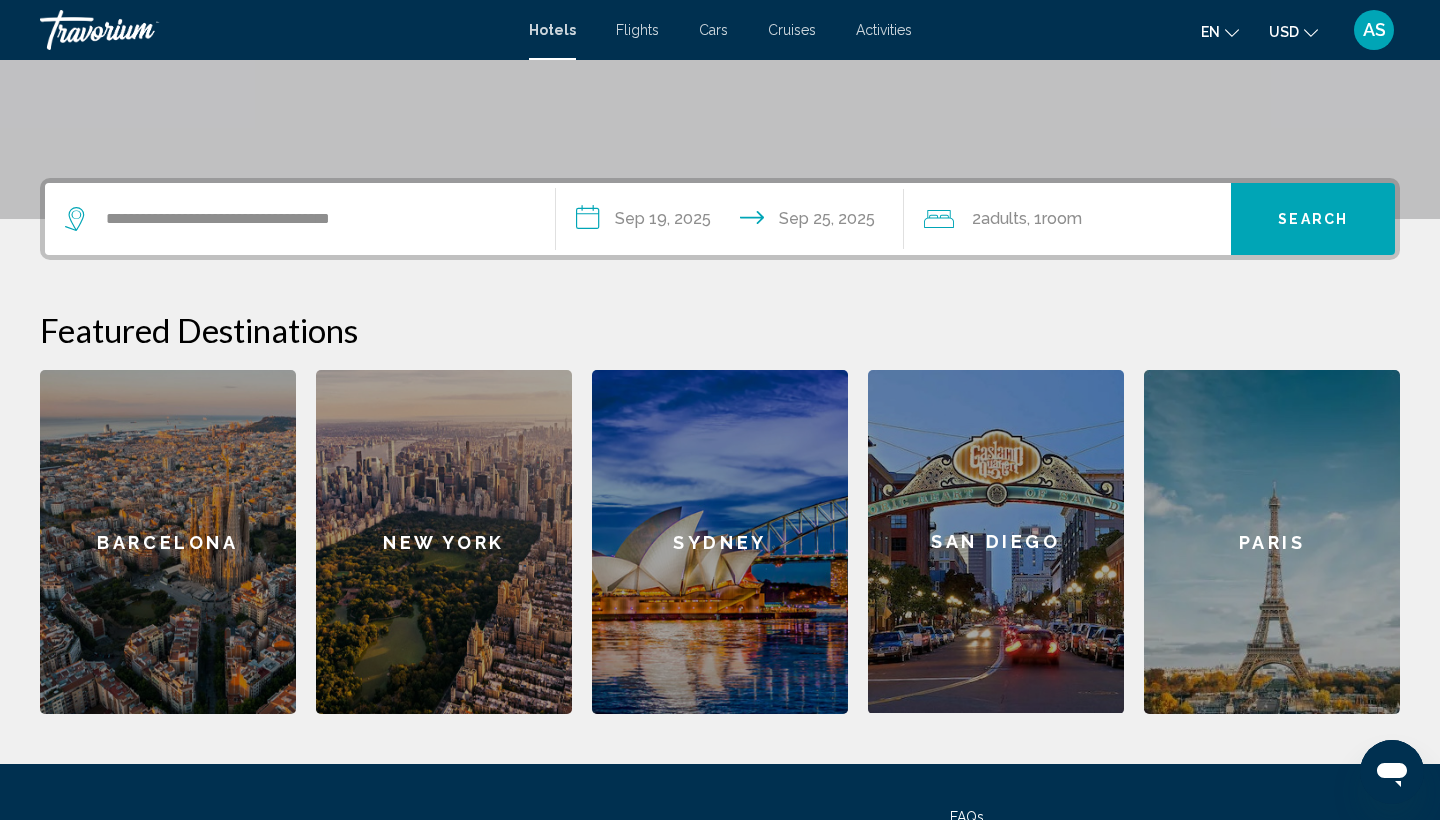 click 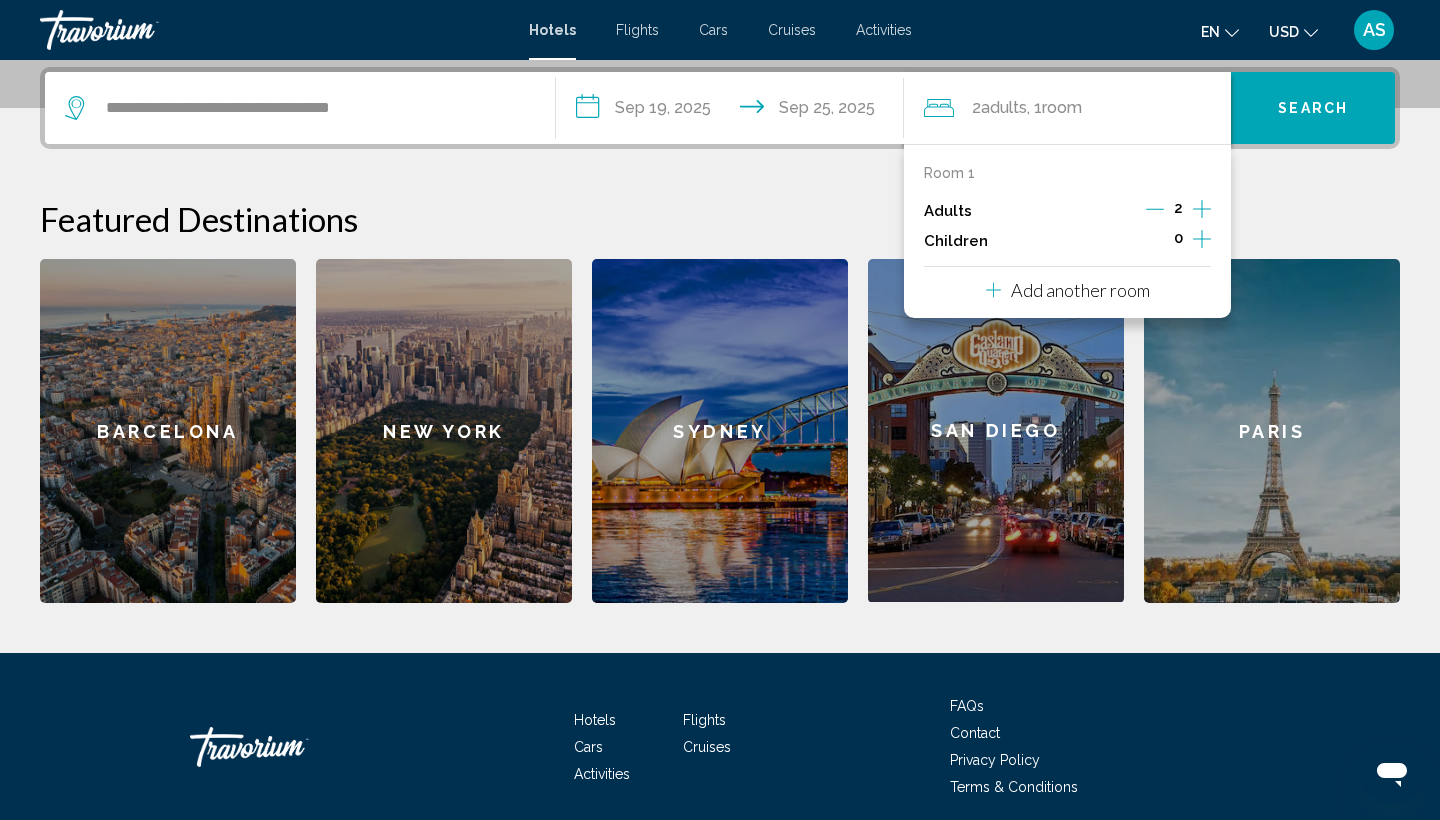 scroll, scrollTop: 494, scrollLeft: 0, axis: vertical 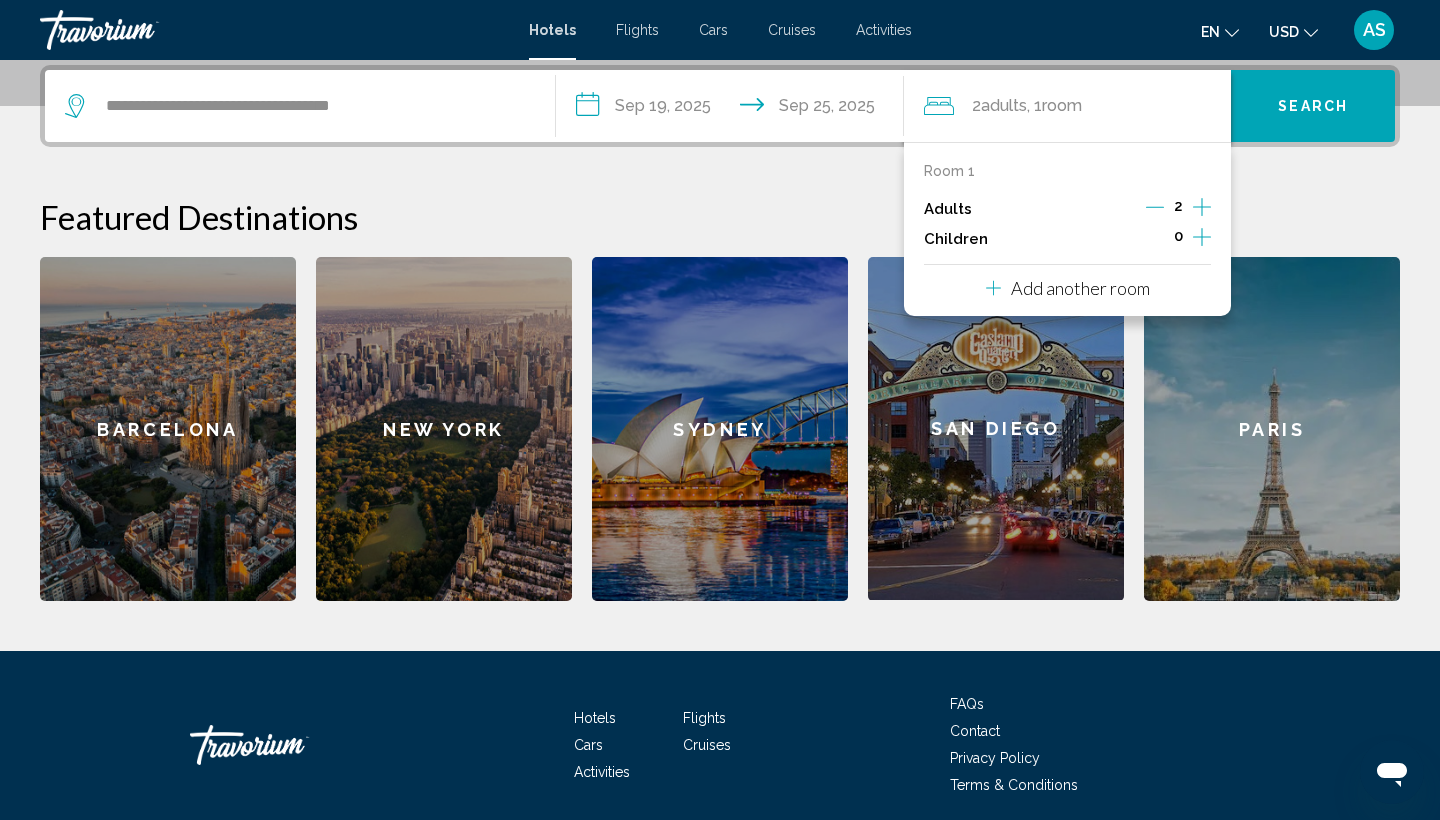 click 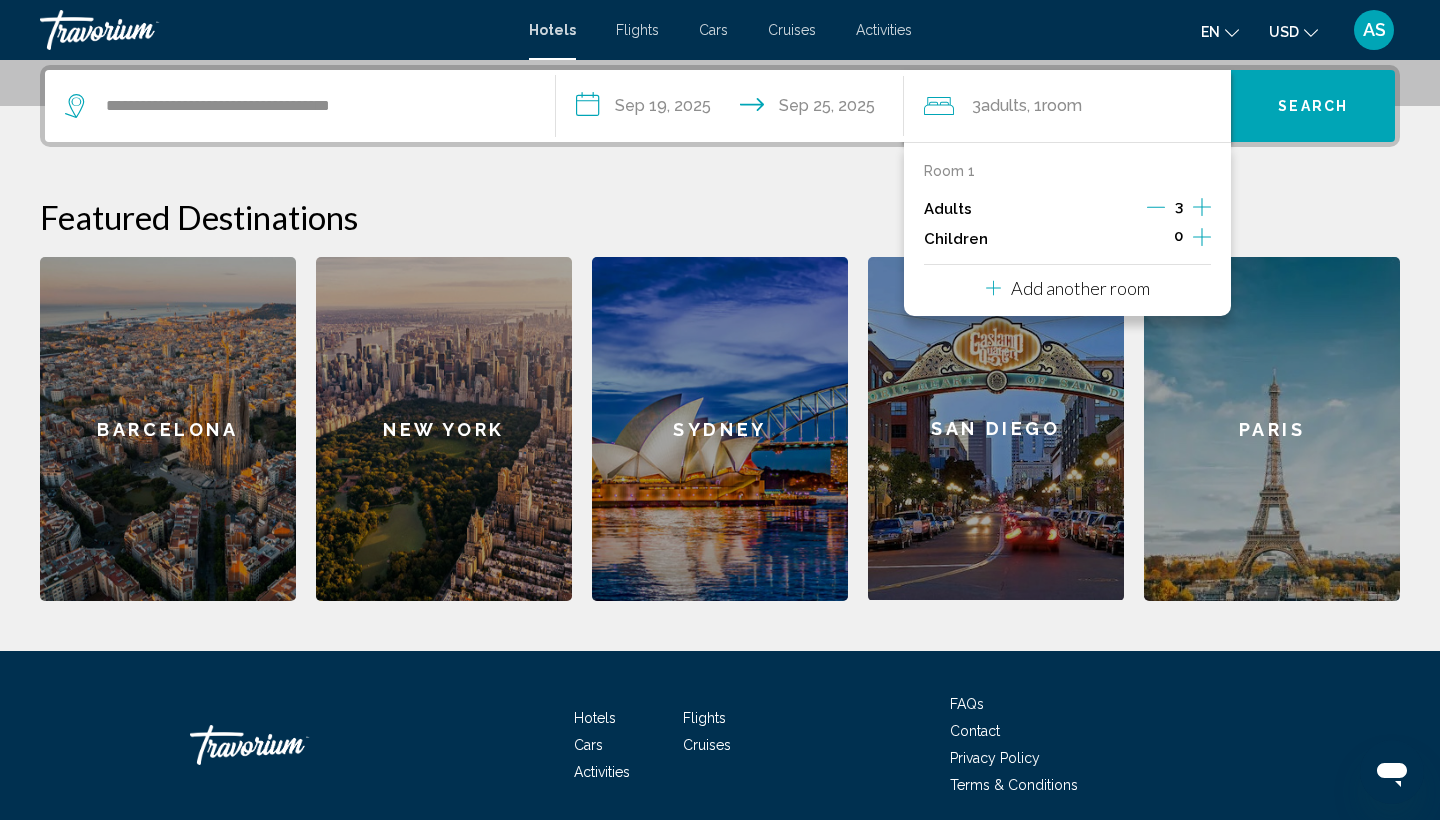 click on "Featured Destinations" at bounding box center [720, 217] 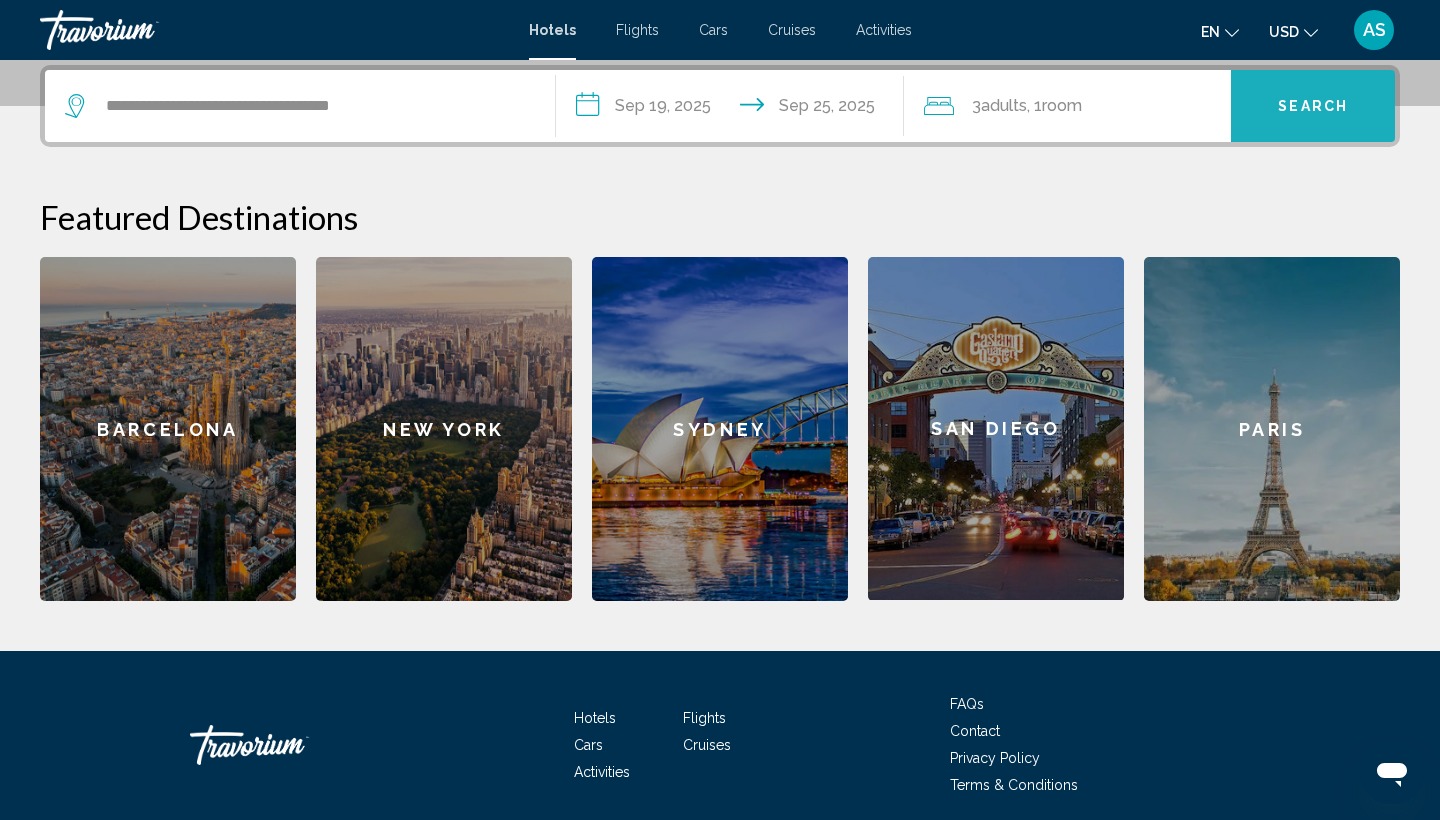 click on "Search" at bounding box center (1313, 107) 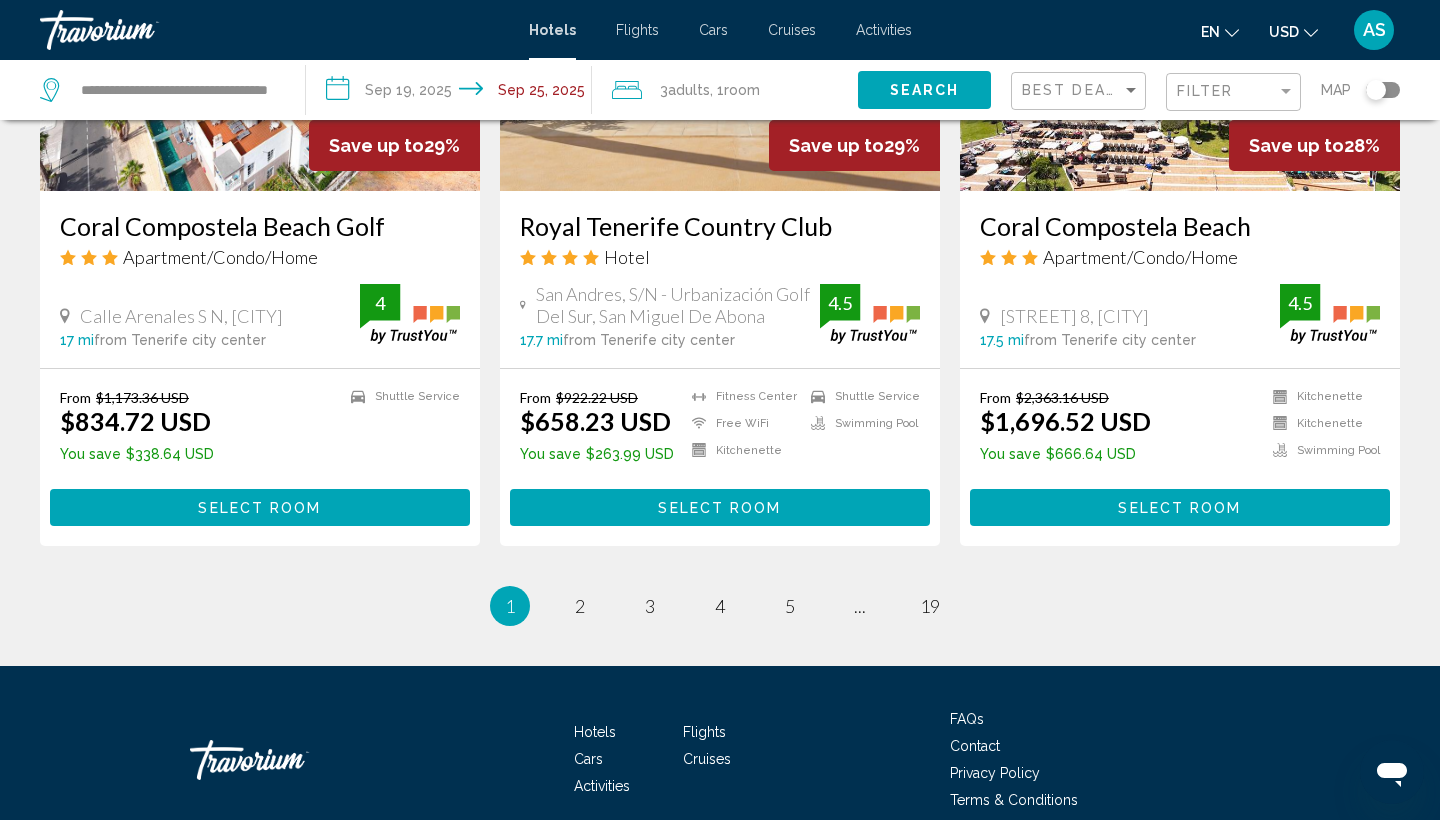 scroll, scrollTop: 2531, scrollLeft: 0, axis: vertical 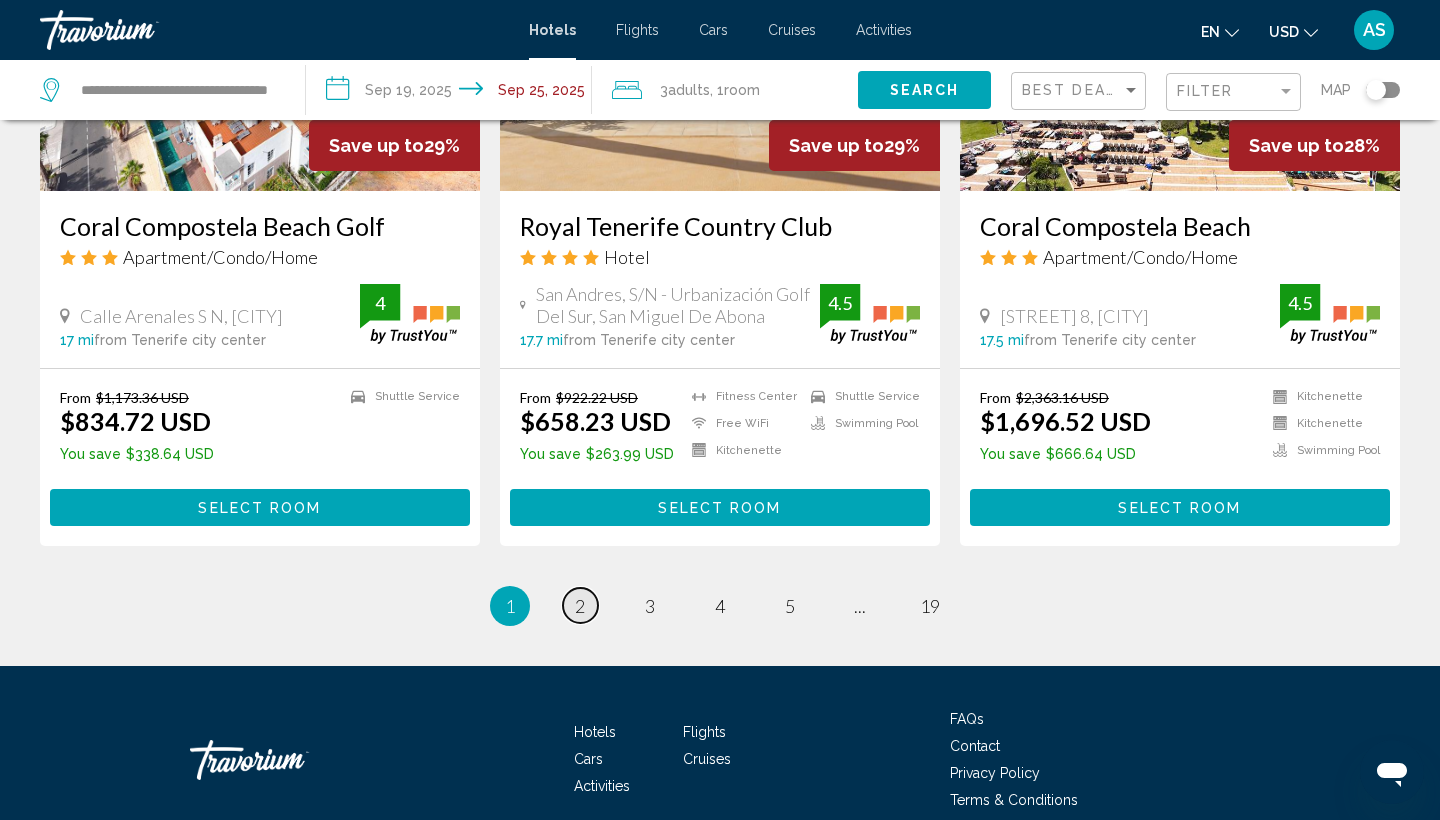 click on "2" at bounding box center (580, 606) 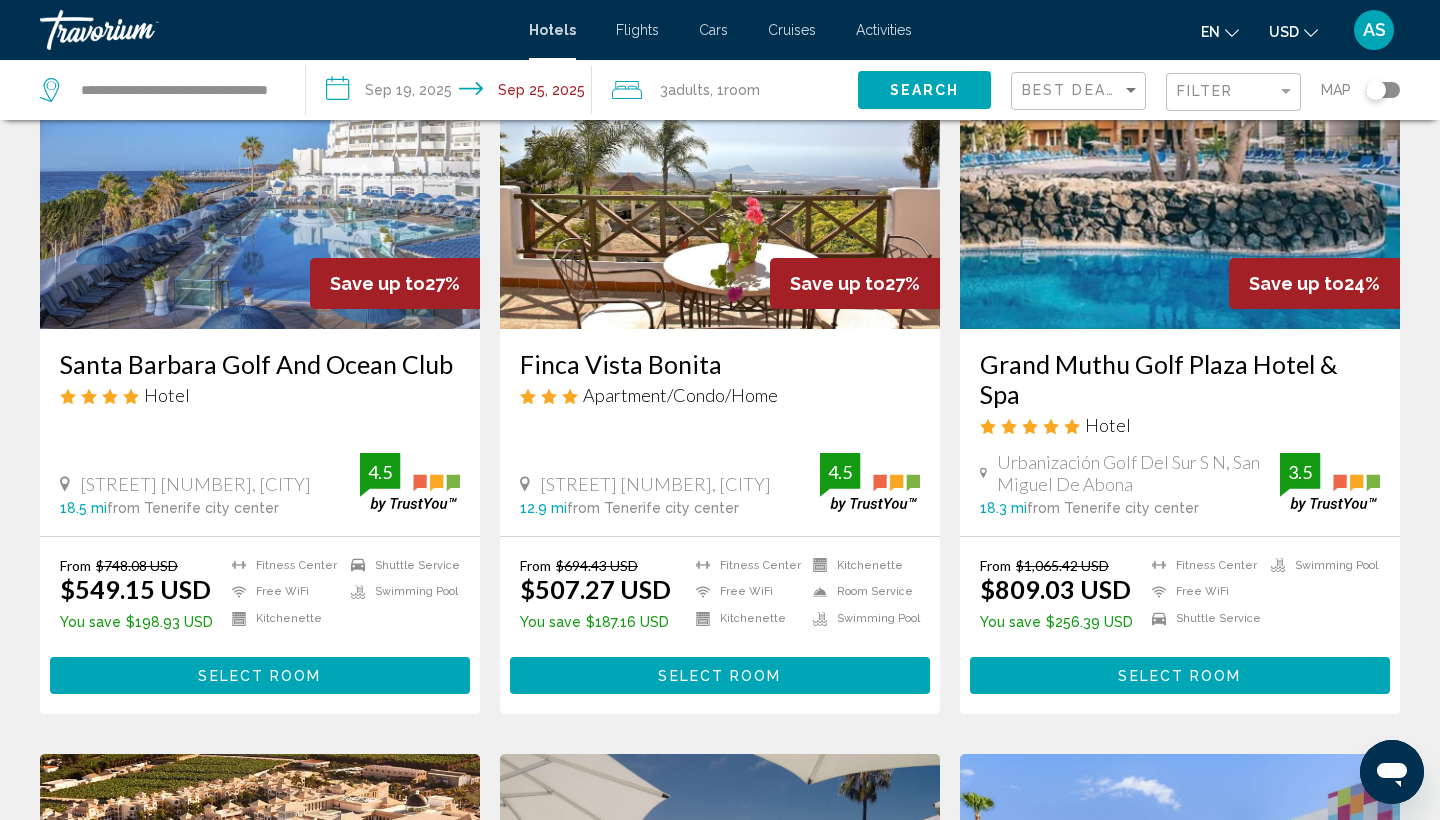 scroll, scrollTop: 188, scrollLeft: 0, axis: vertical 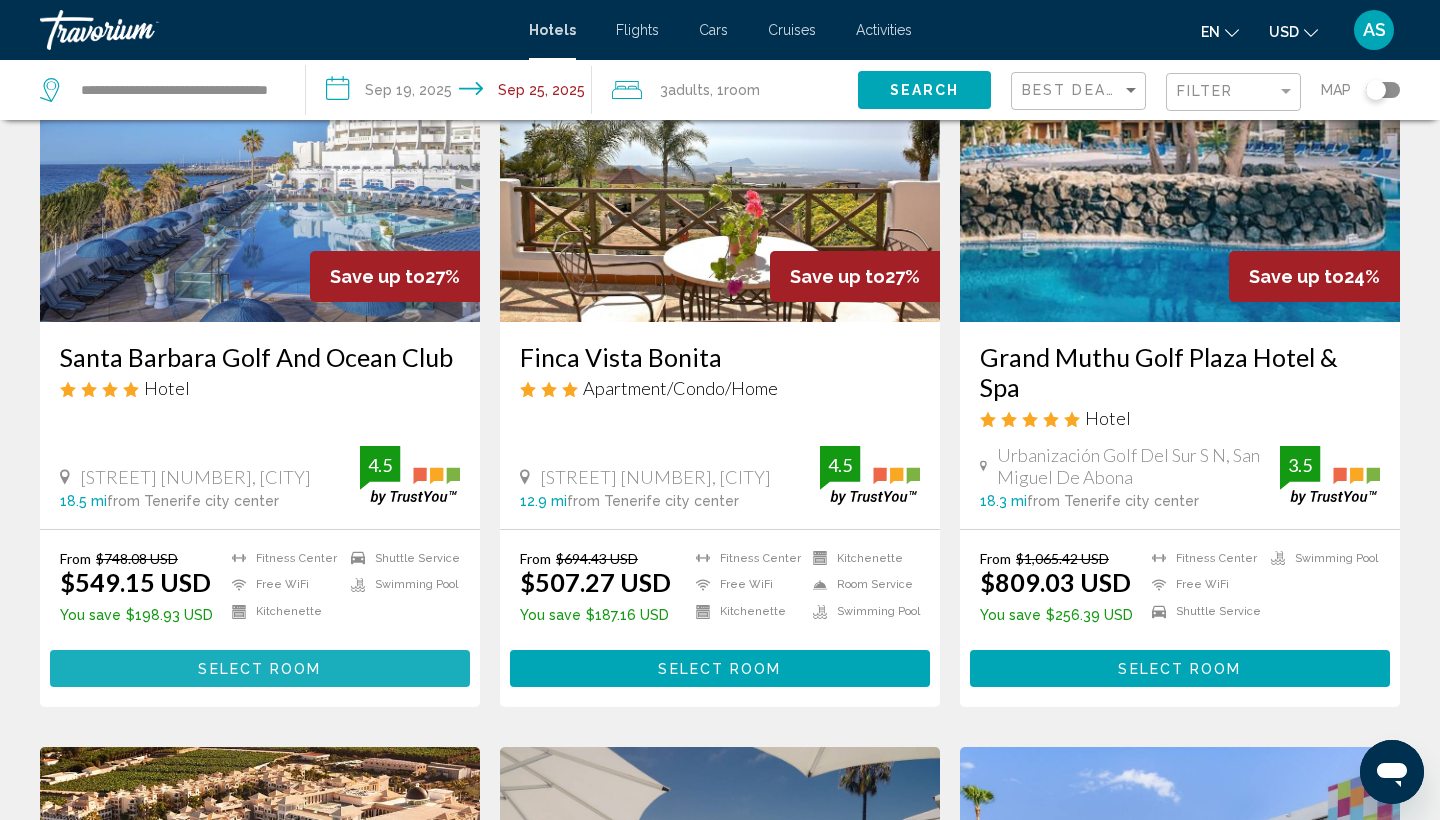 click on "Select Room" at bounding box center [260, 668] 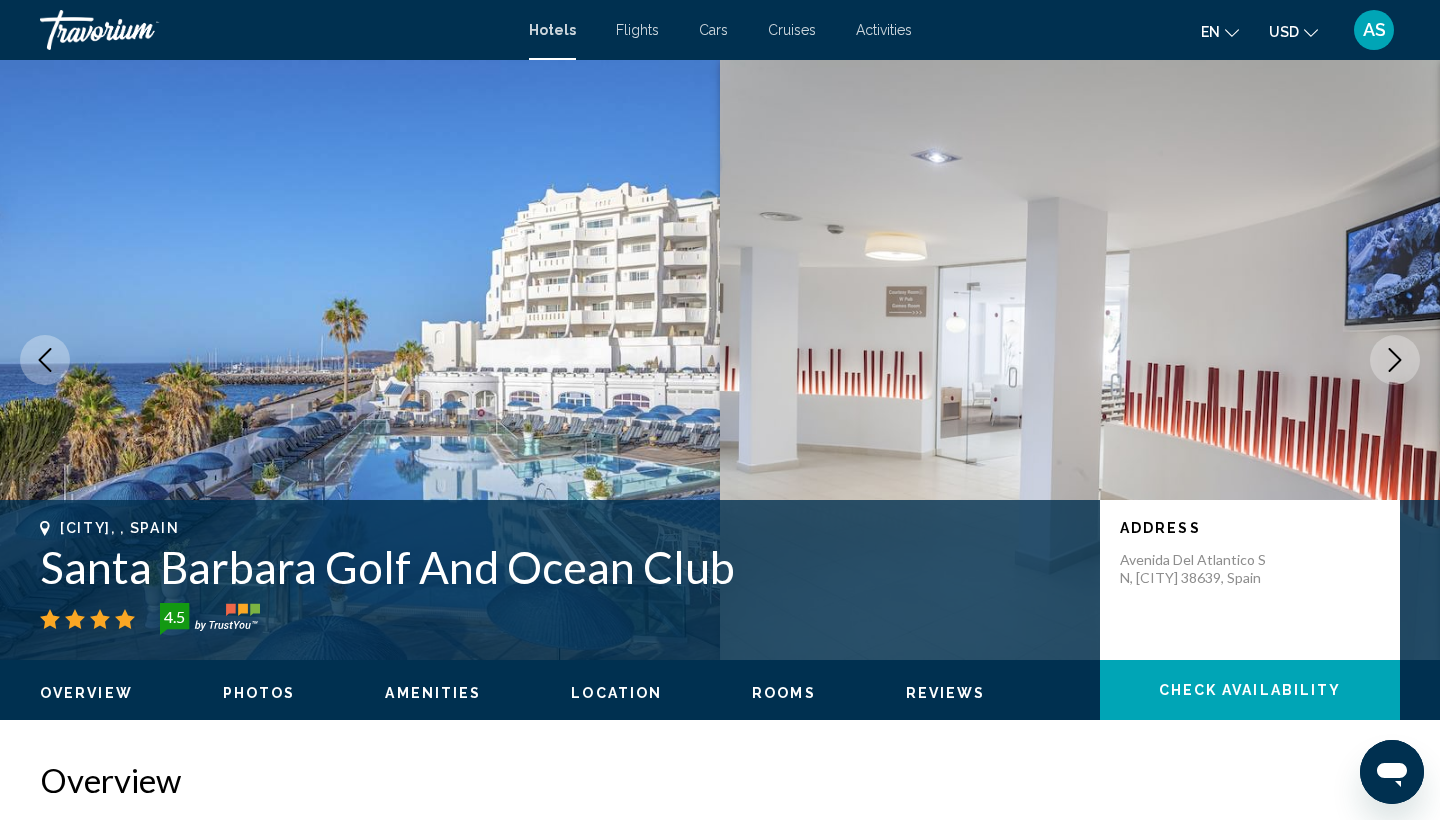 scroll, scrollTop: 0, scrollLeft: 0, axis: both 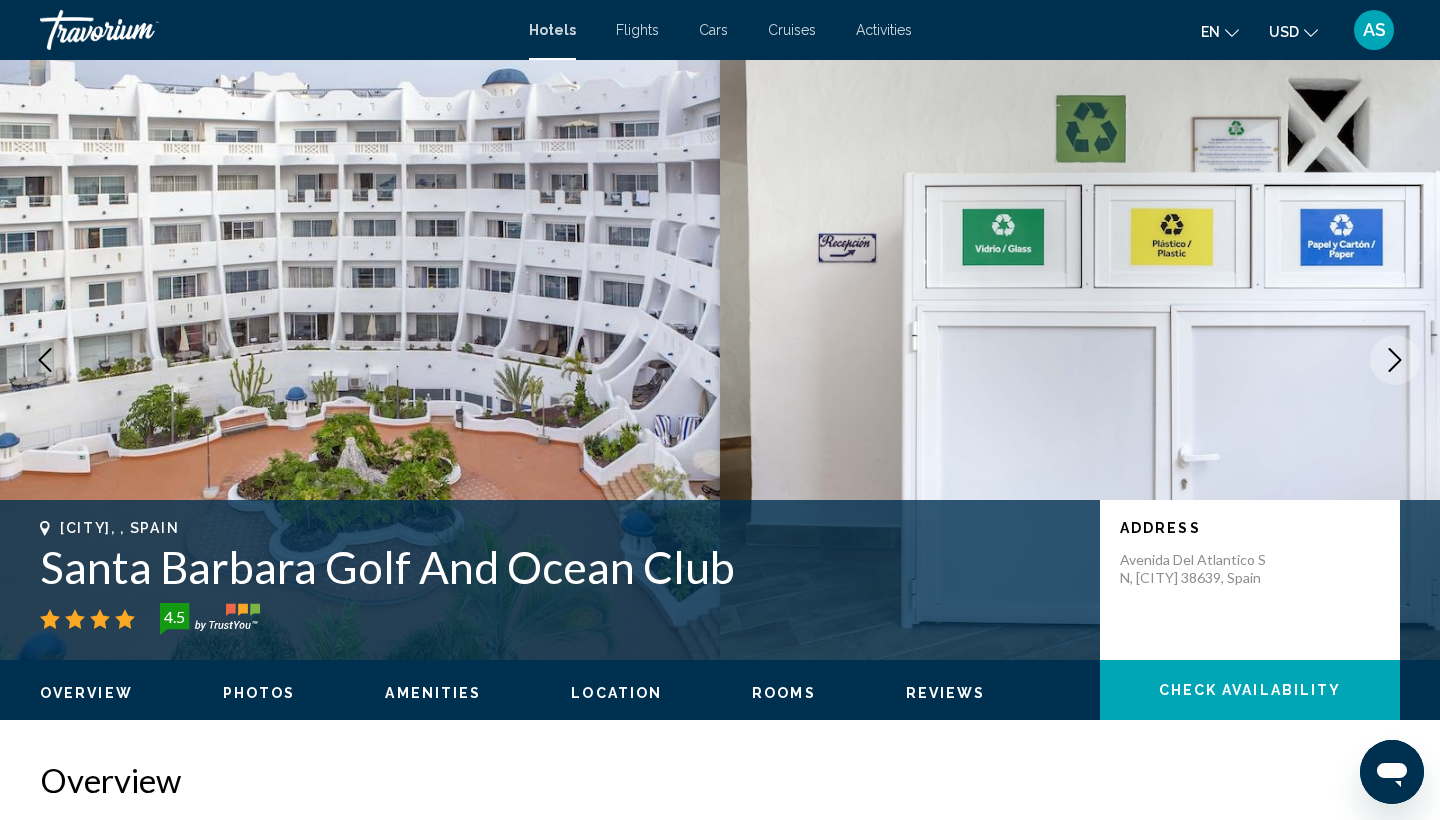 click 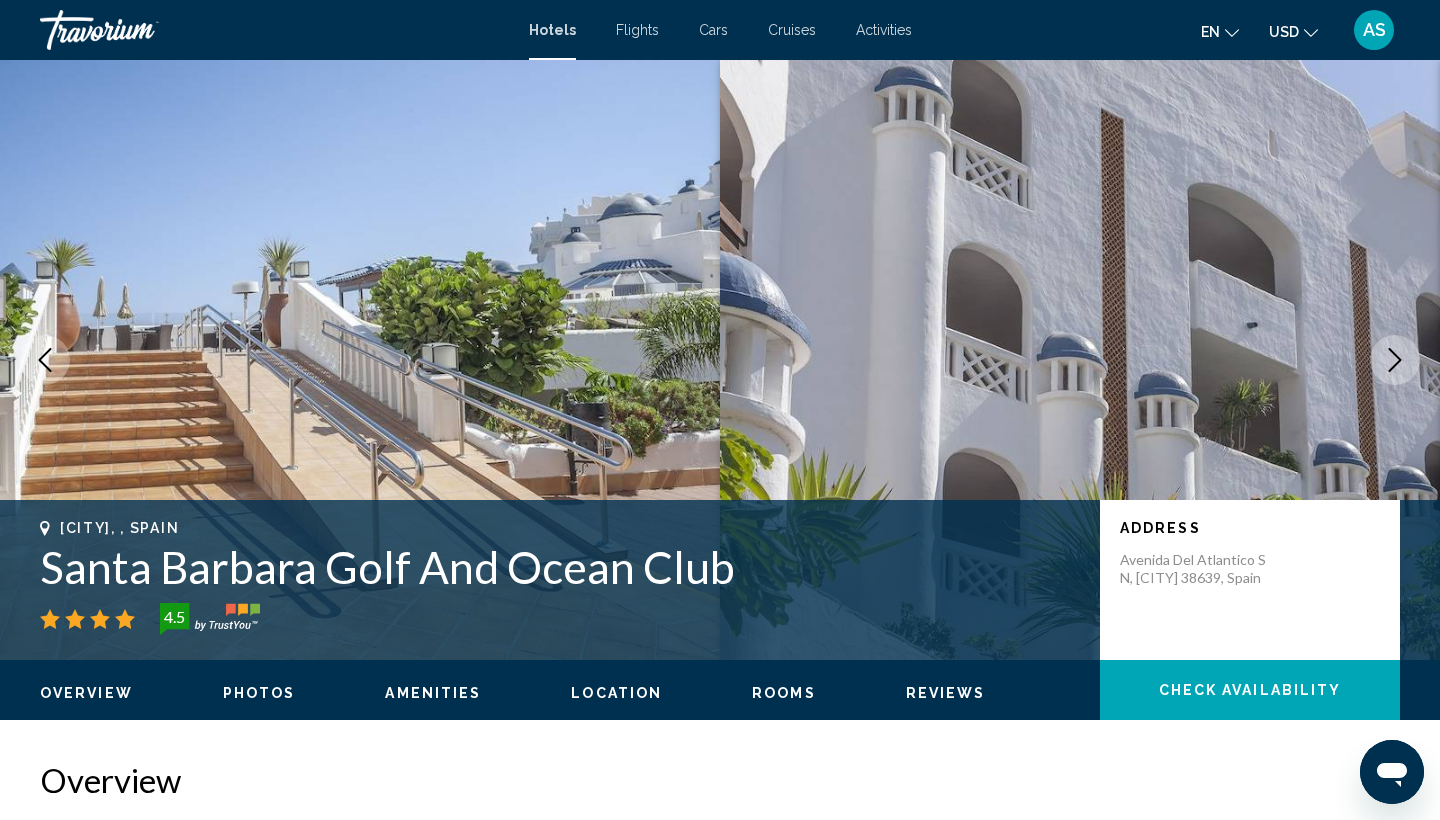 click 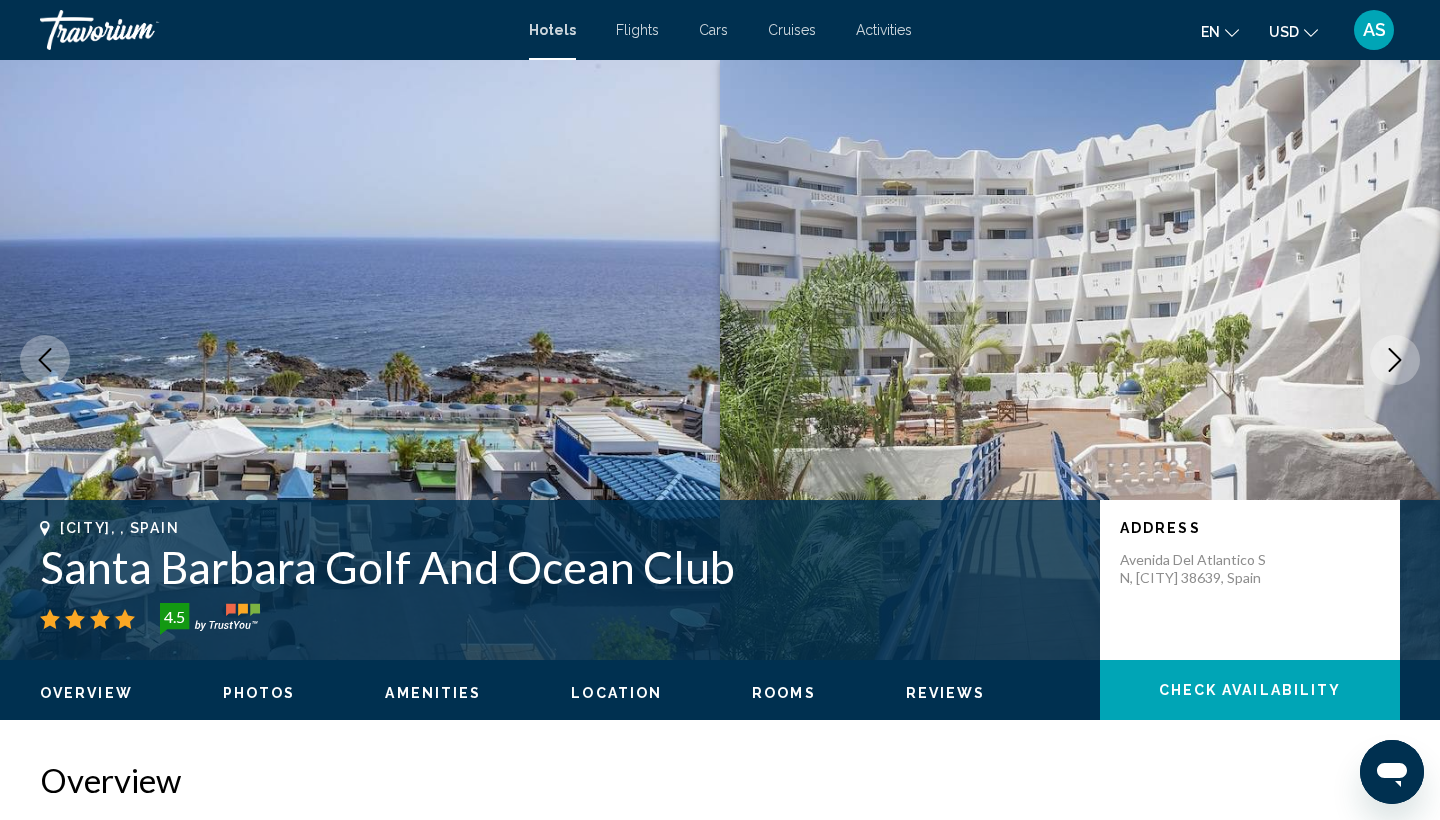 click 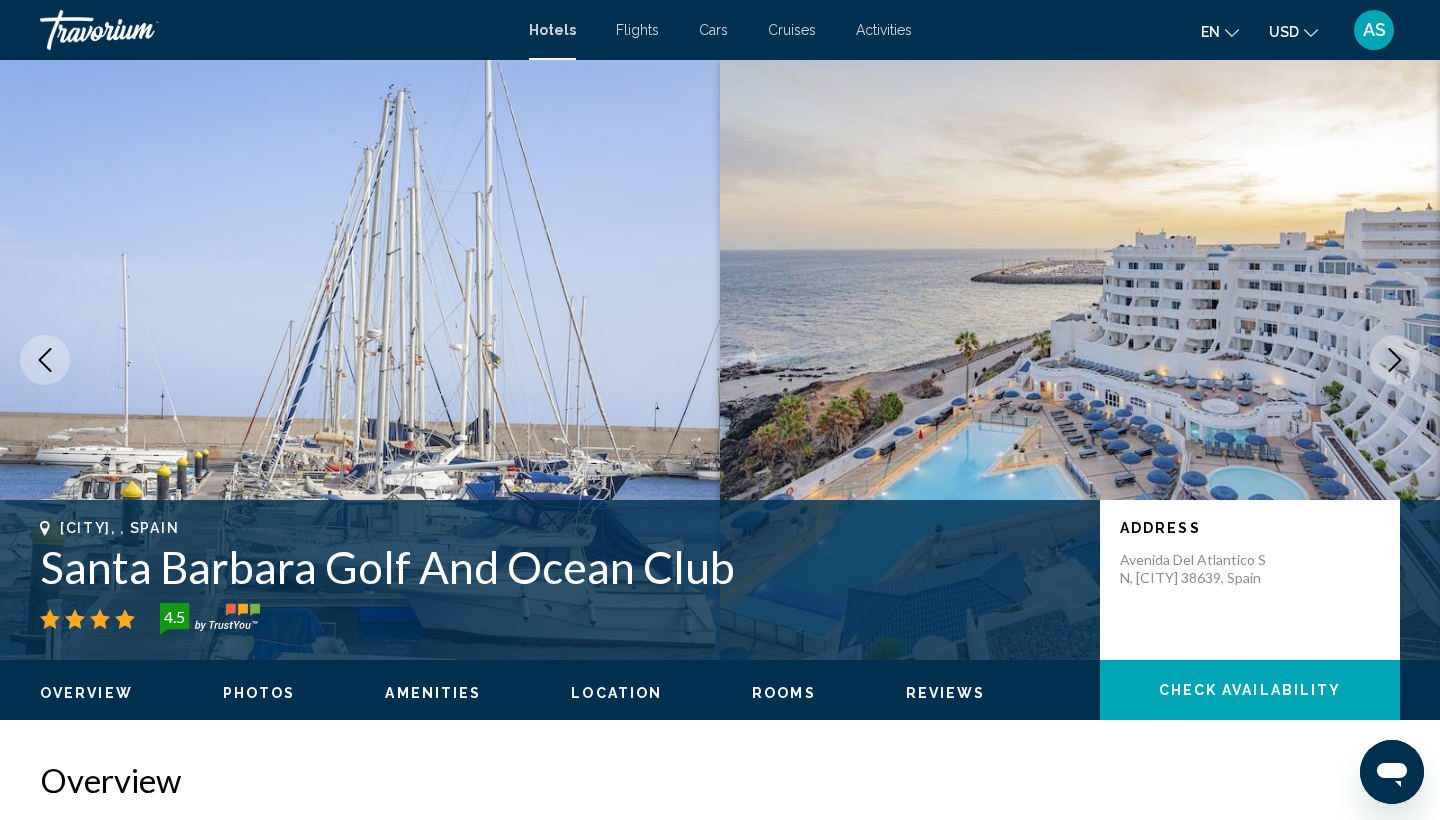 click 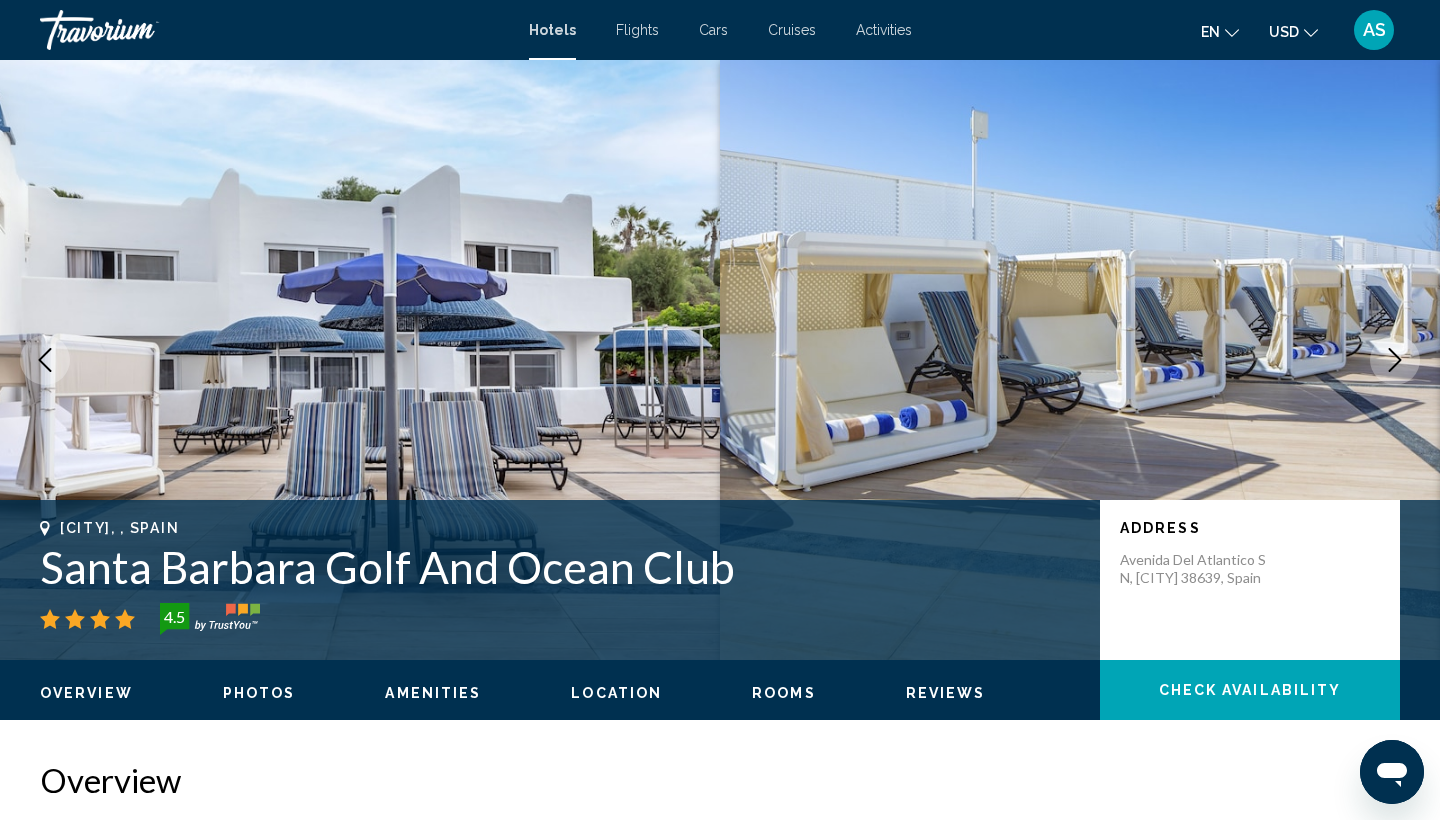 click 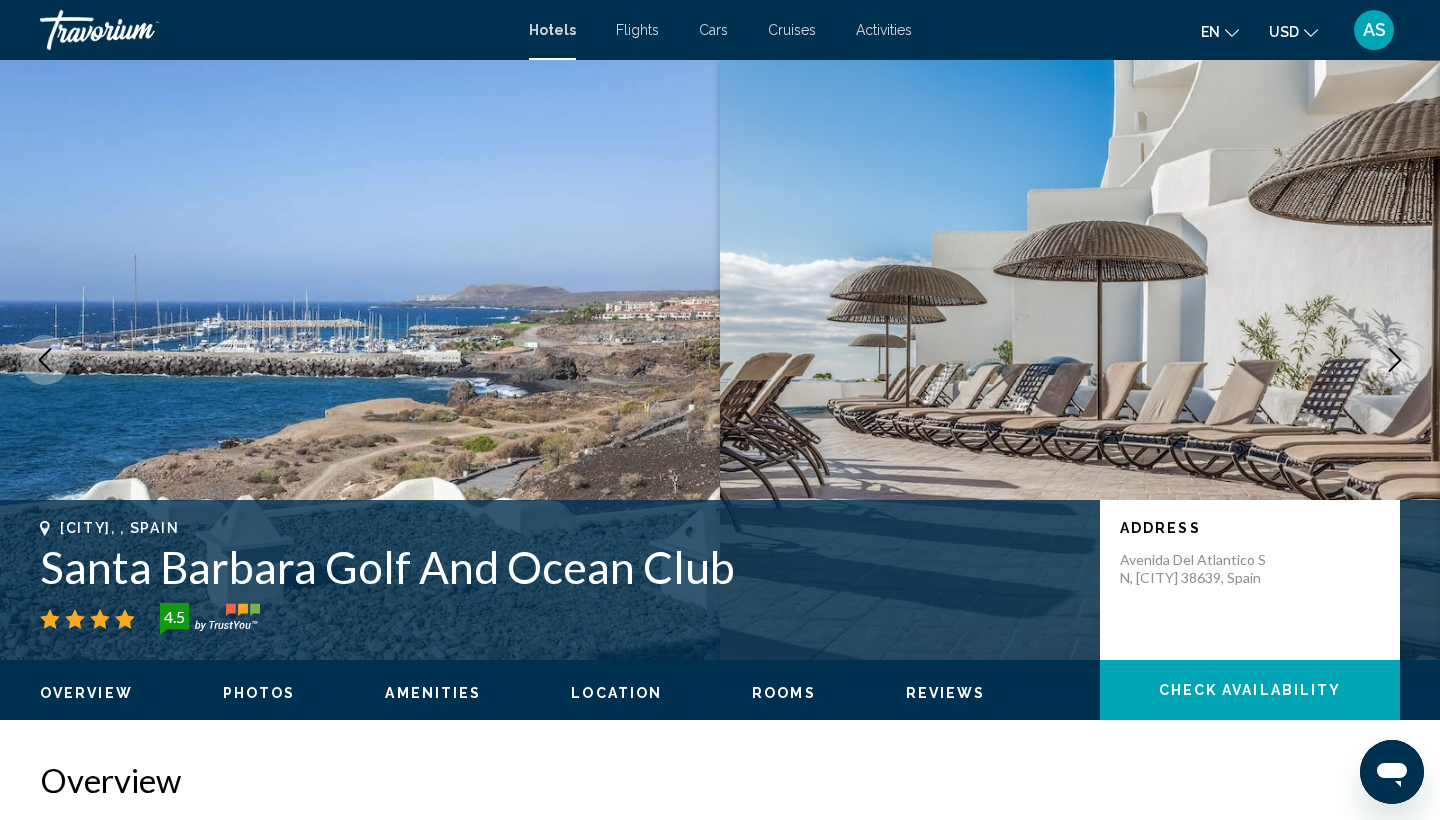 click 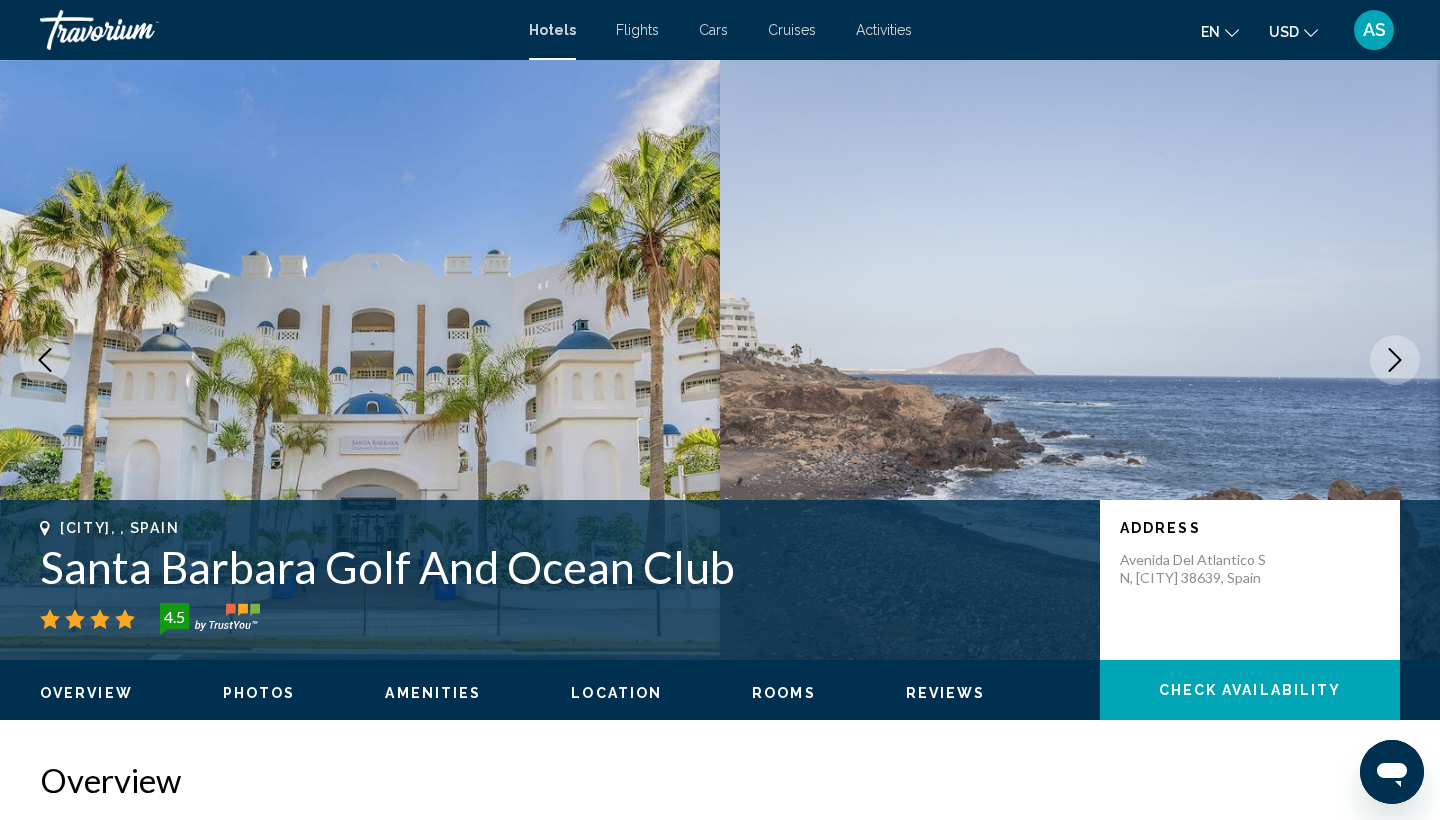 click on "Location" at bounding box center (616, 693) 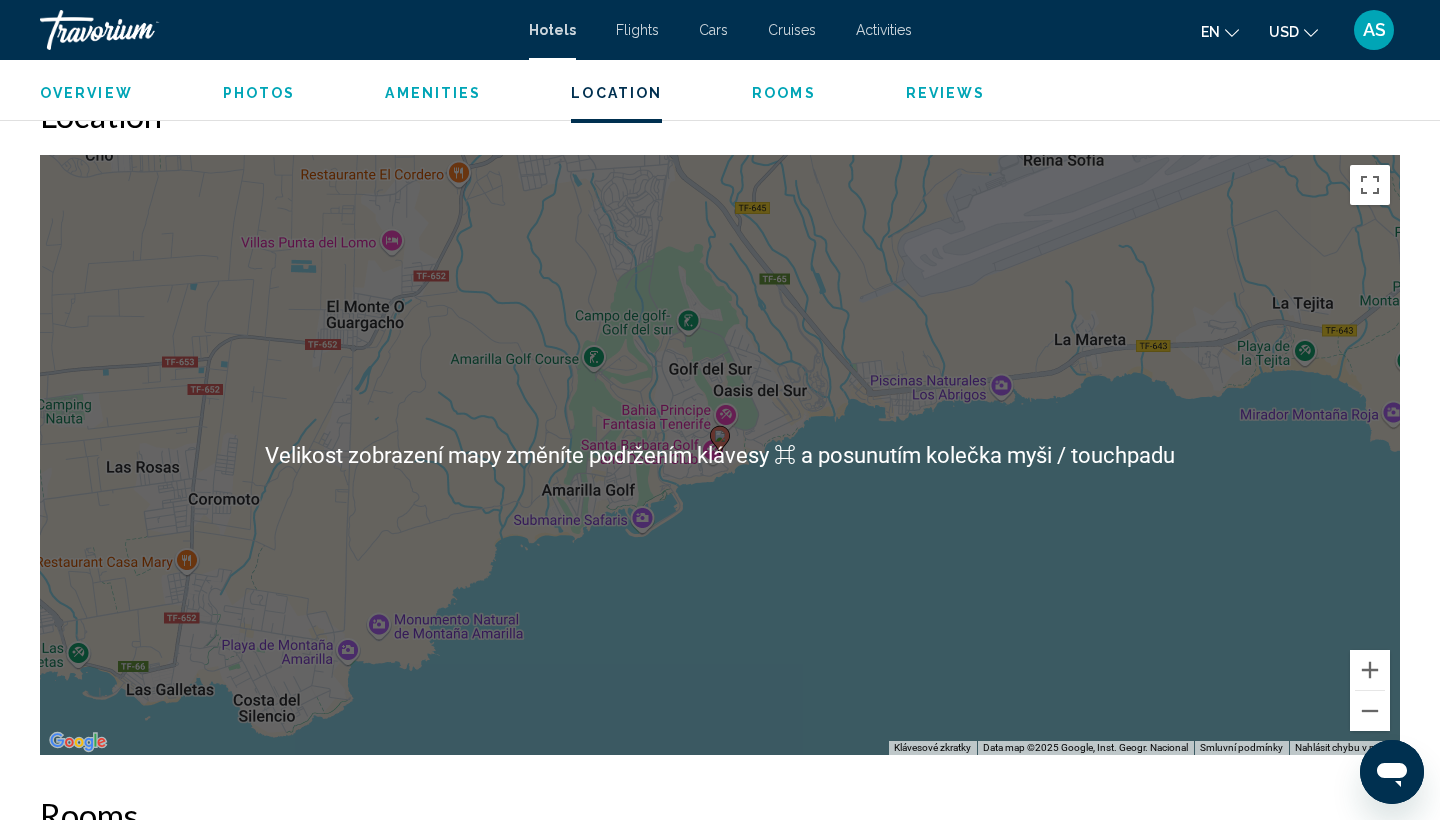 scroll, scrollTop: 1814, scrollLeft: 0, axis: vertical 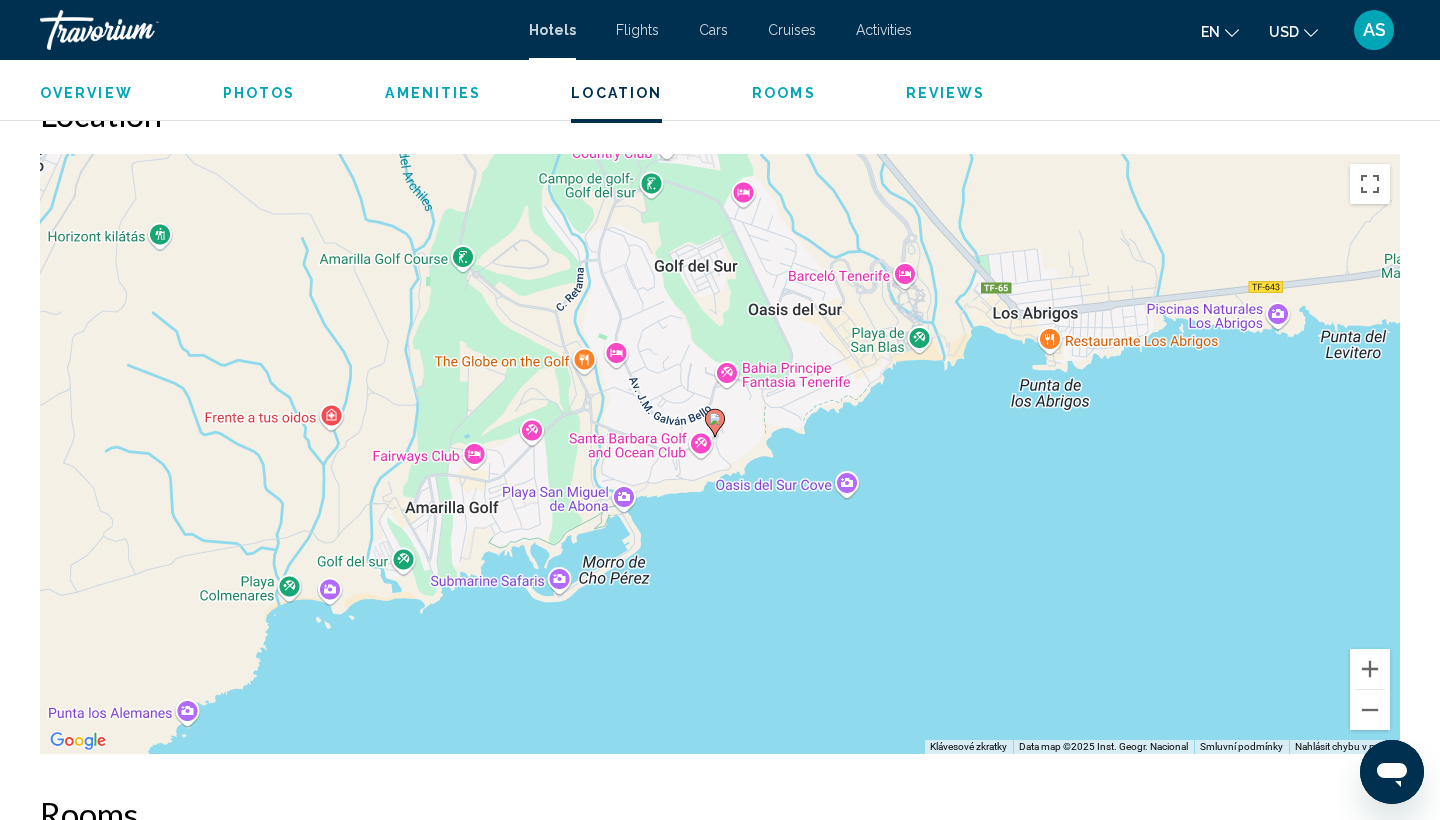 click on "Overview" at bounding box center (86, 93) 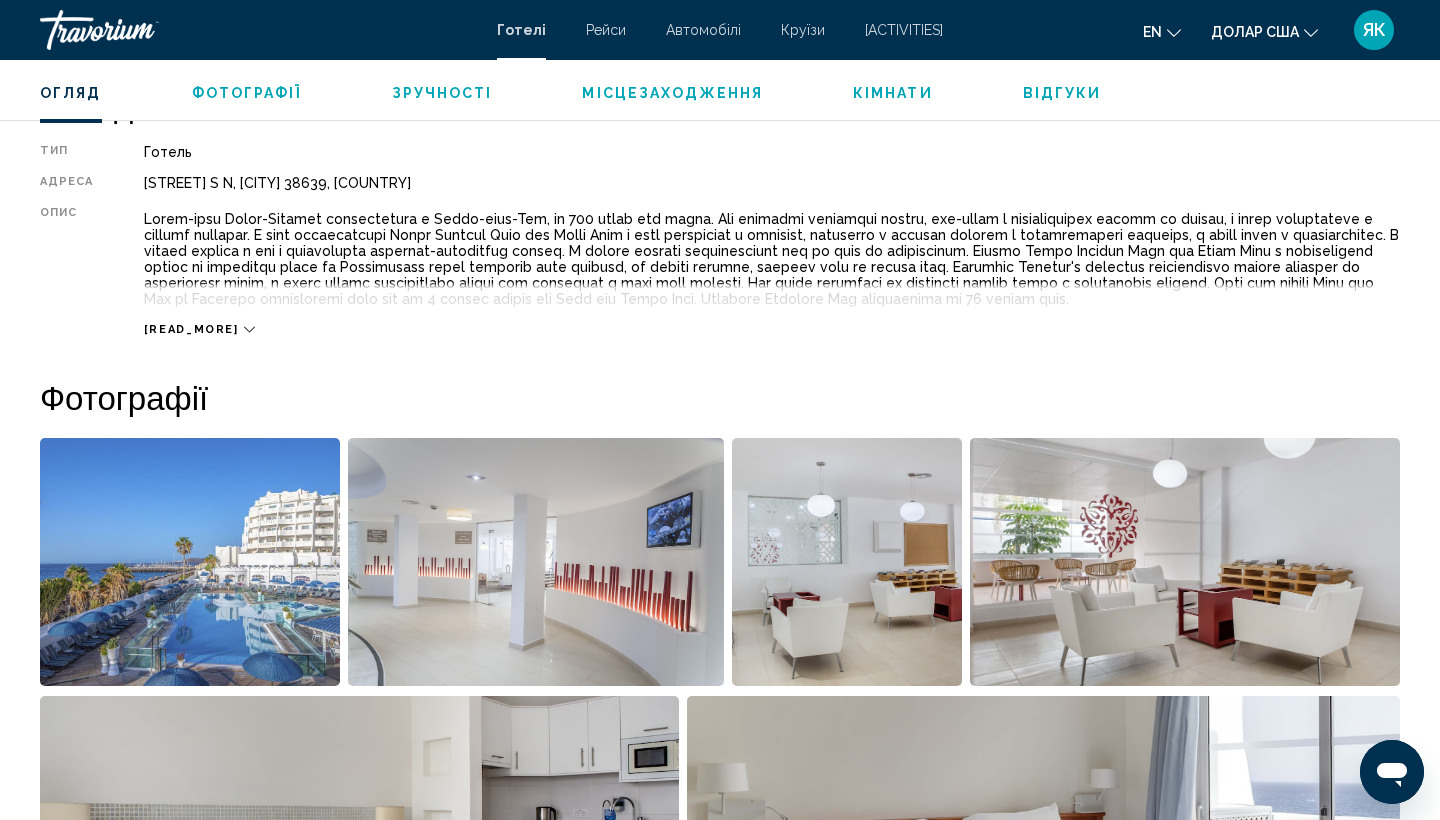 scroll, scrollTop: 678, scrollLeft: 0, axis: vertical 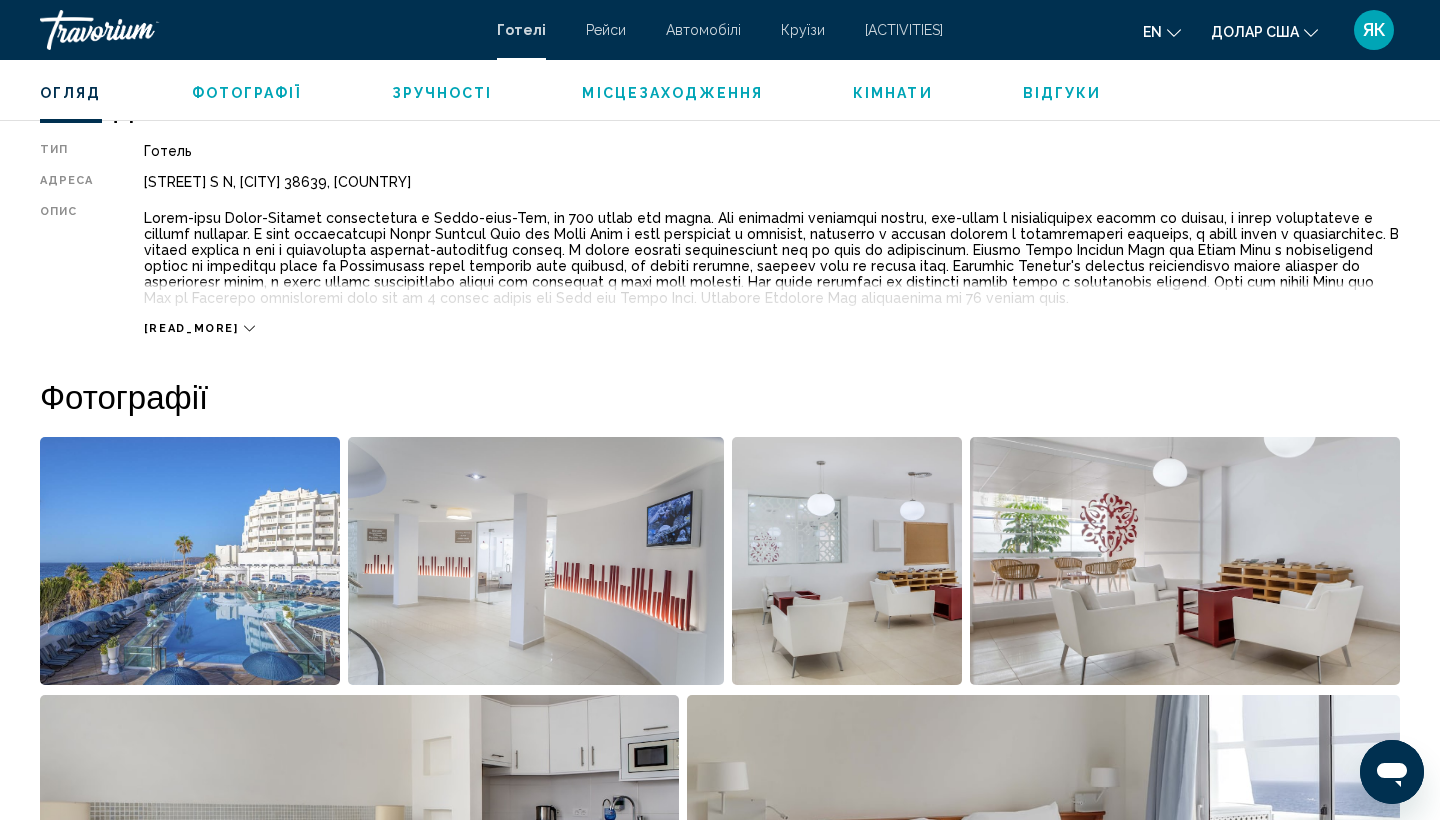 click 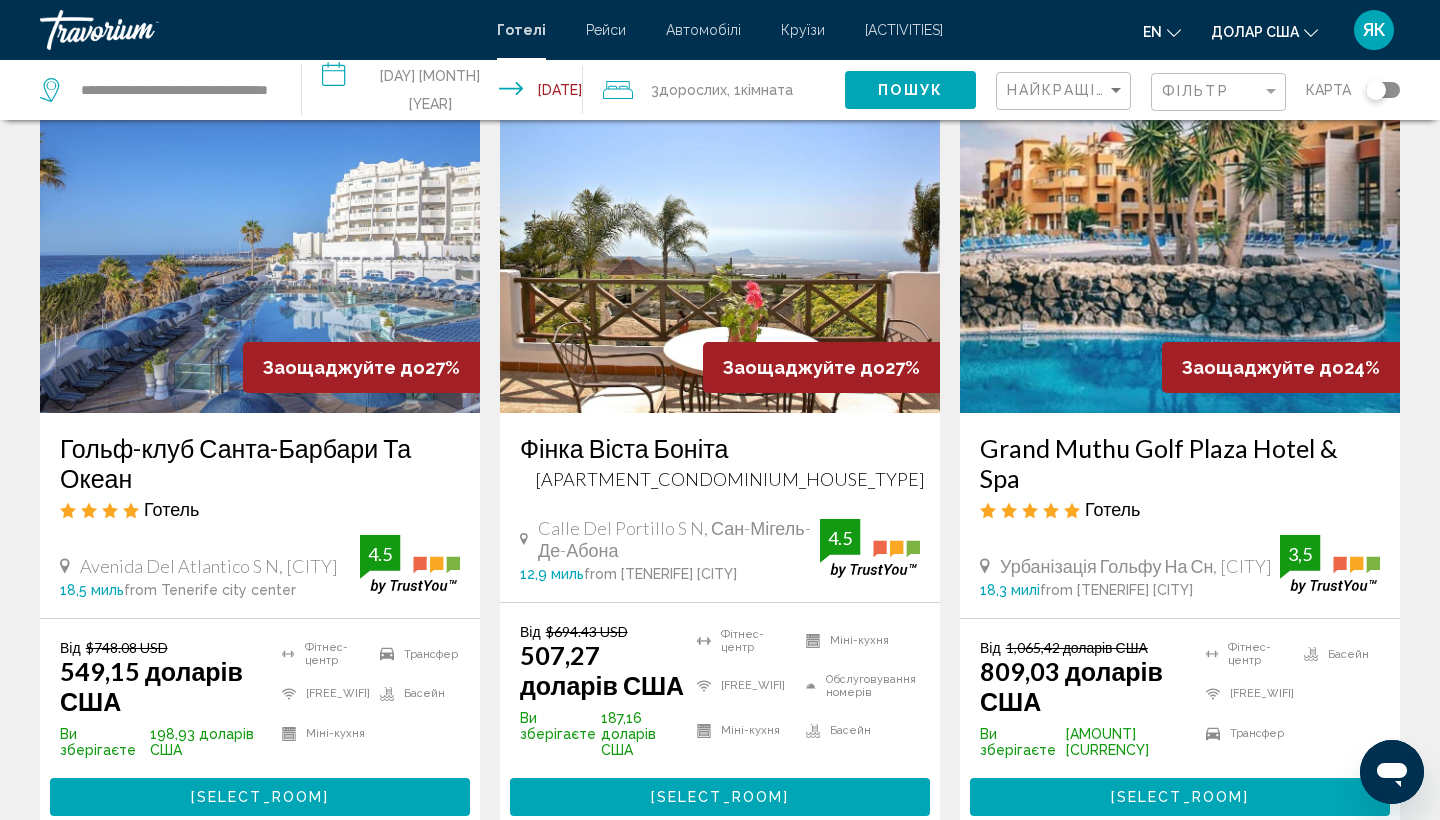 scroll, scrollTop: 95, scrollLeft: 0, axis: vertical 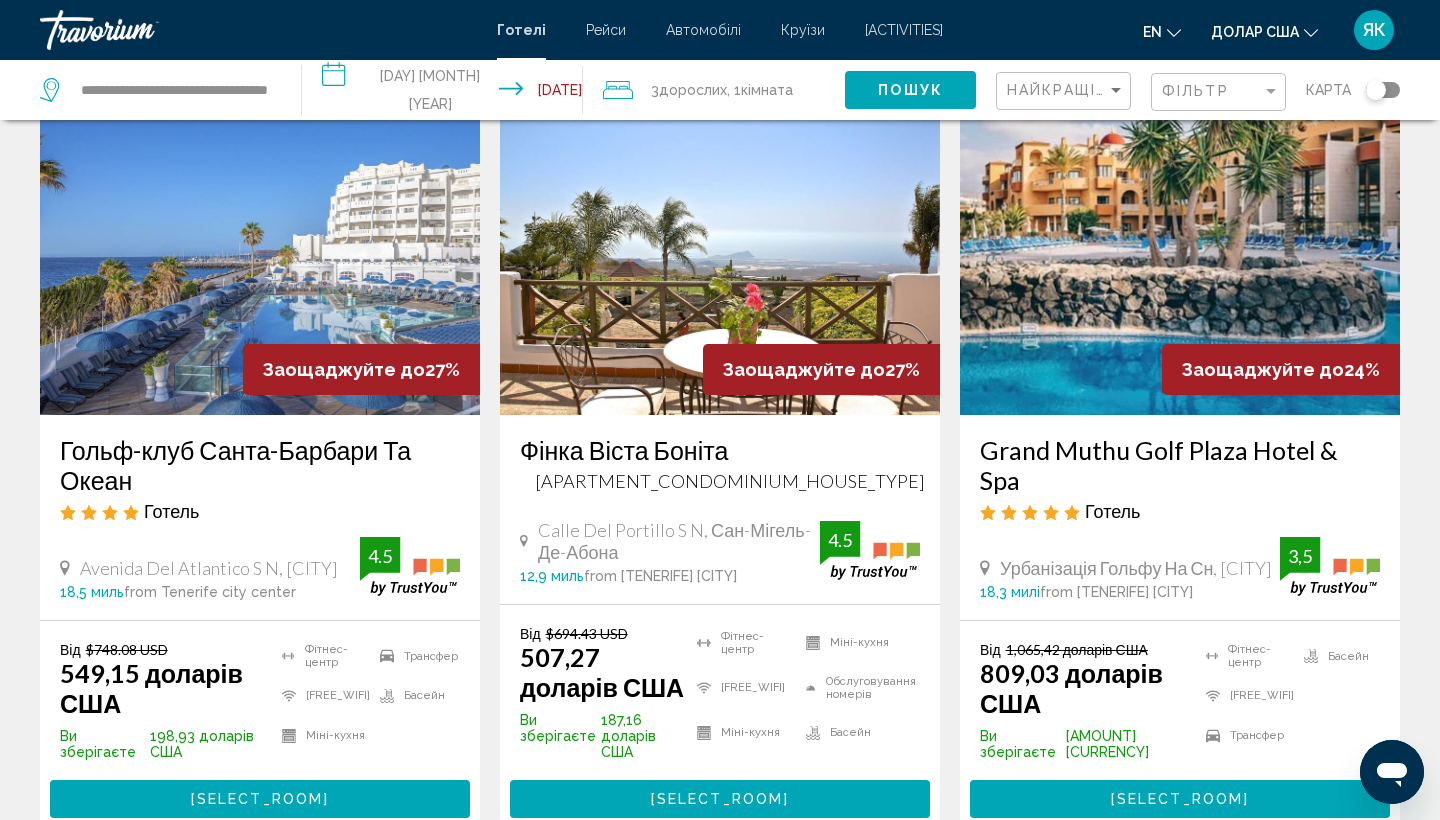 click on "КАРТА" 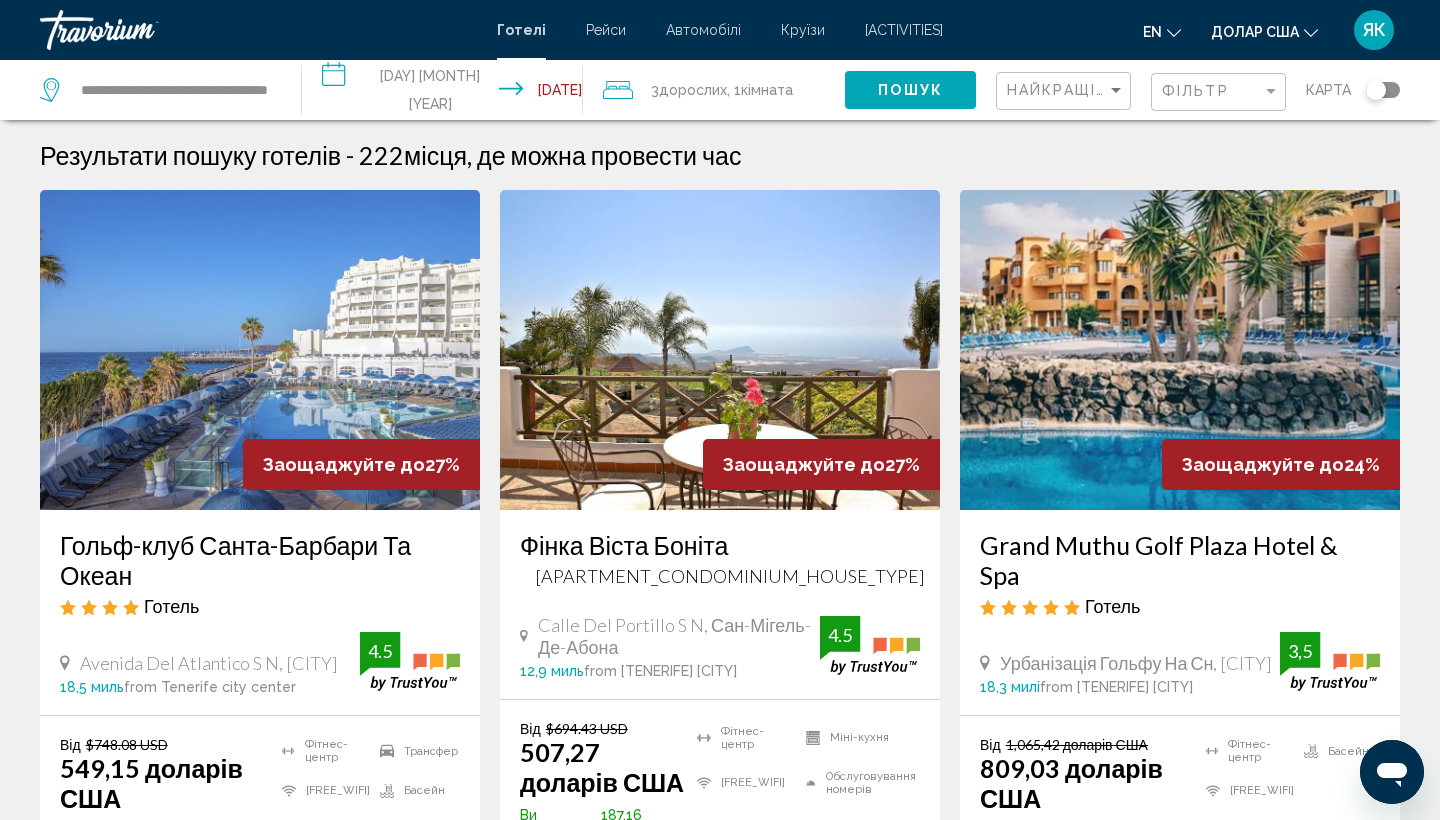 scroll, scrollTop: 0, scrollLeft: 0, axis: both 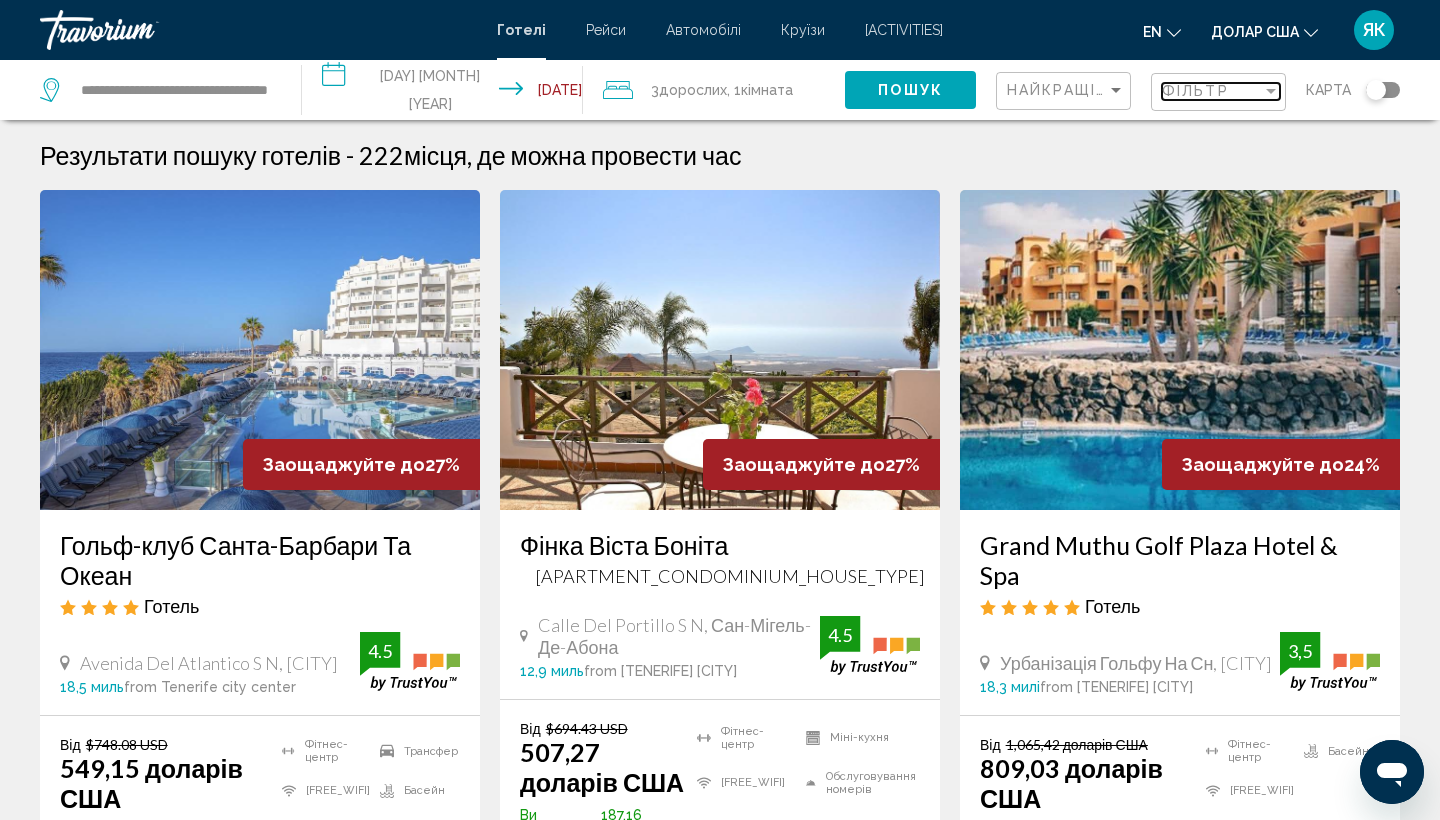 click on "ФІЛЬТР" at bounding box center [1195, 91] 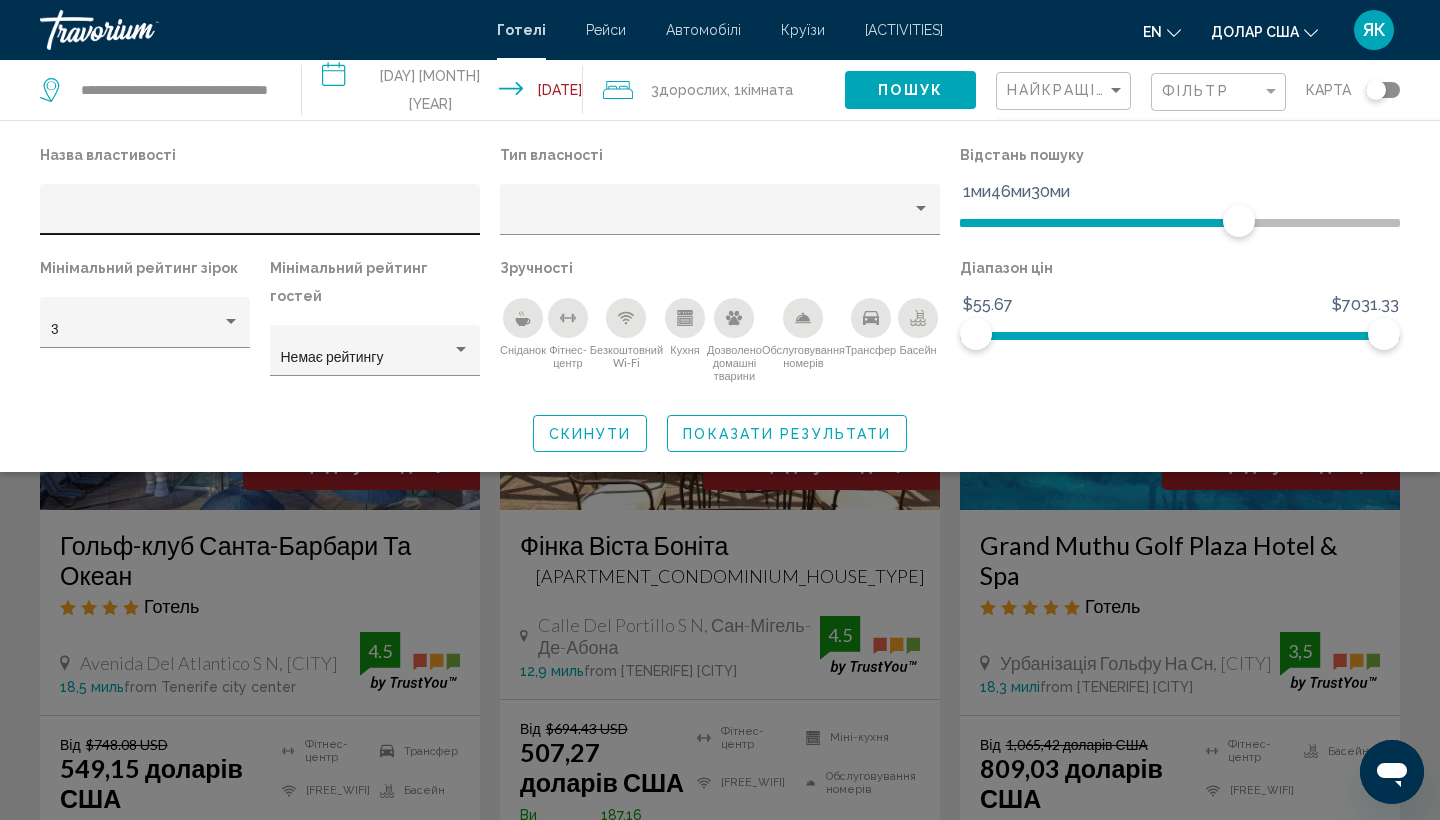 click 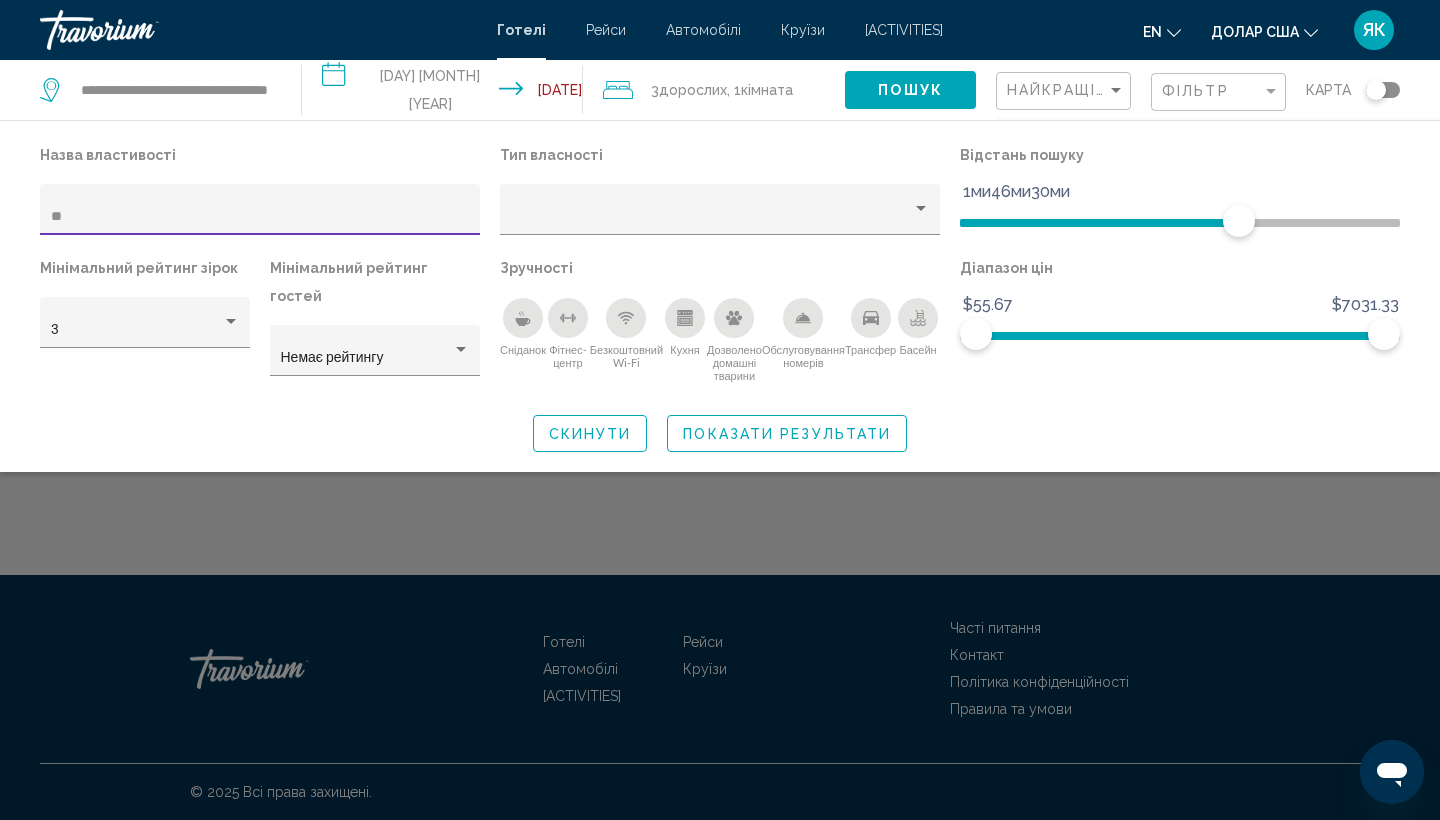 type on "*" 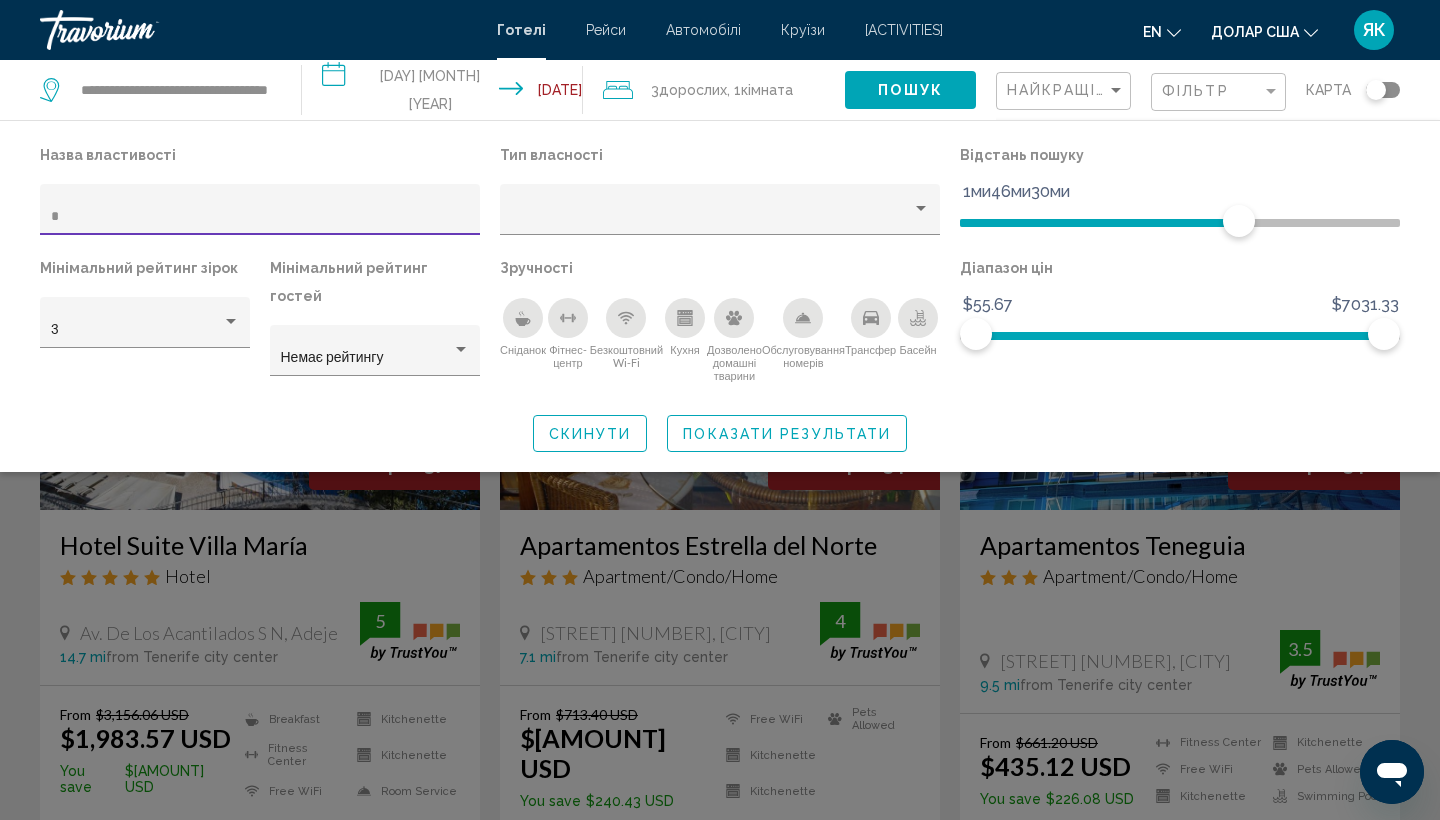 type 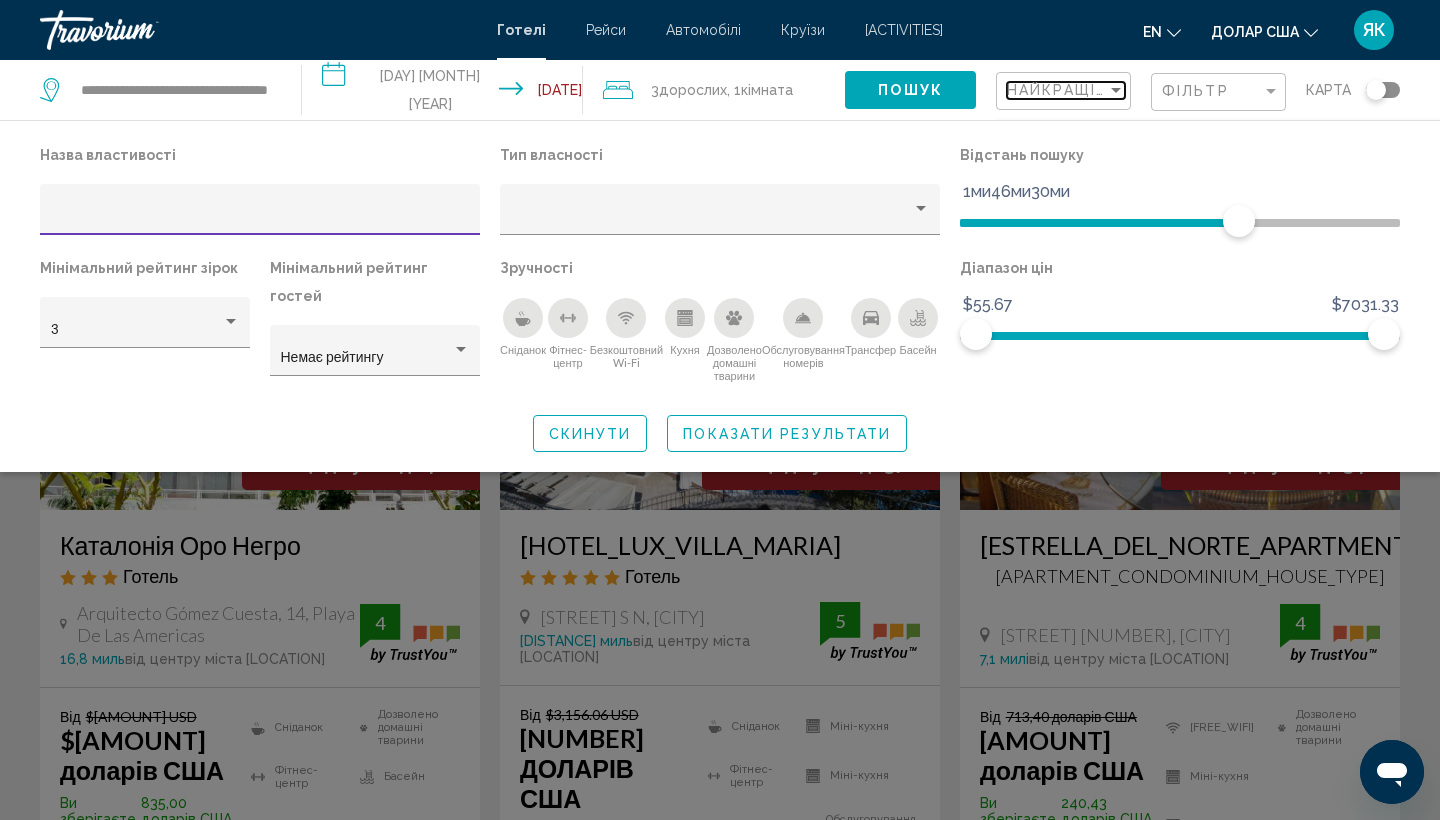 click on "НАЙКРАЩІ ПРОПОЗИЦІЇ" at bounding box center [1107, 90] 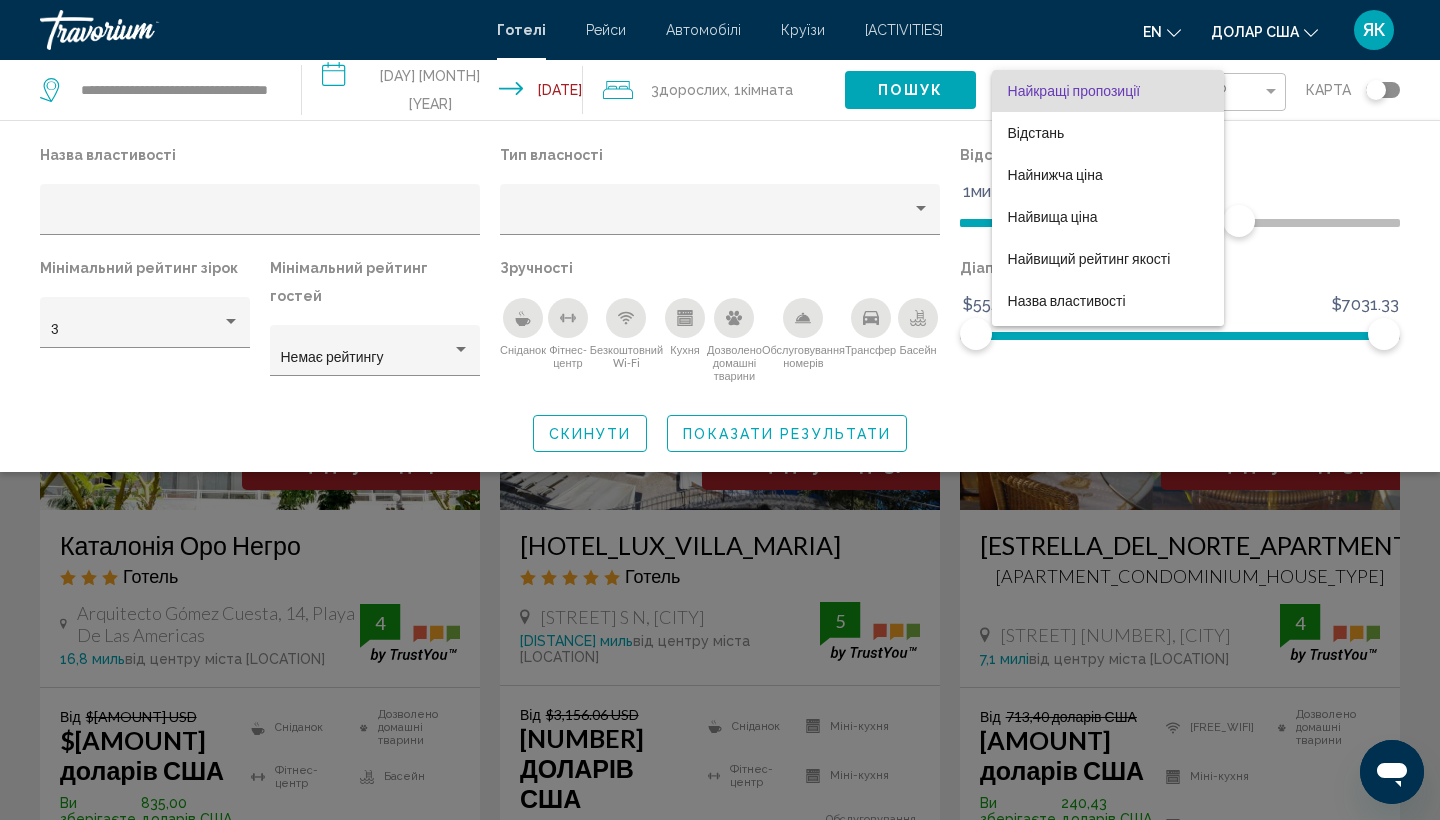click at bounding box center [720, 410] 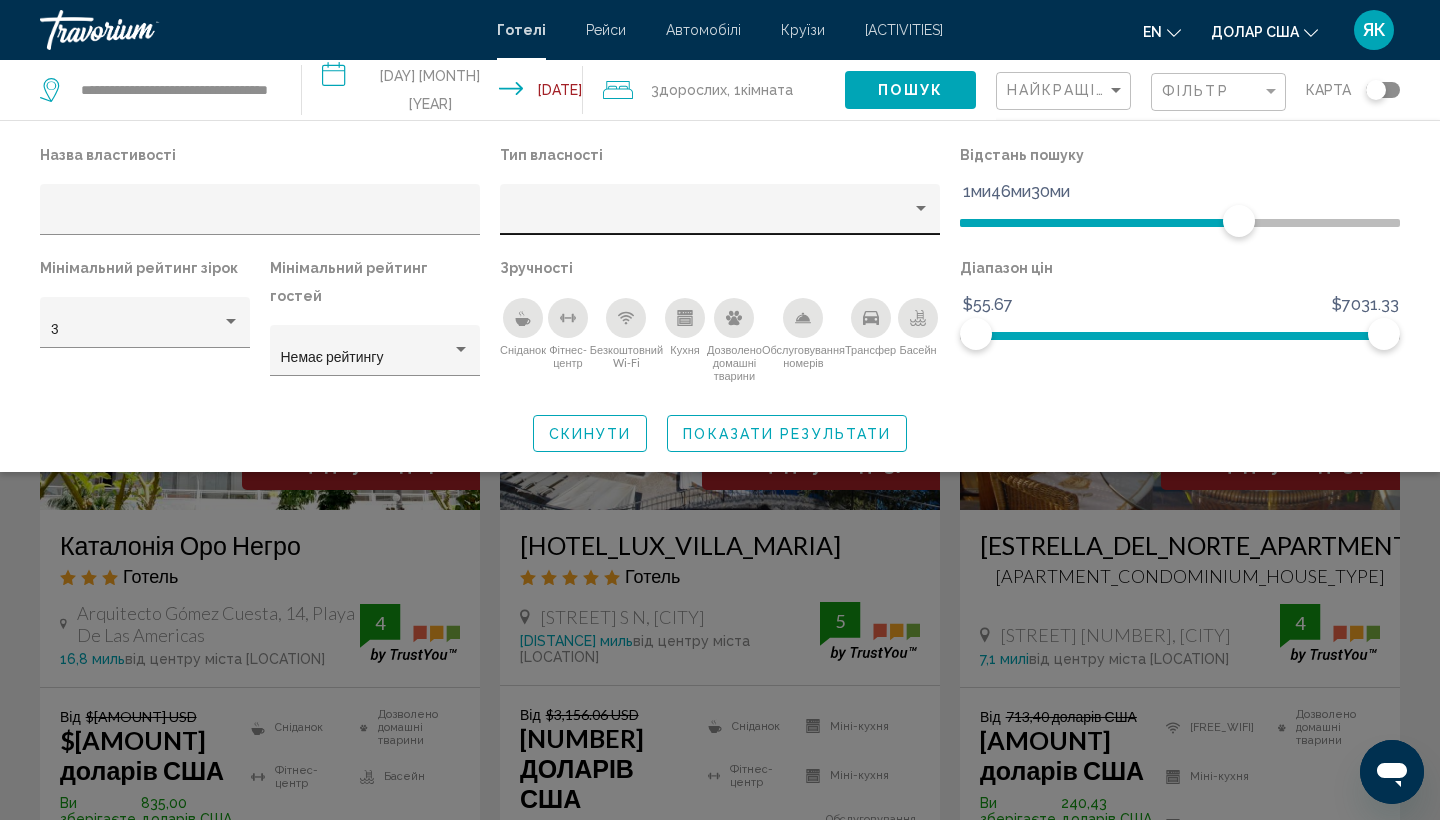 scroll, scrollTop: 0, scrollLeft: 0, axis: both 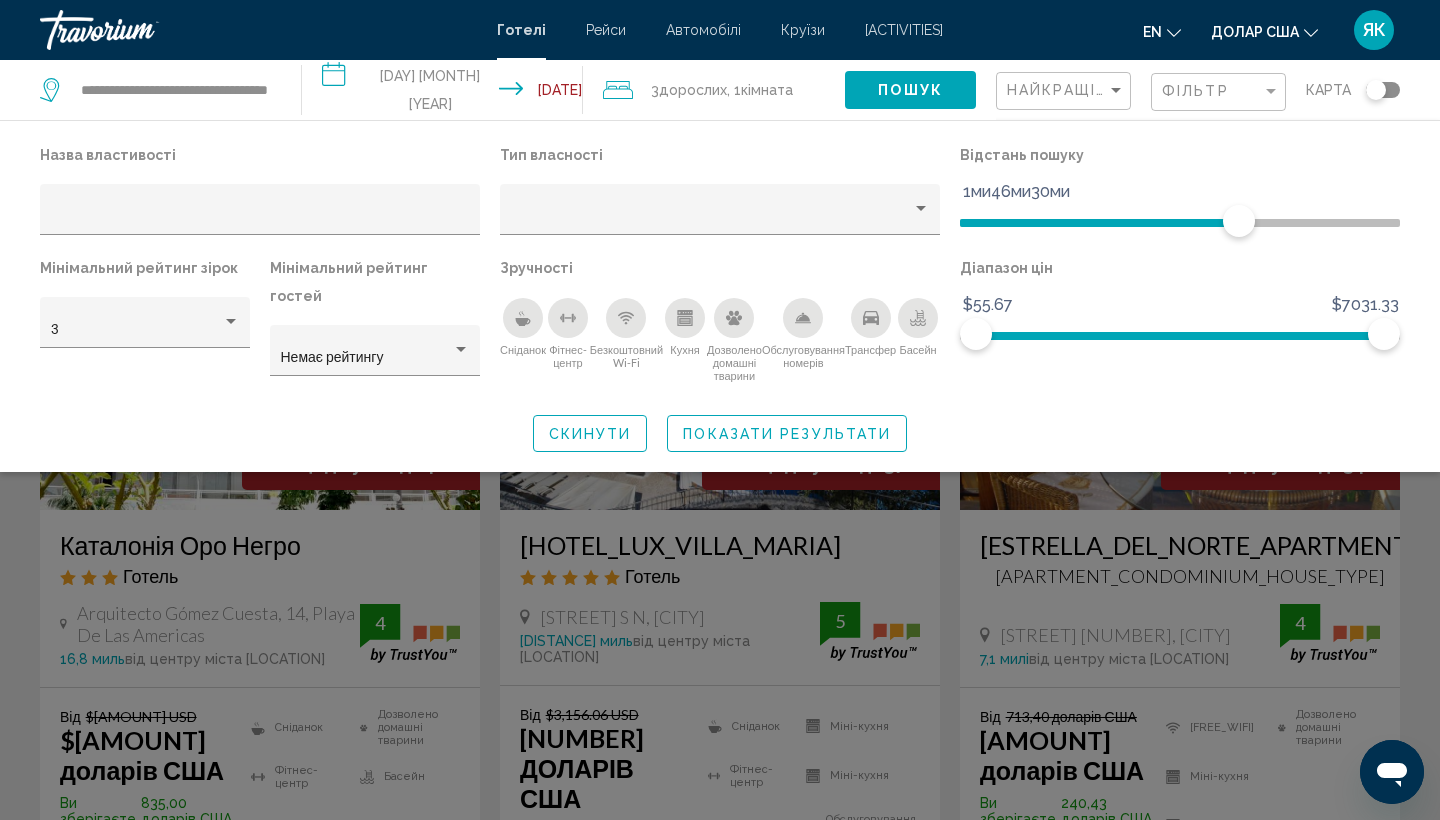 click 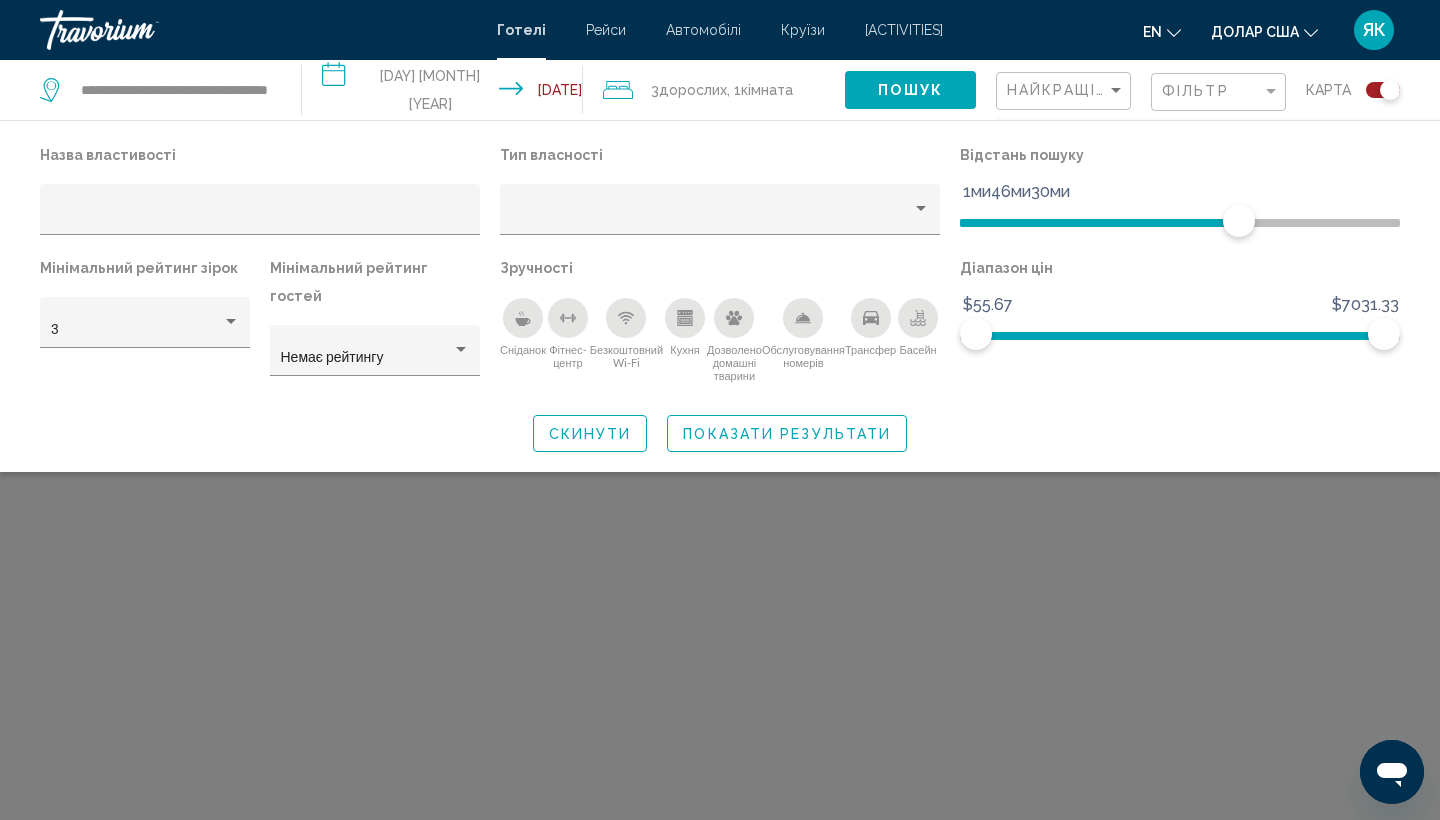 scroll, scrollTop: 120, scrollLeft: 0, axis: vertical 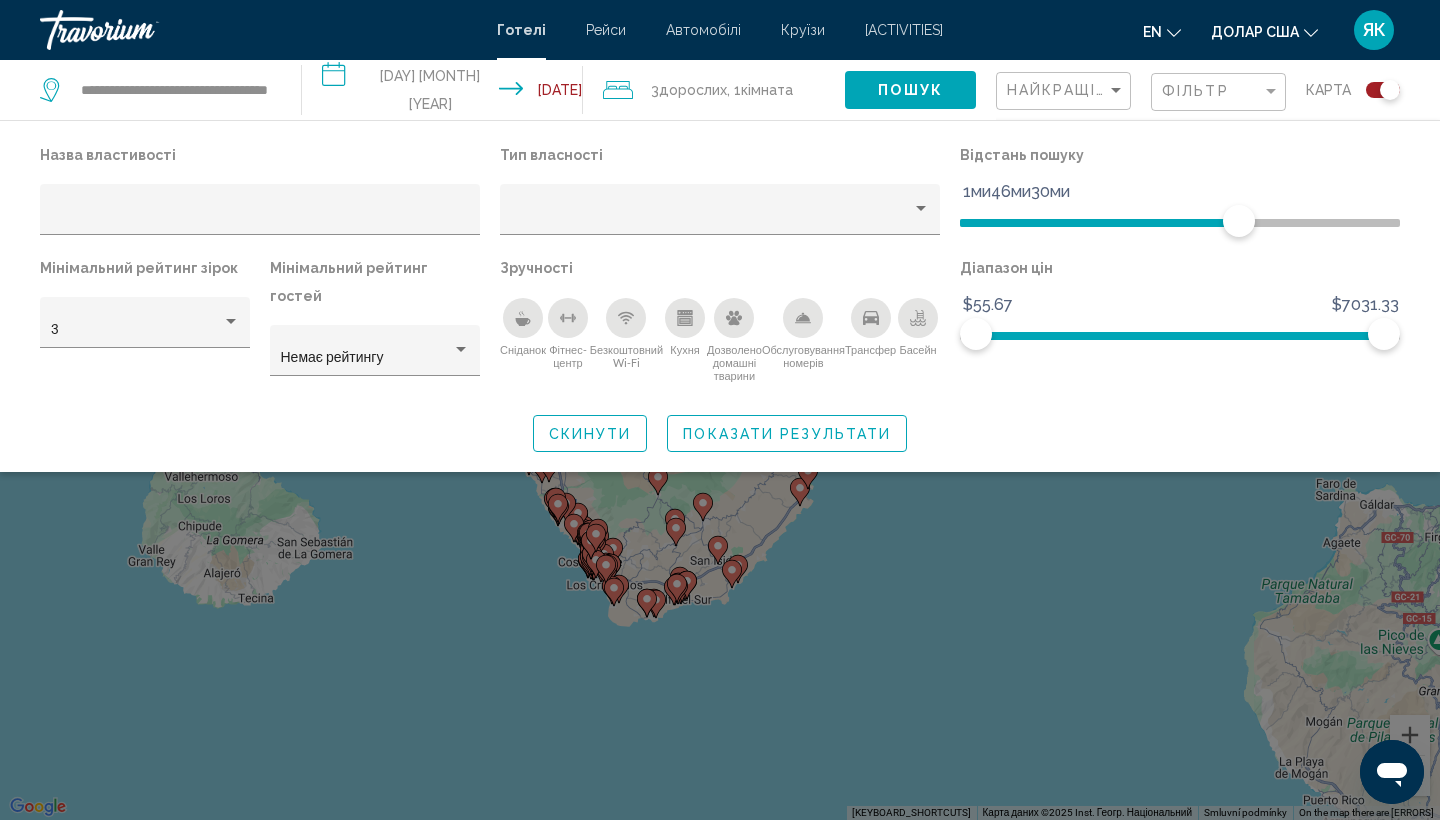 click 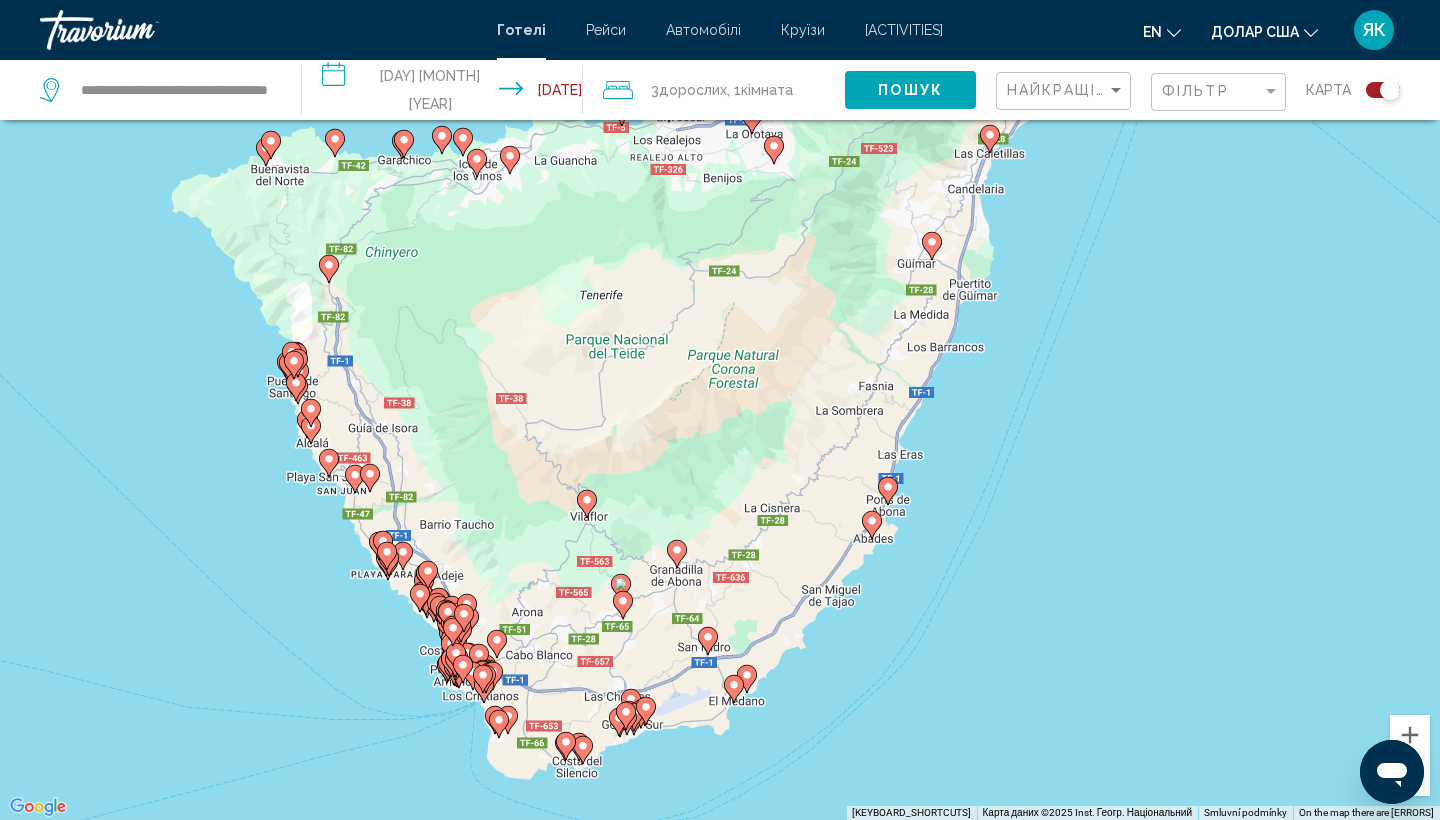 drag, startPoint x: 613, startPoint y: 436, endPoint x: 872, endPoint y: 499, distance: 266.55206 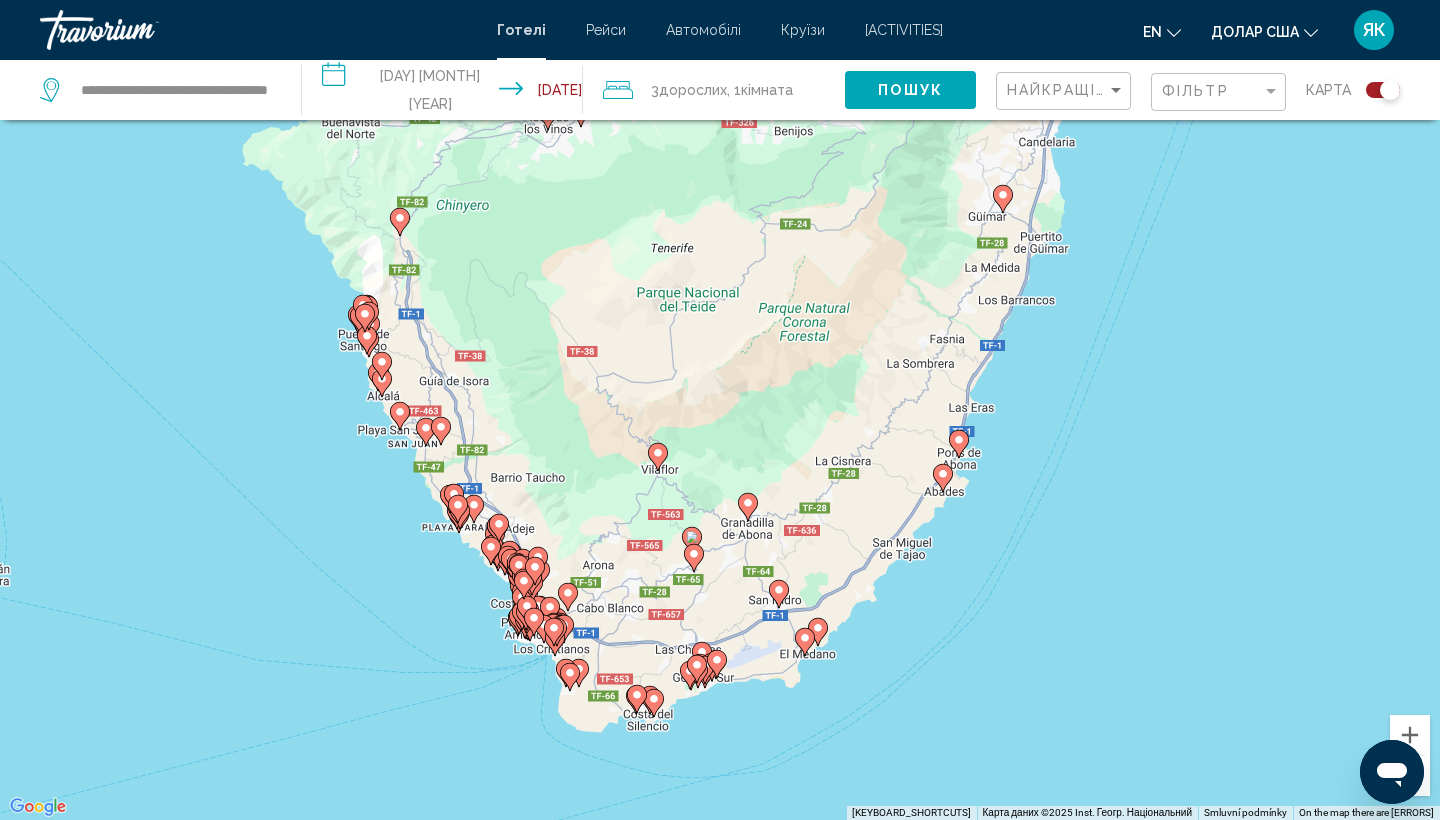 drag, startPoint x: 651, startPoint y: 660, endPoint x: 721, endPoint y: 612, distance: 84.87638 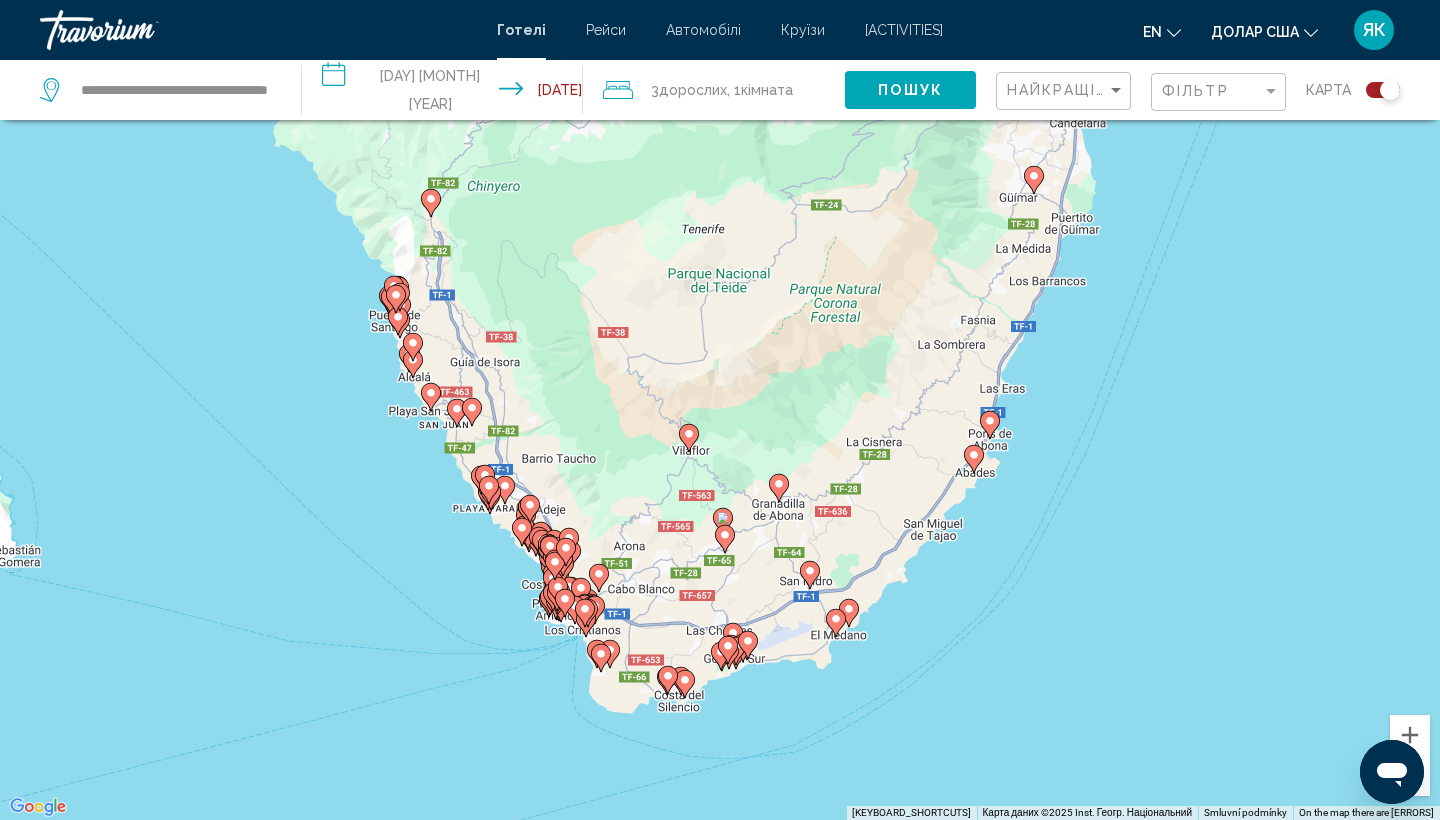 drag, startPoint x: 721, startPoint y: 612, endPoint x: 754, endPoint y: 593, distance: 38.078865 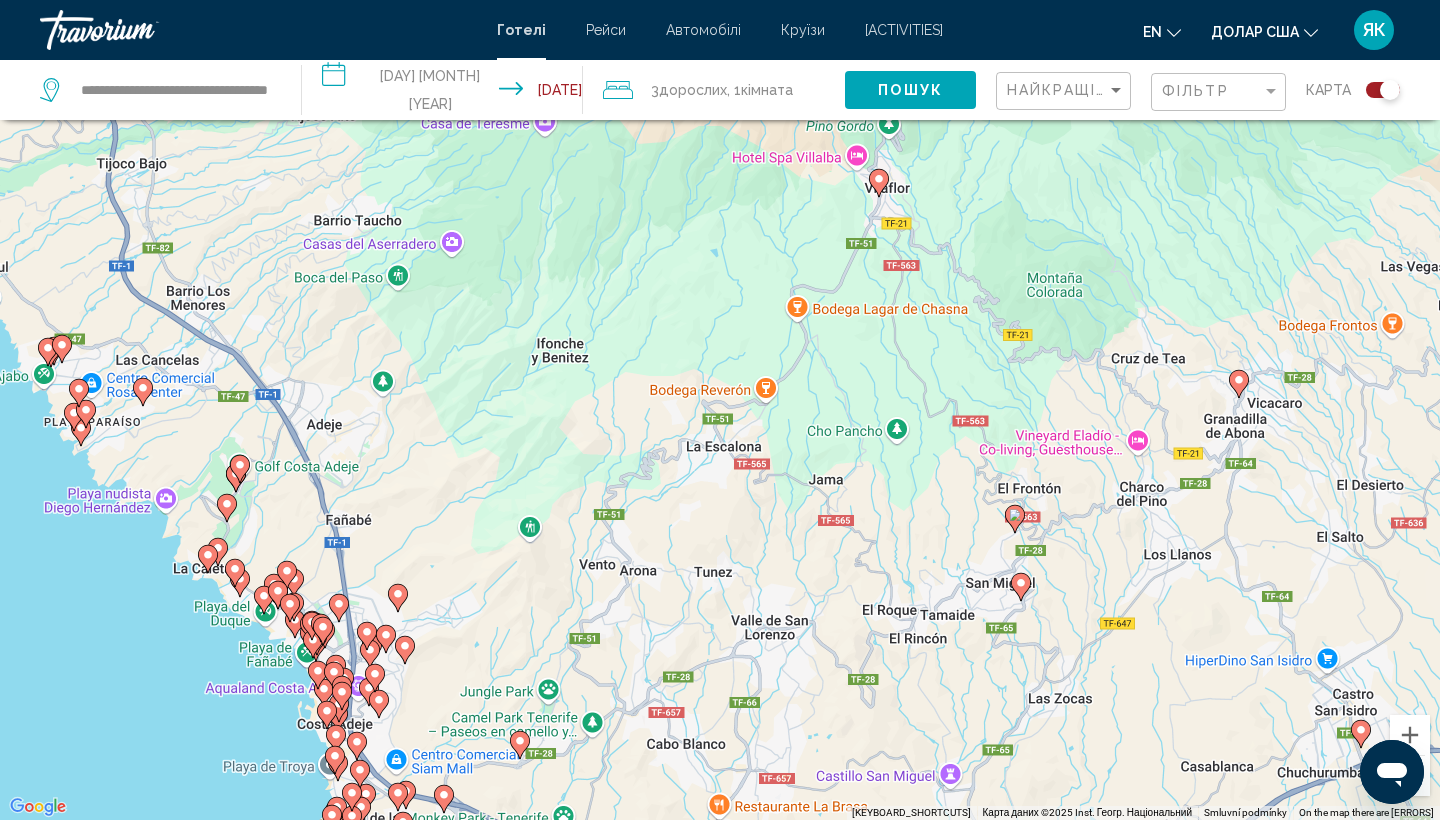 drag, startPoint x: 824, startPoint y: 464, endPoint x: 1040, endPoint y: 225, distance: 322.14438 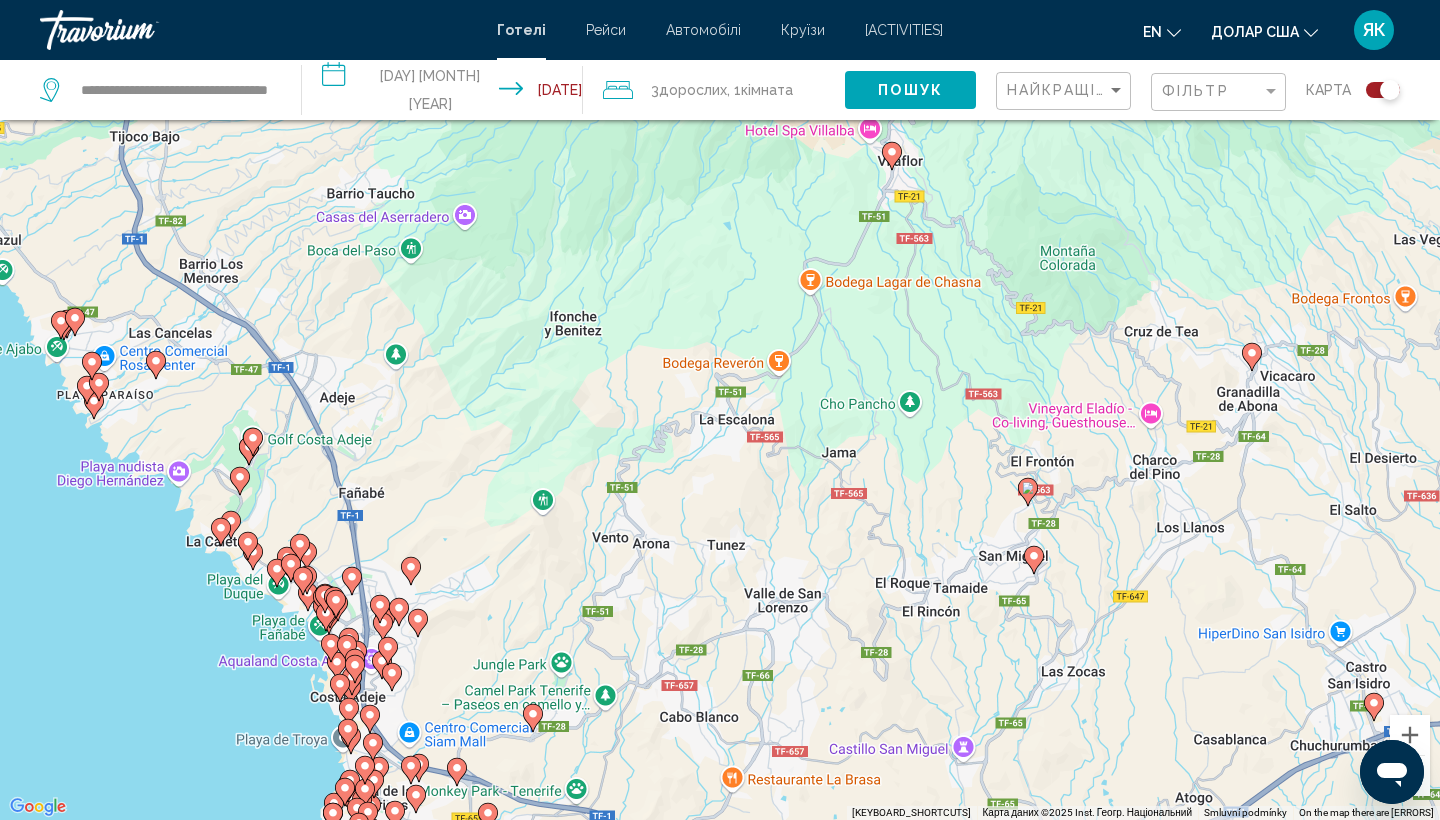 click on "Pokud chcete aktivovat možnost přetažení pomocí klávesnice, stiskněte Alt + Enter. Když je přetažení pomocí klávesnice aktivní, můžete značkou pohybovat pomocí šipek. Přetažení dokončíte stisknutím klávesy Enter. Klávesou Escape můžete akci zrušit." at bounding box center (720, 410) 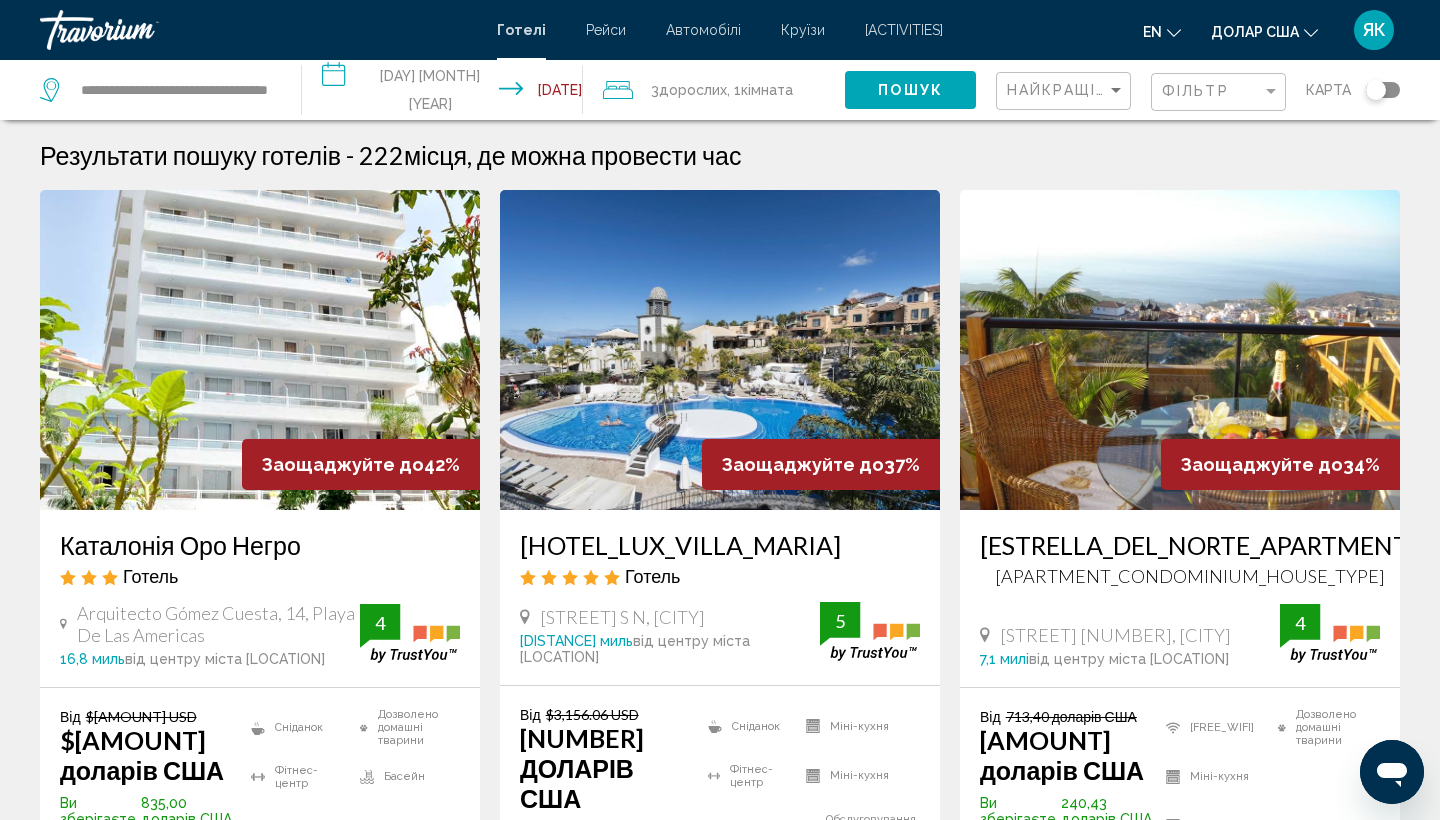 scroll, scrollTop: 0, scrollLeft: 0, axis: both 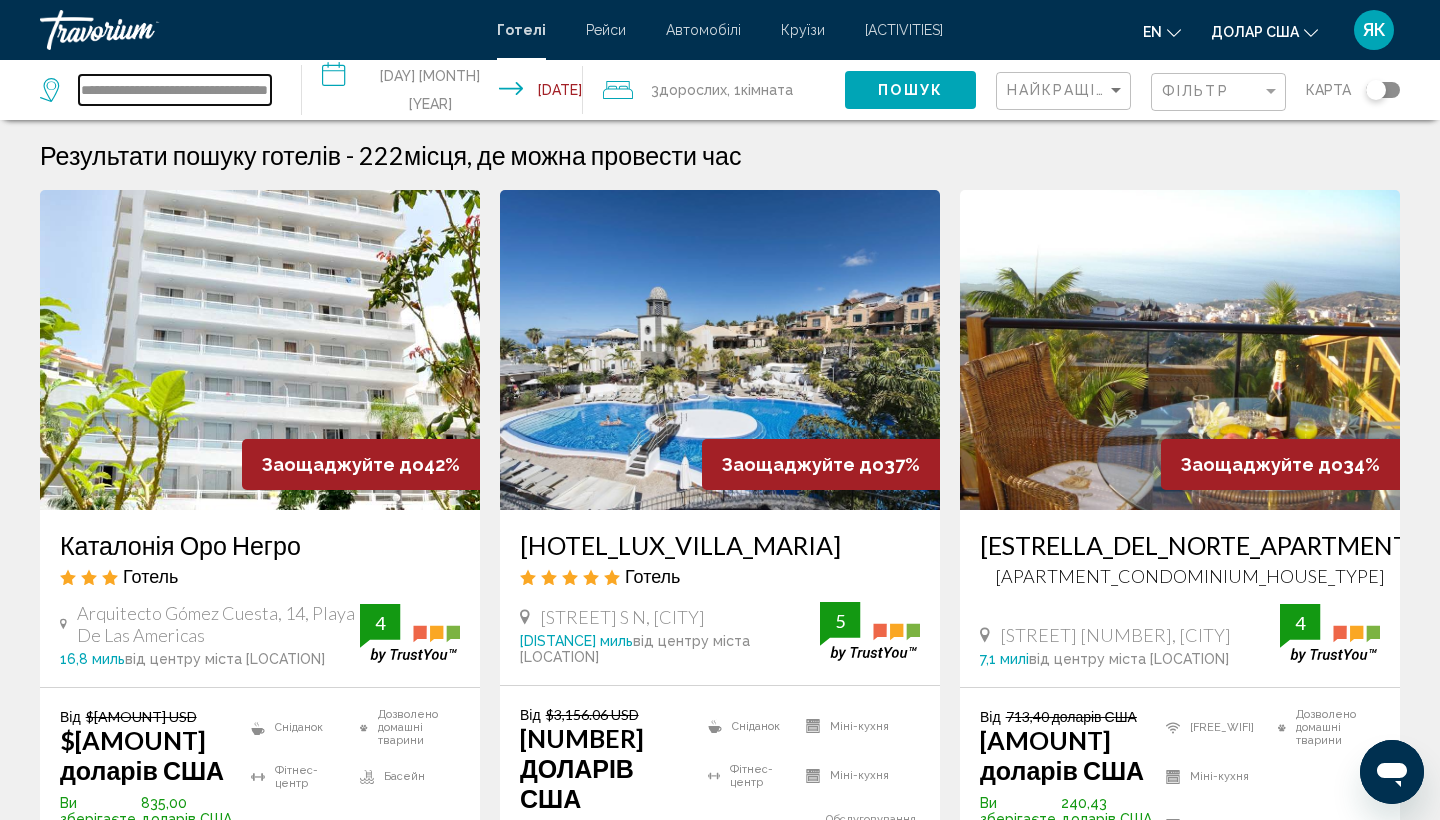 click on "**********" at bounding box center (175, 90) 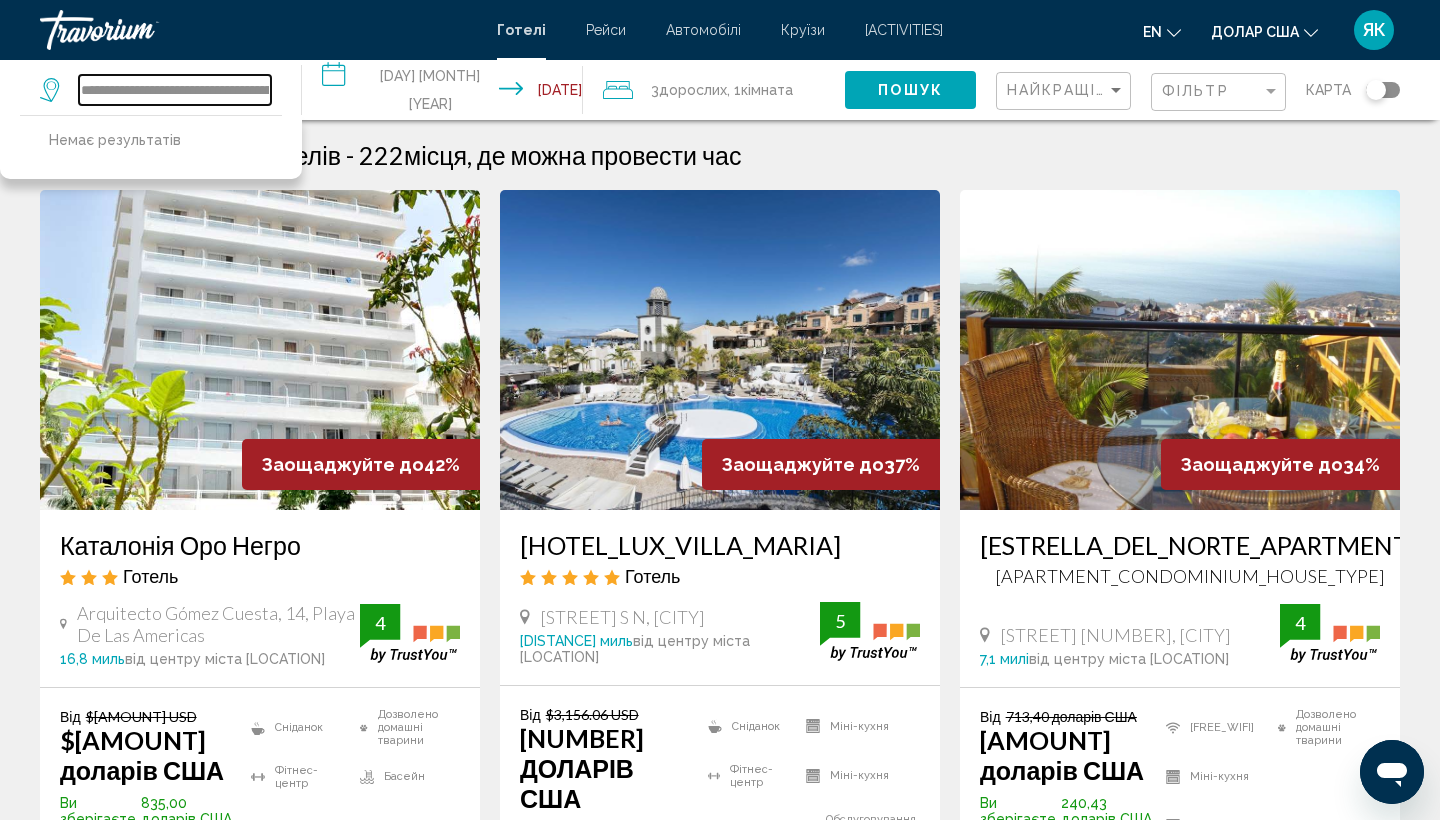 click on "**********" at bounding box center [175, 90] 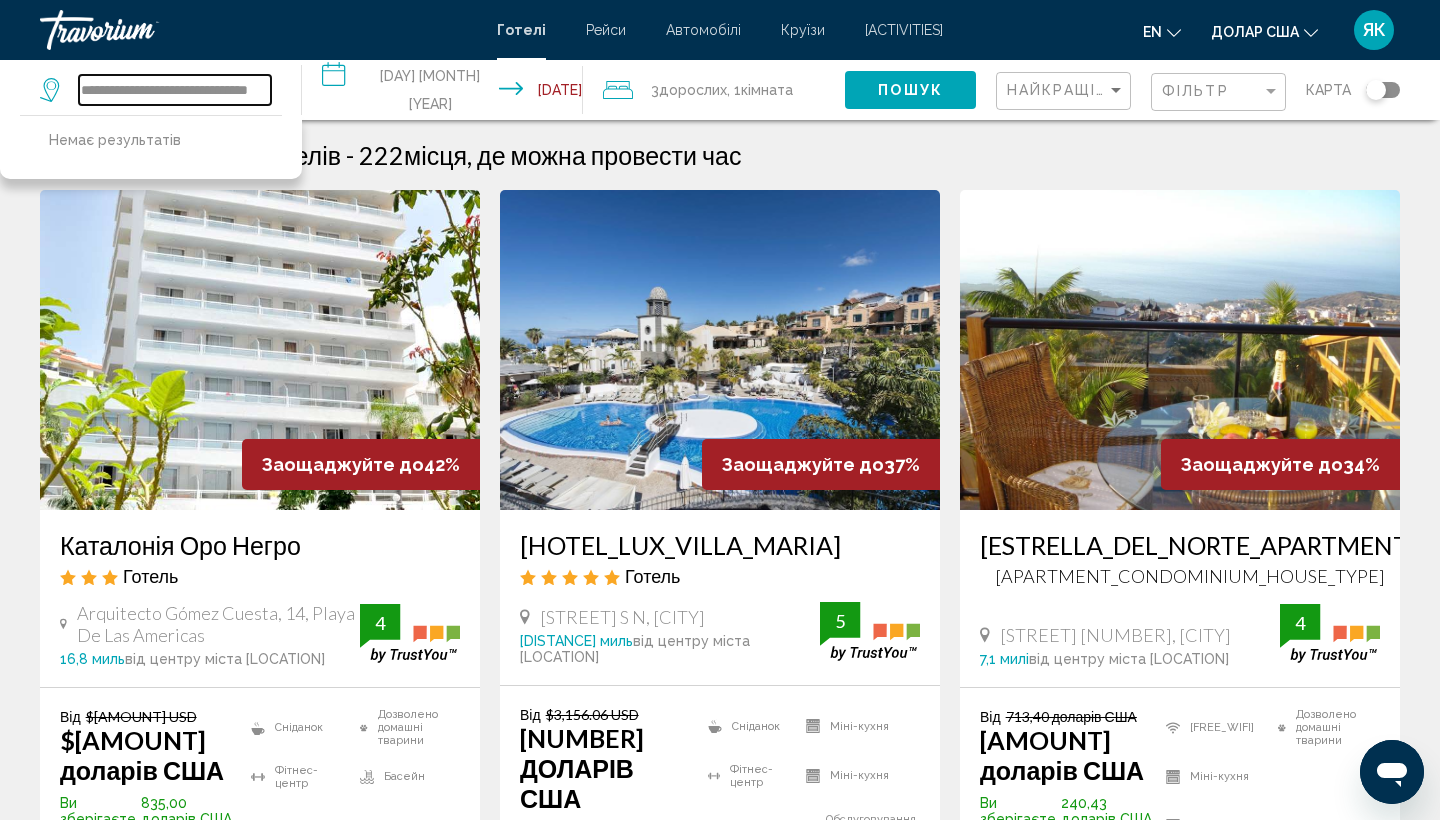 click on "**********" at bounding box center [175, 90] 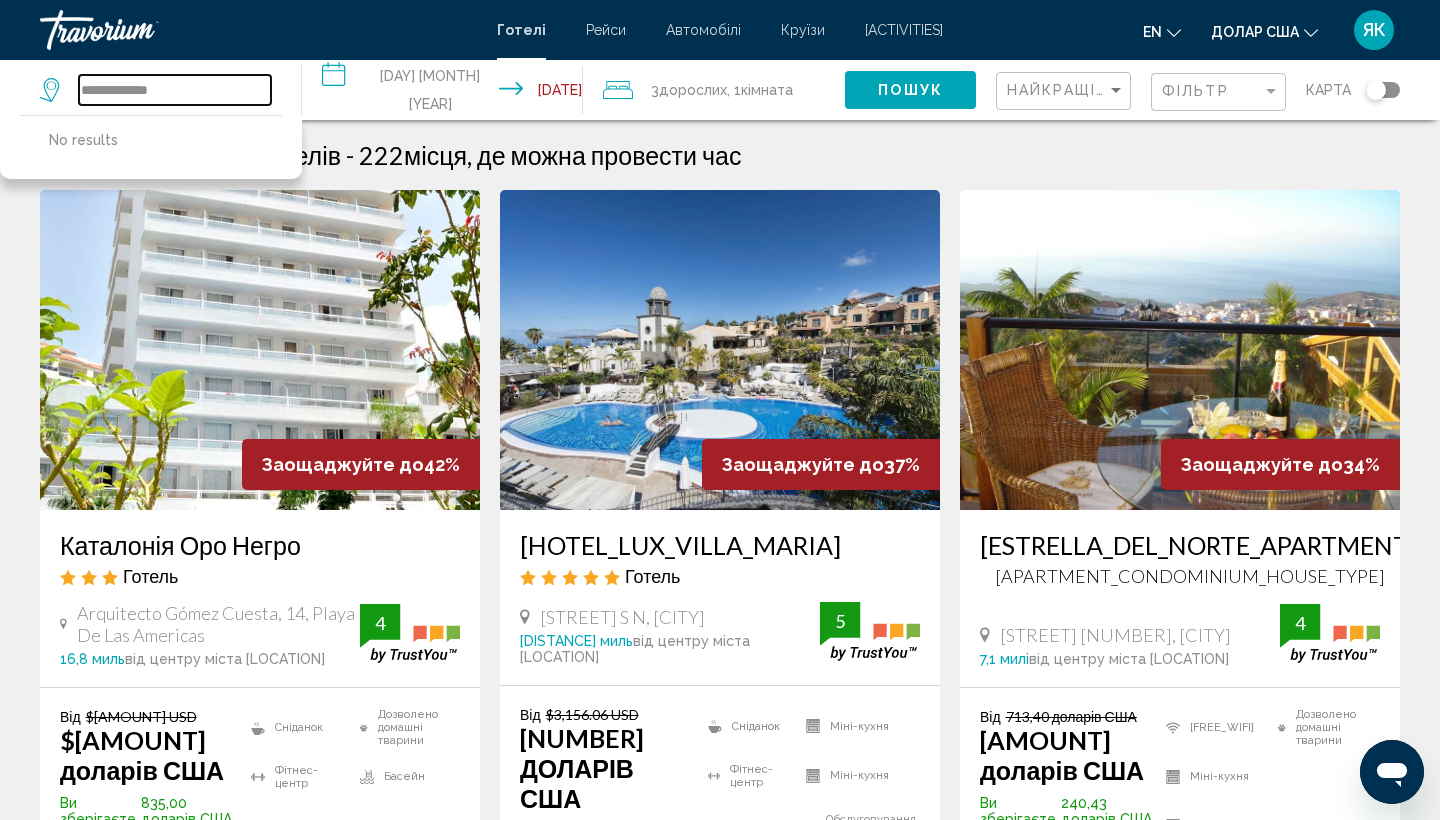 click on "**********" at bounding box center (175, 90) 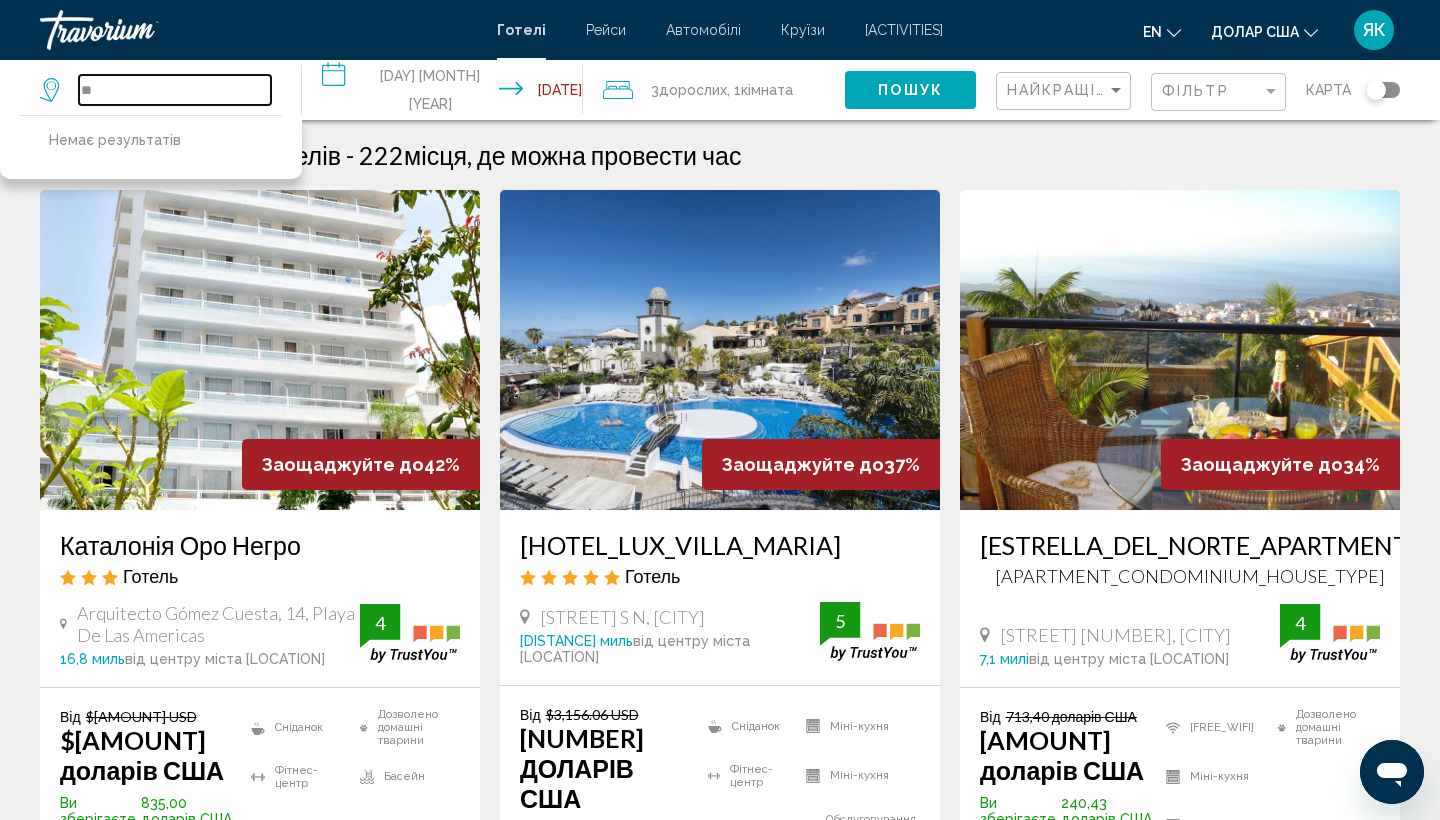 type on "*" 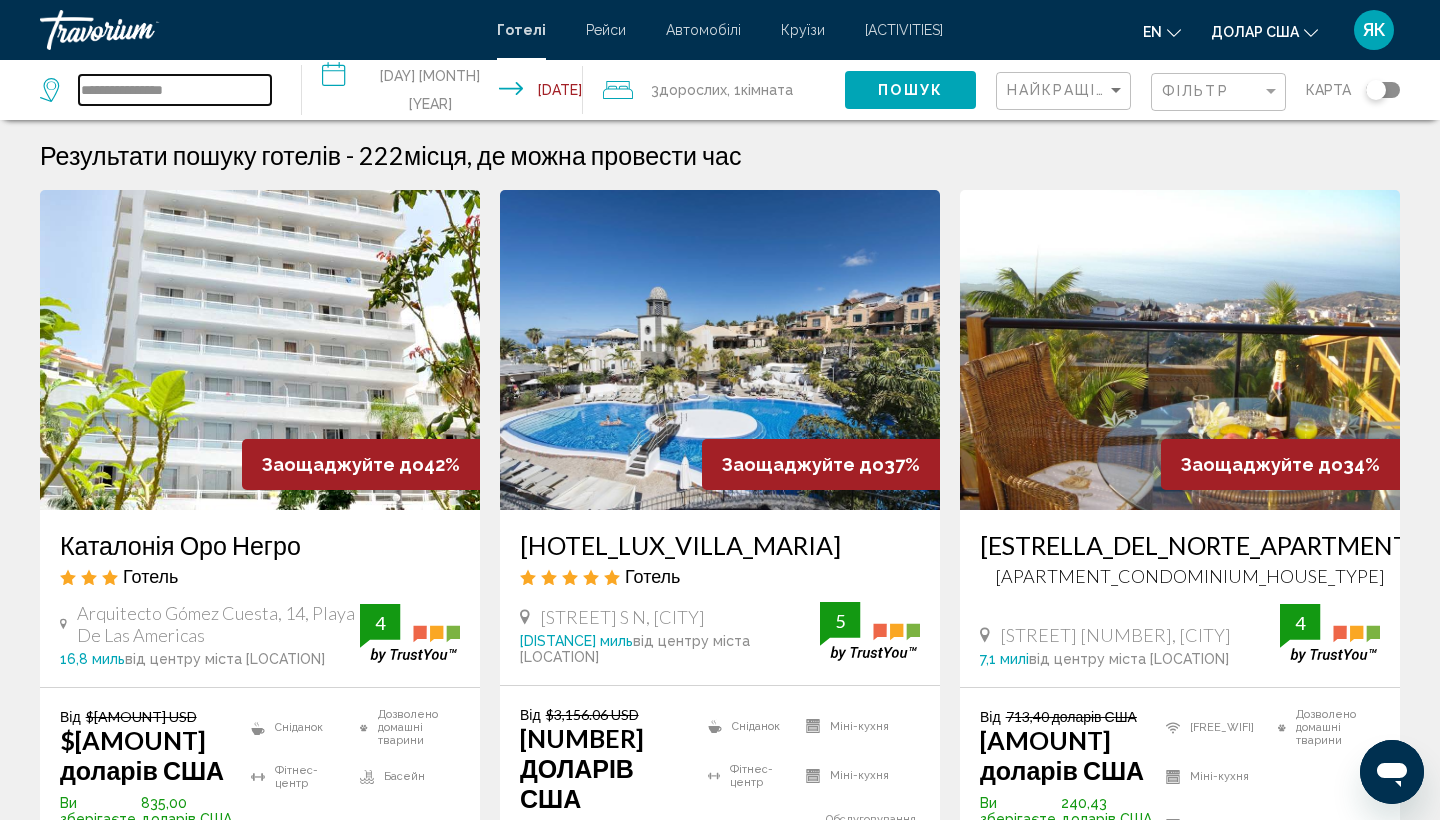 click on "**********" at bounding box center (175, 90) 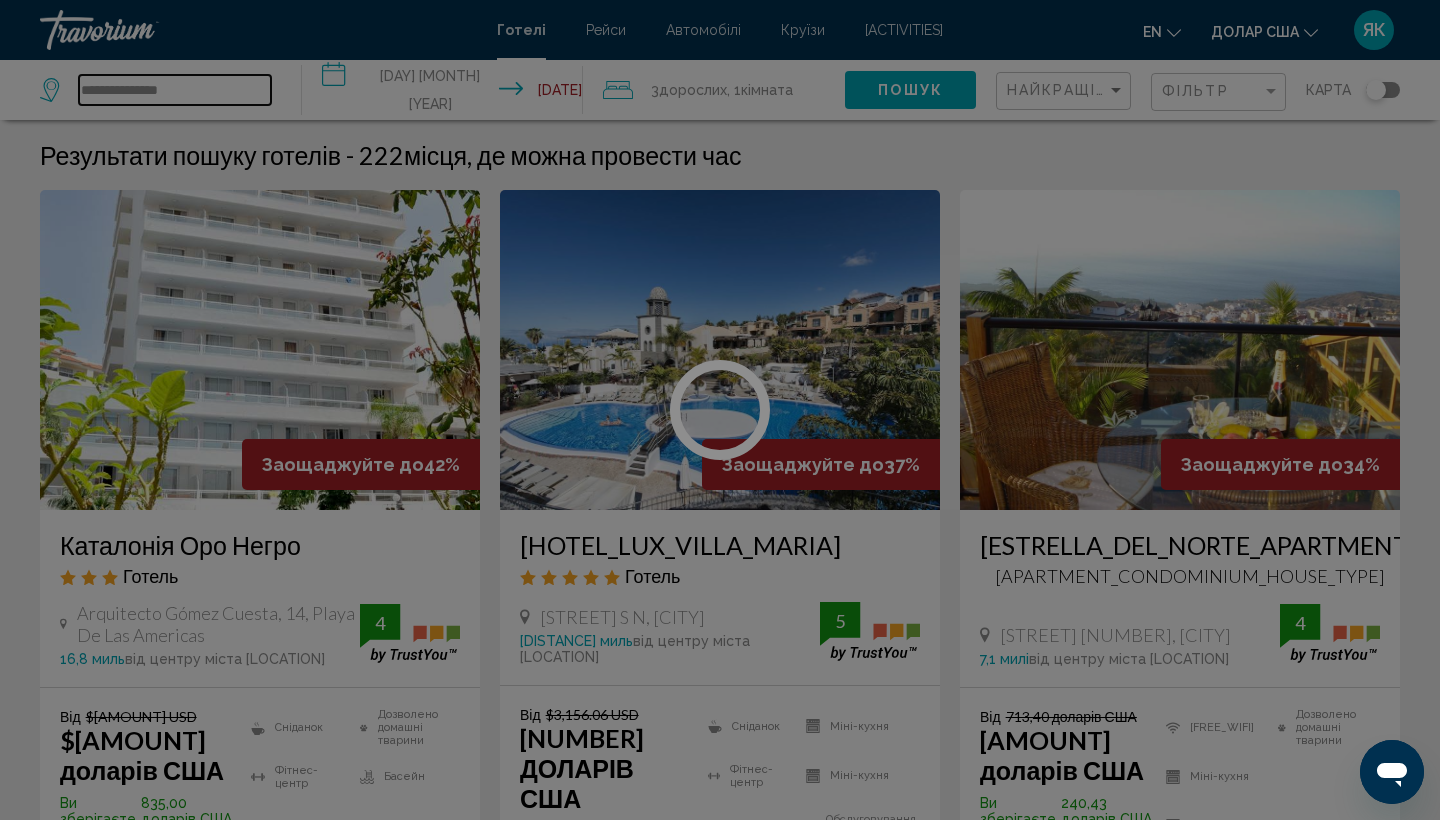 click on "**********" at bounding box center (175, 90) 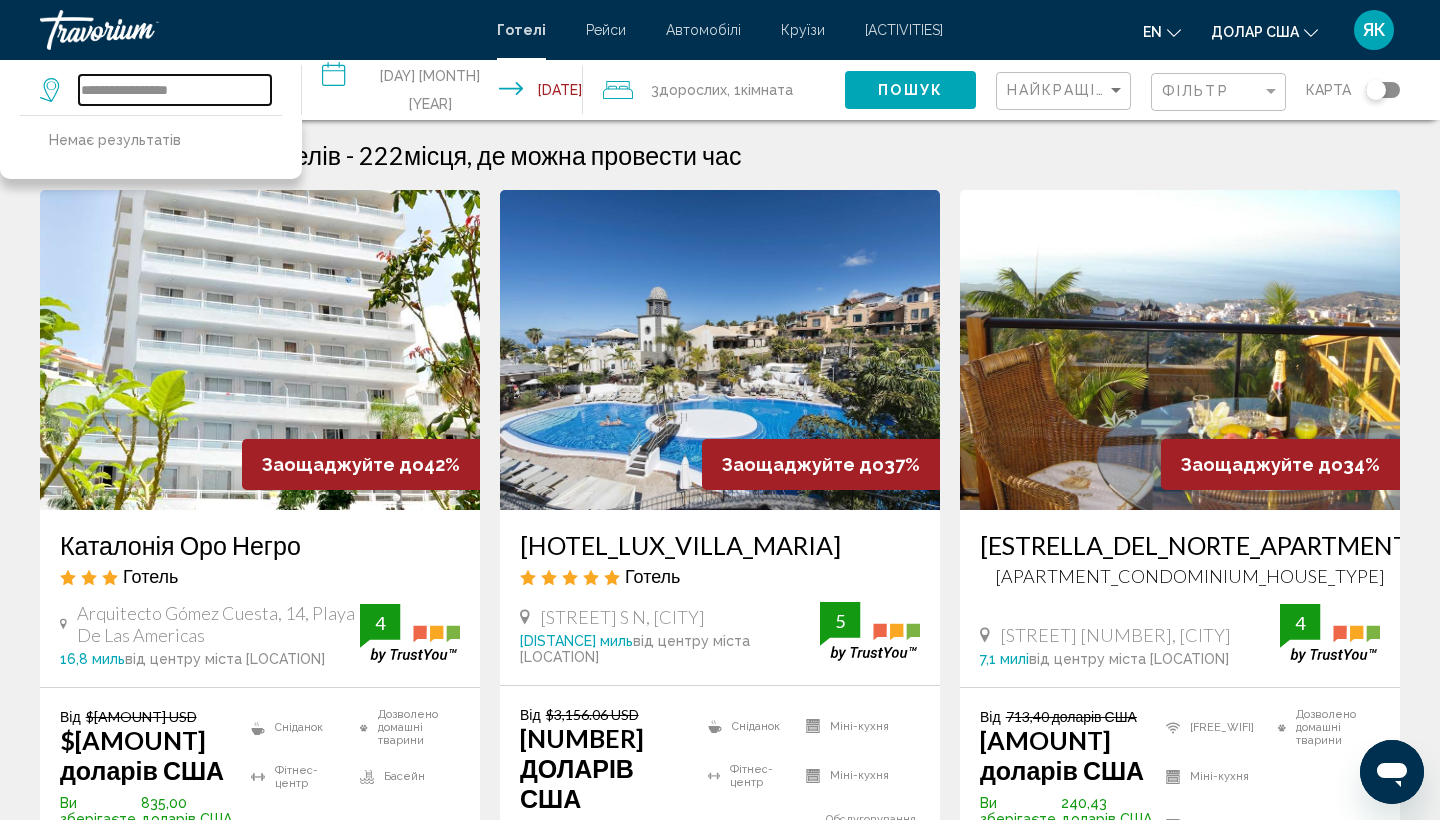 click on "**********" at bounding box center (175, 90) 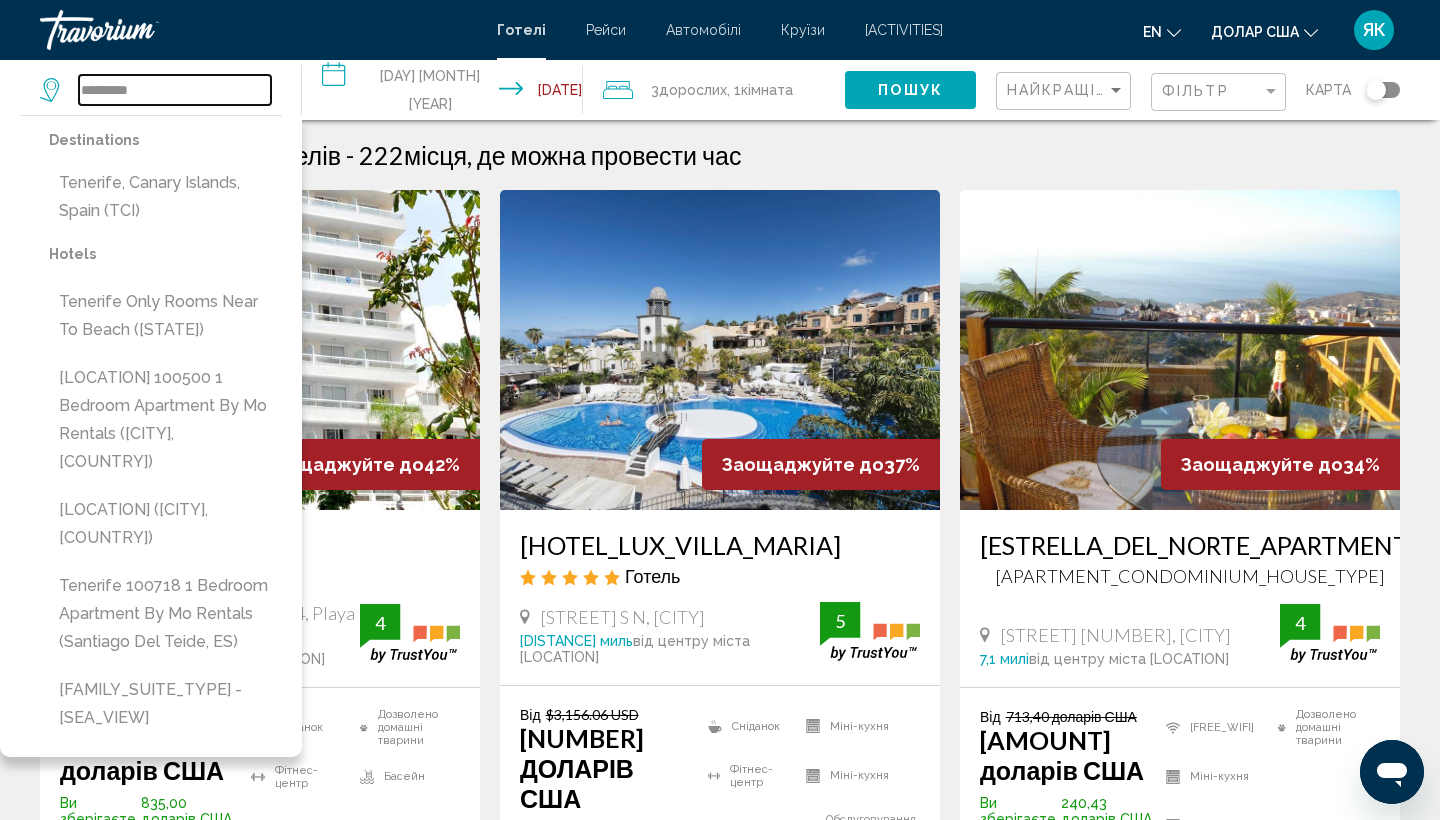 click on "********" at bounding box center (175, 90) 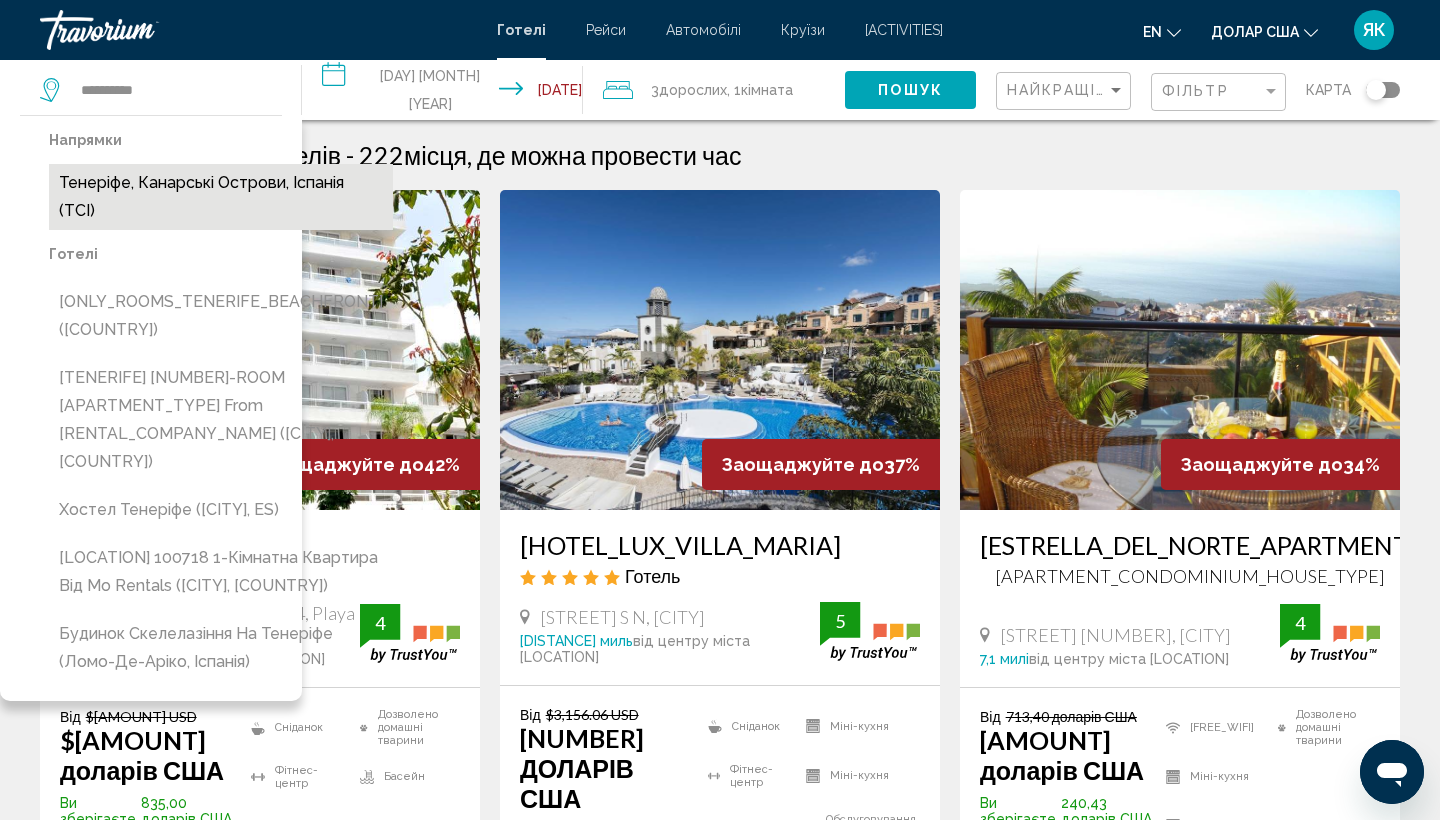 click on "Тенеріфе, Канарські острови, Іспанія (TCI)" at bounding box center [221, 197] 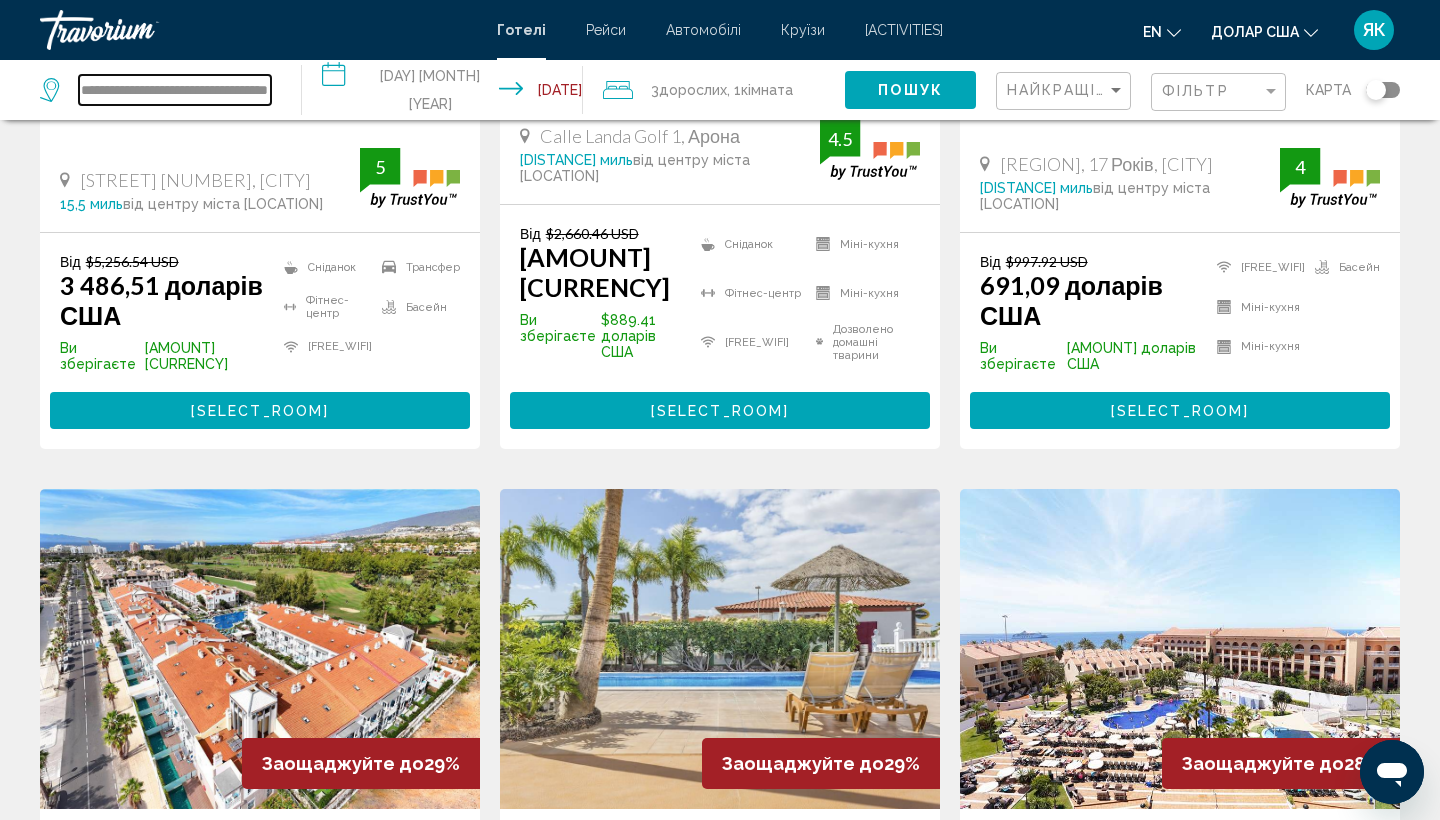 scroll, scrollTop: 2082, scrollLeft: 0, axis: vertical 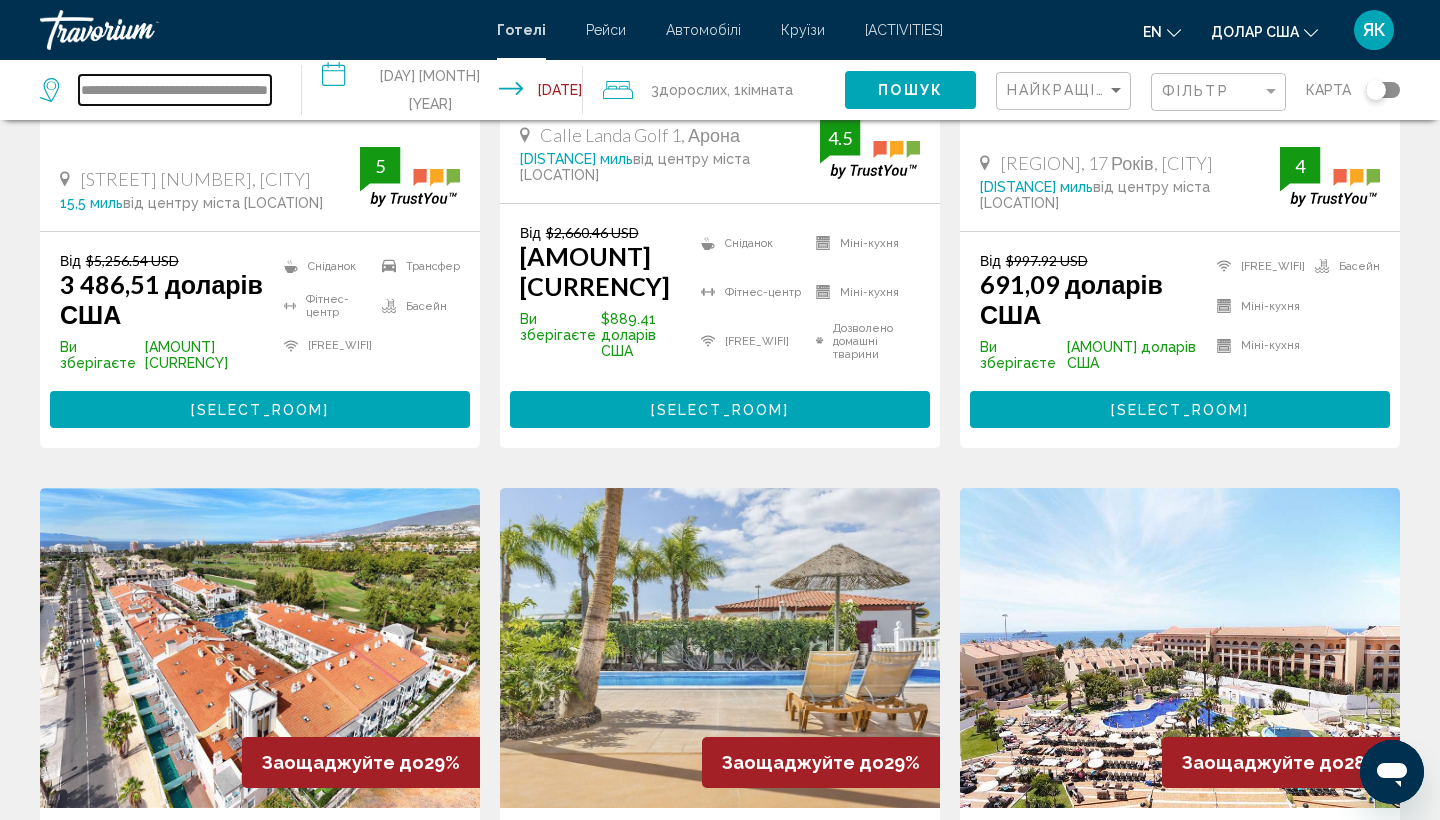 click on "**********" at bounding box center (175, 90) 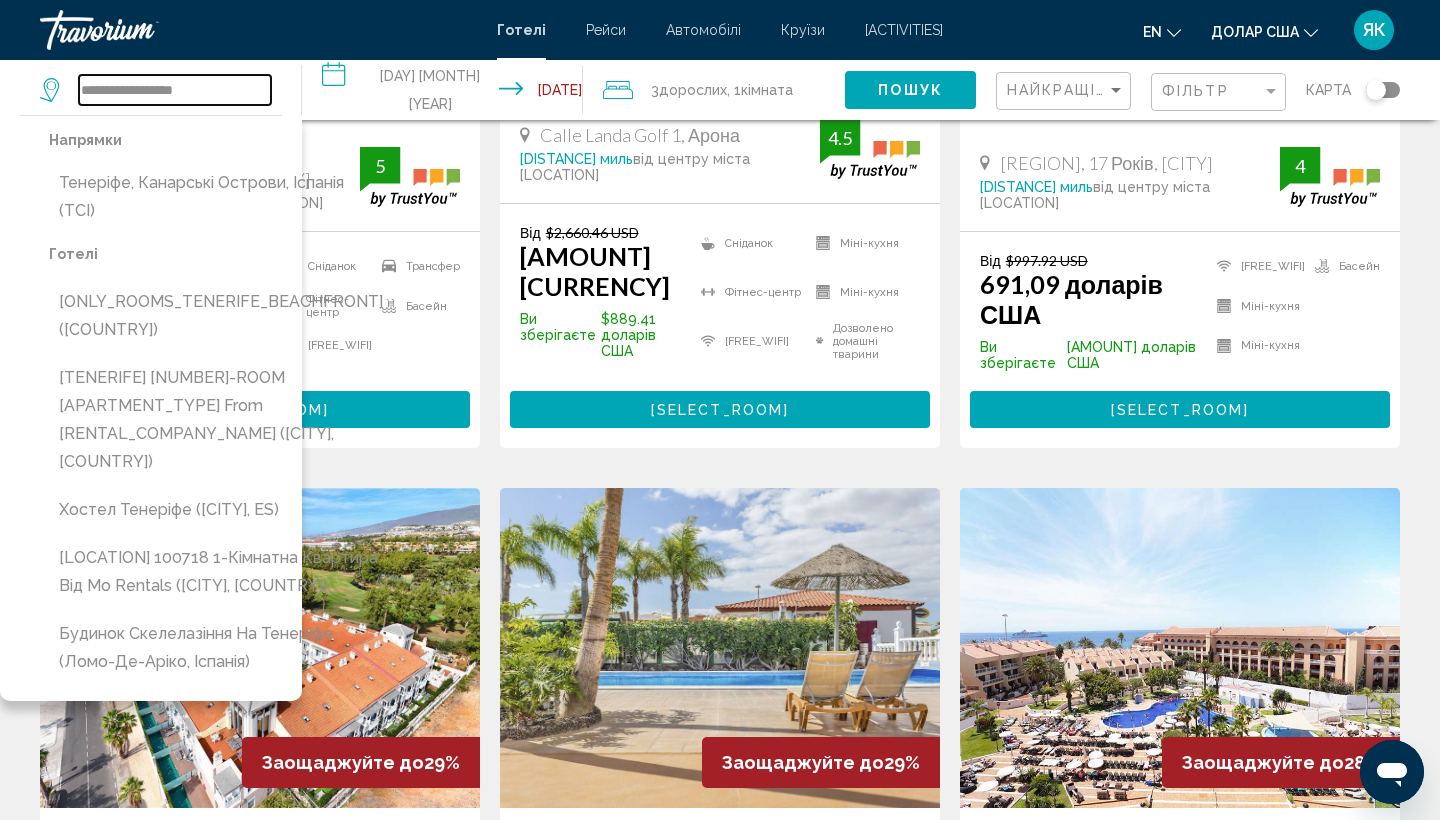 click on "**********" at bounding box center [175, 90] 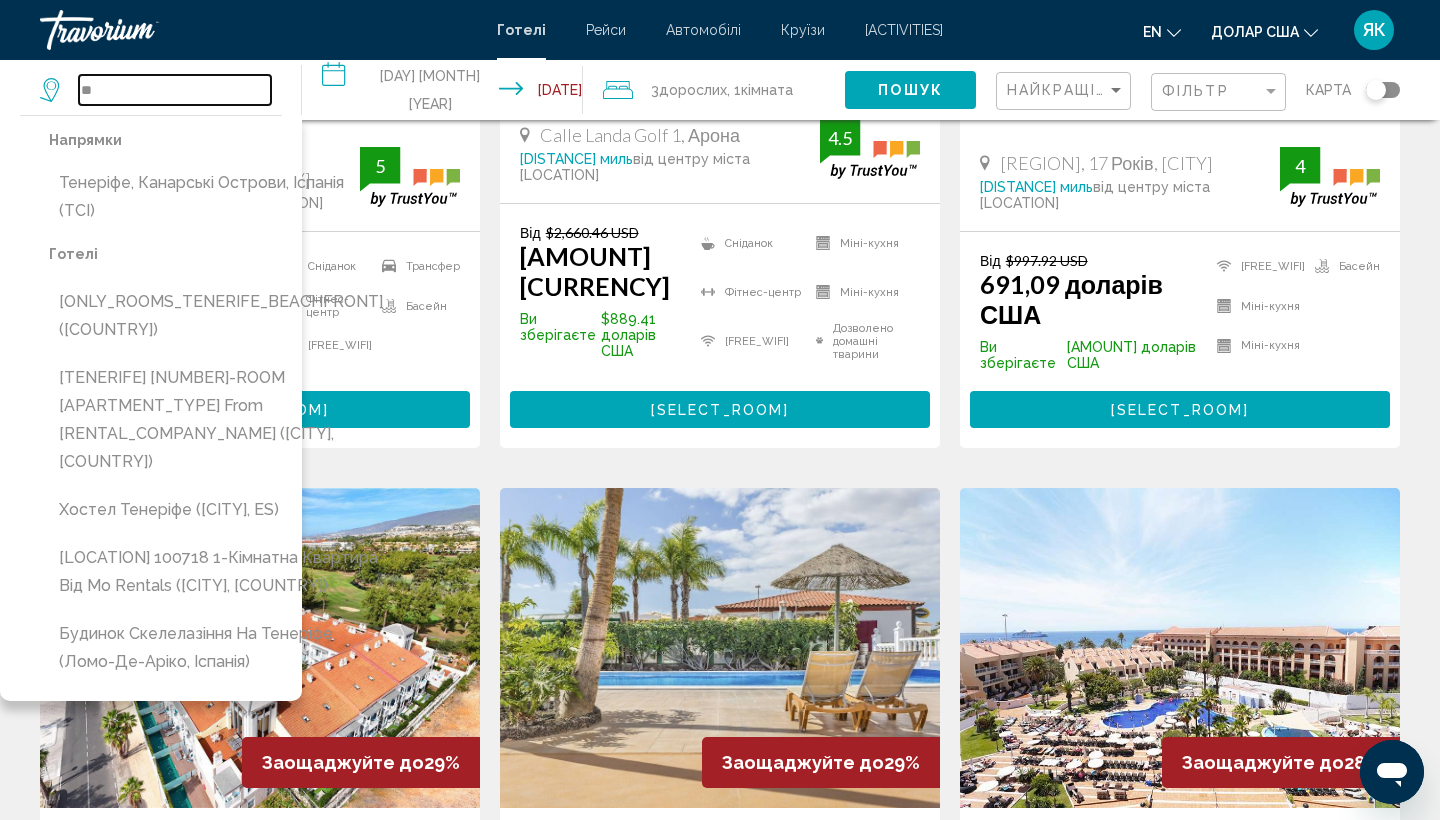 type on "*" 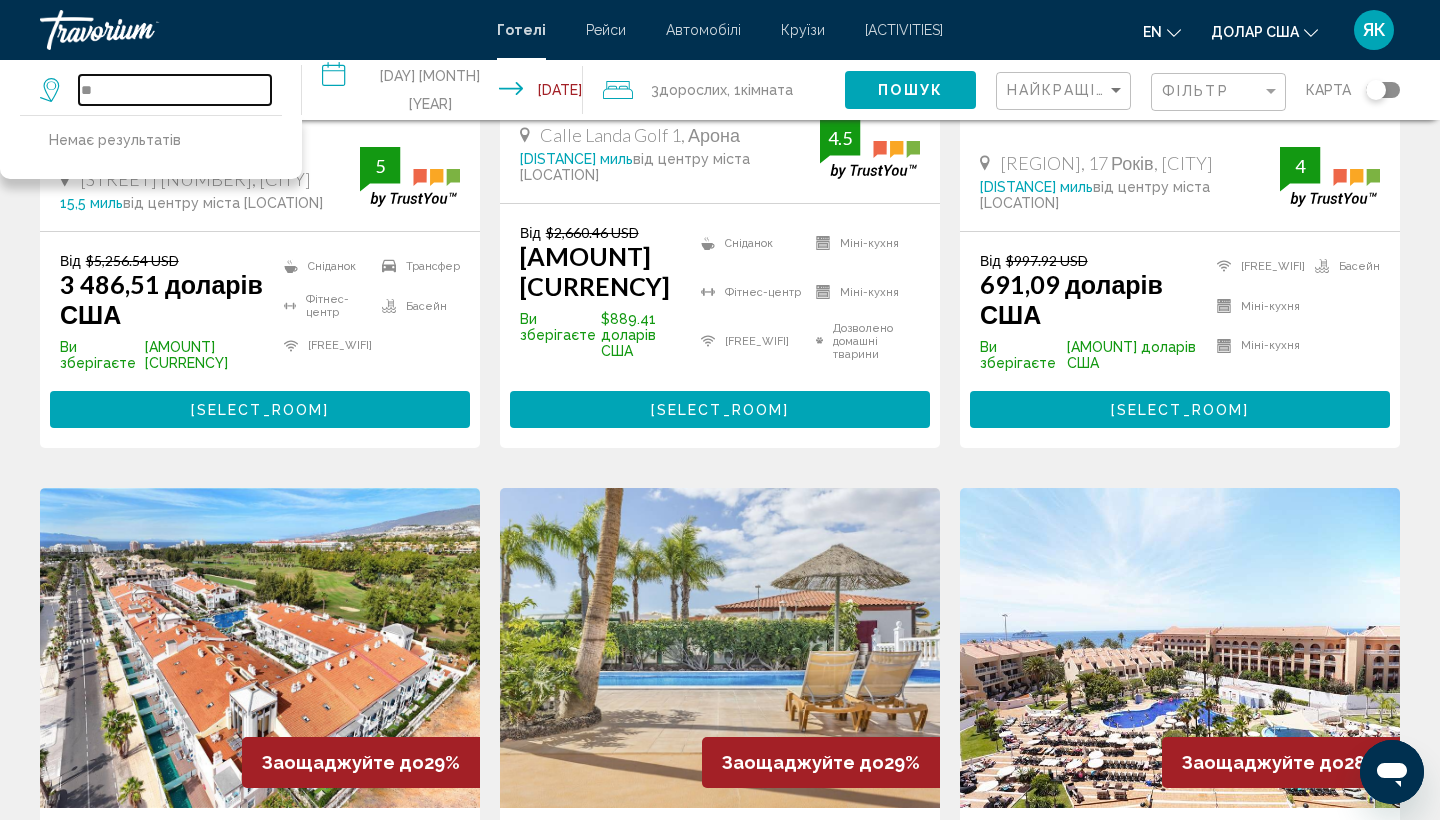 type on "*" 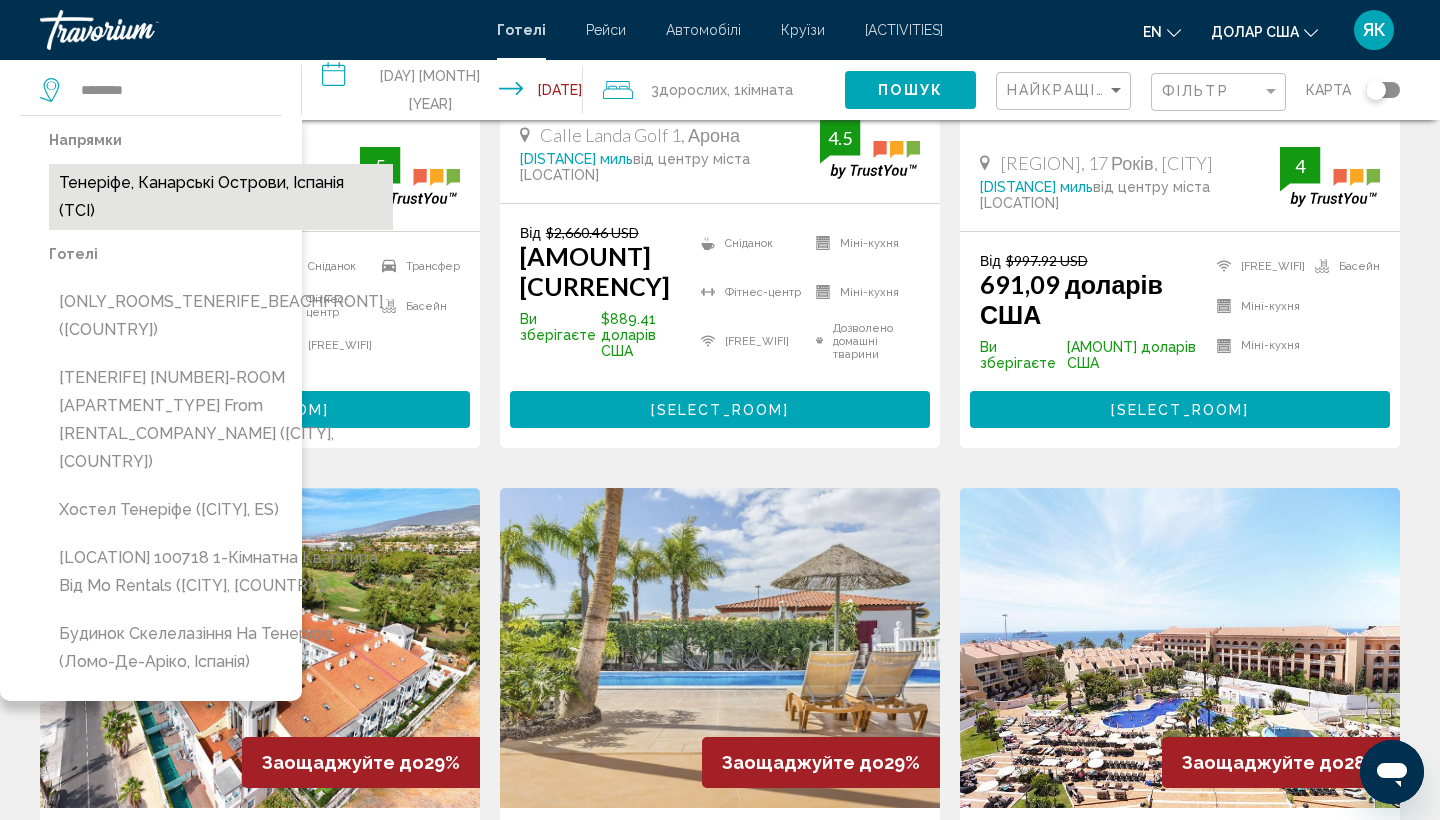 click on "Тенеріфе, Канарські острови, Іспанія (TCI)" at bounding box center (221, 197) 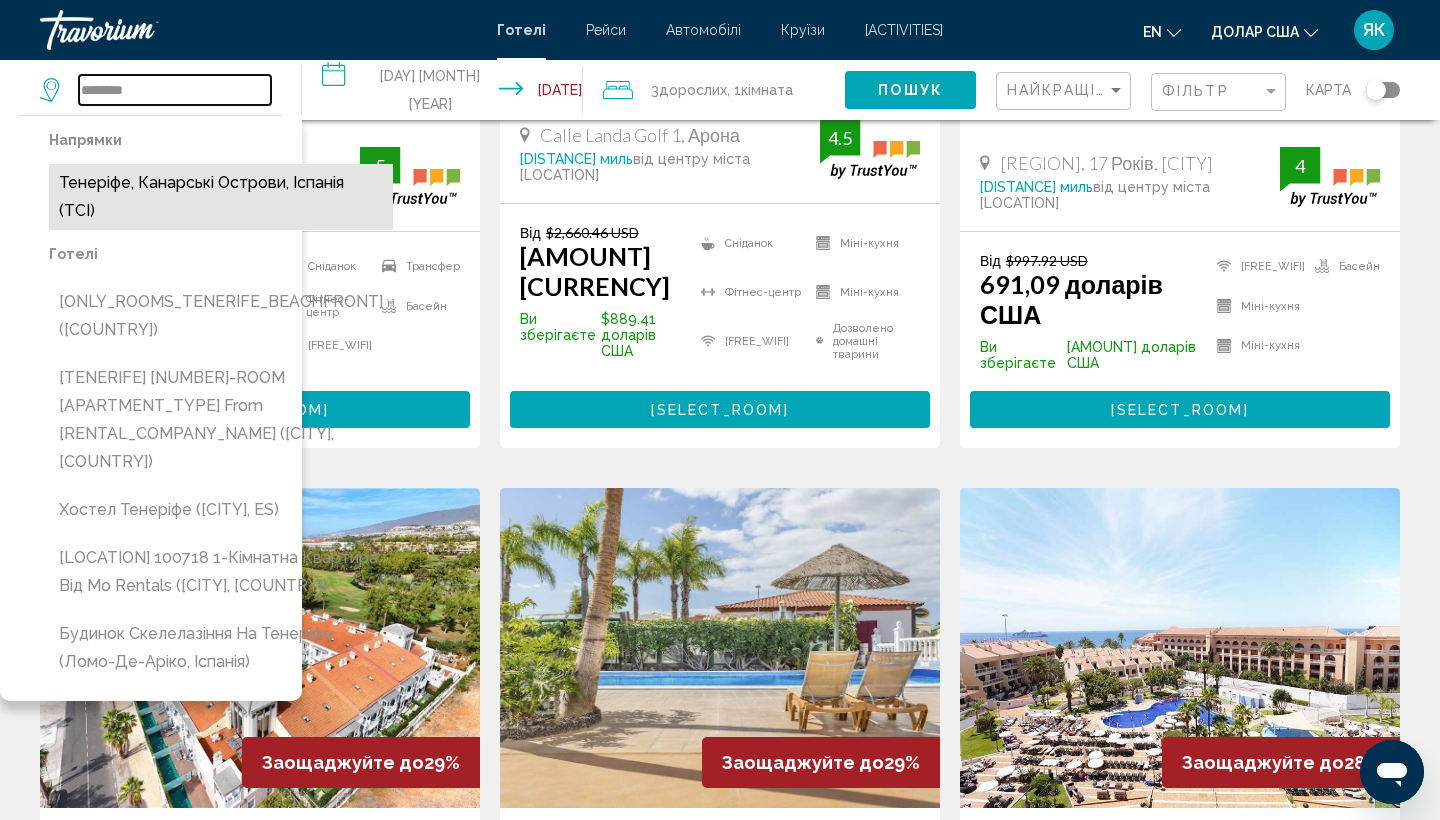type on "**********" 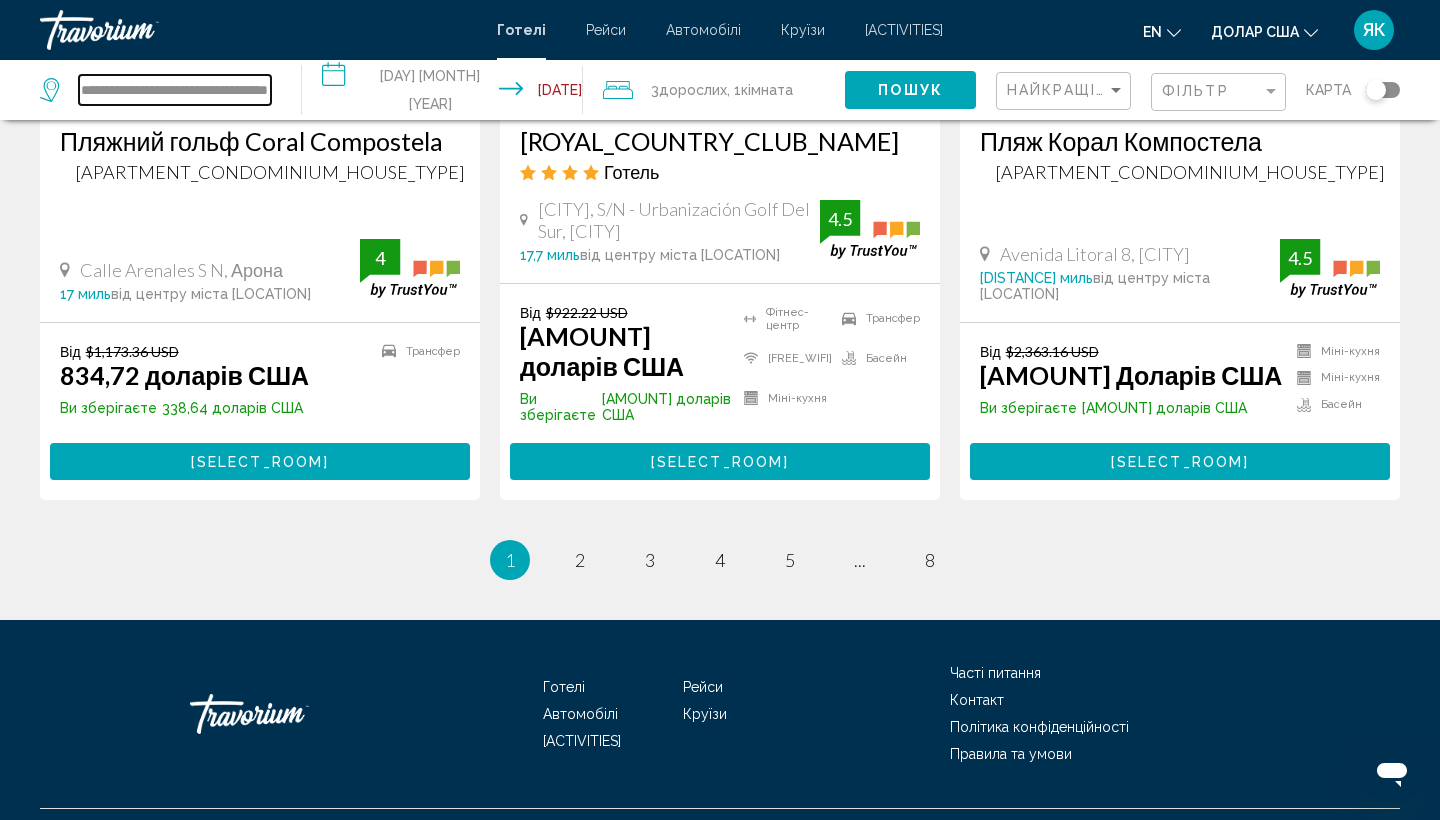 scroll, scrollTop: 2825, scrollLeft: 0, axis: vertical 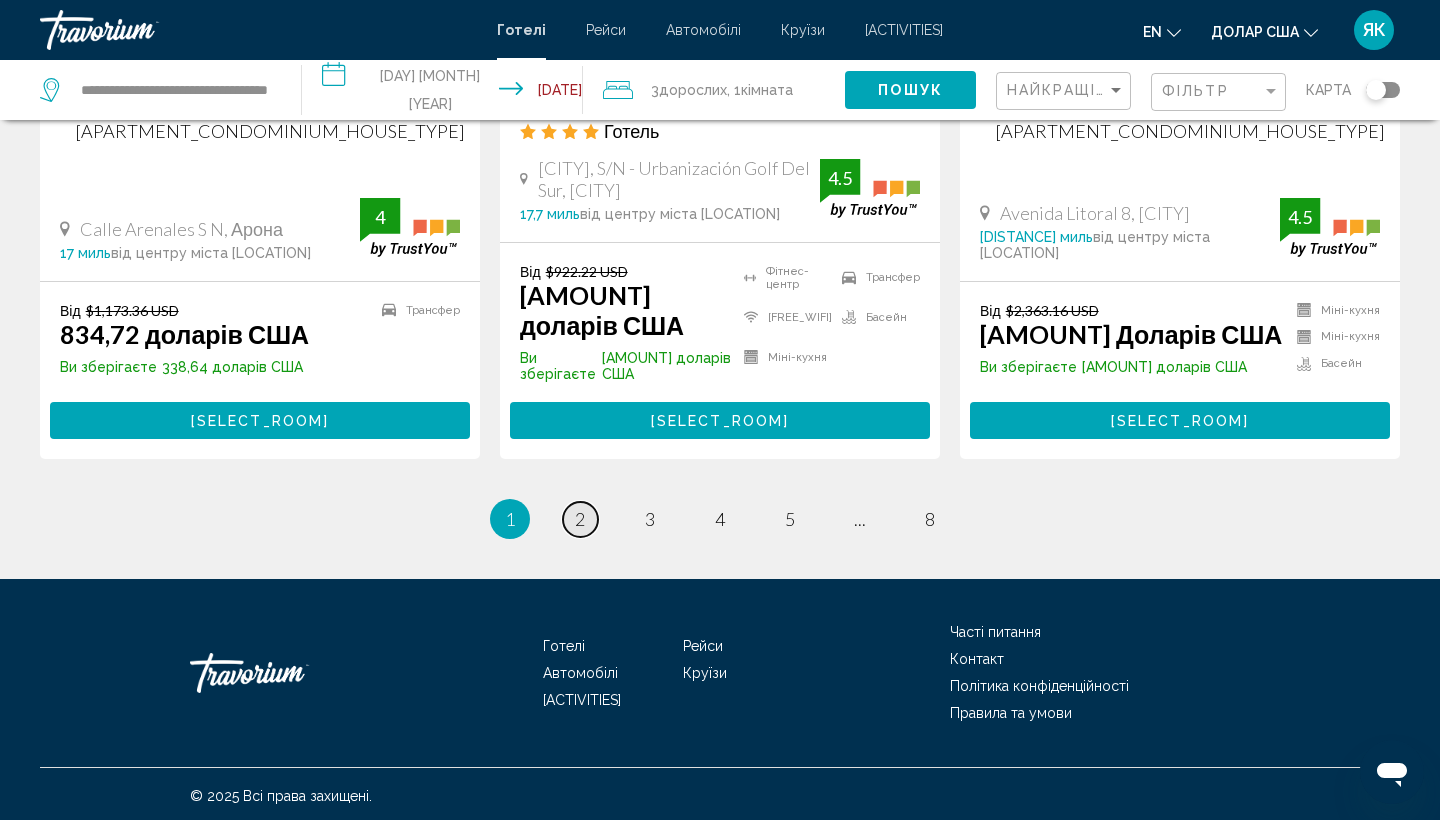 click on "2" at bounding box center (580, 519) 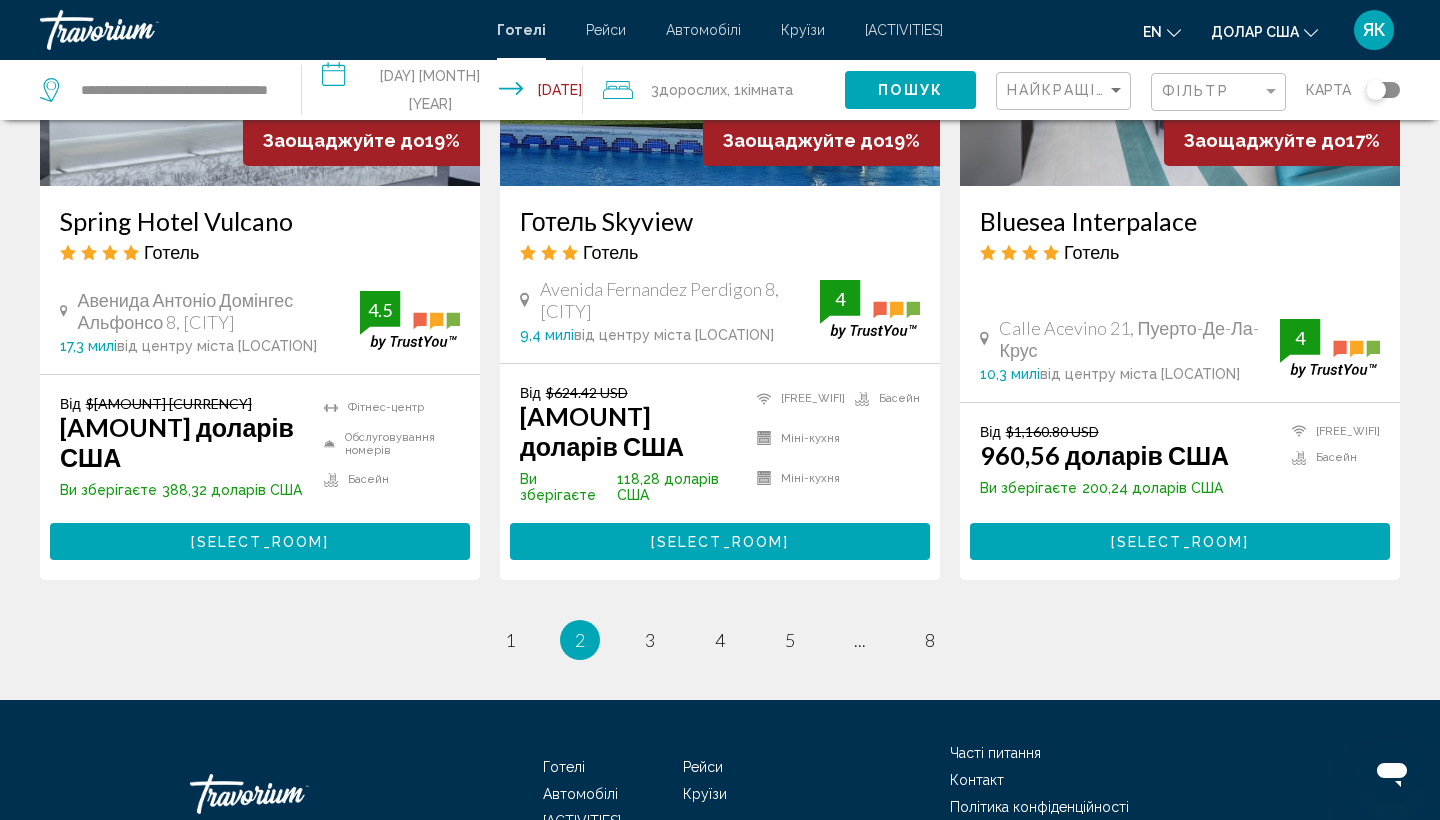scroll, scrollTop: 2665, scrollLeft: 0, axis: vertical 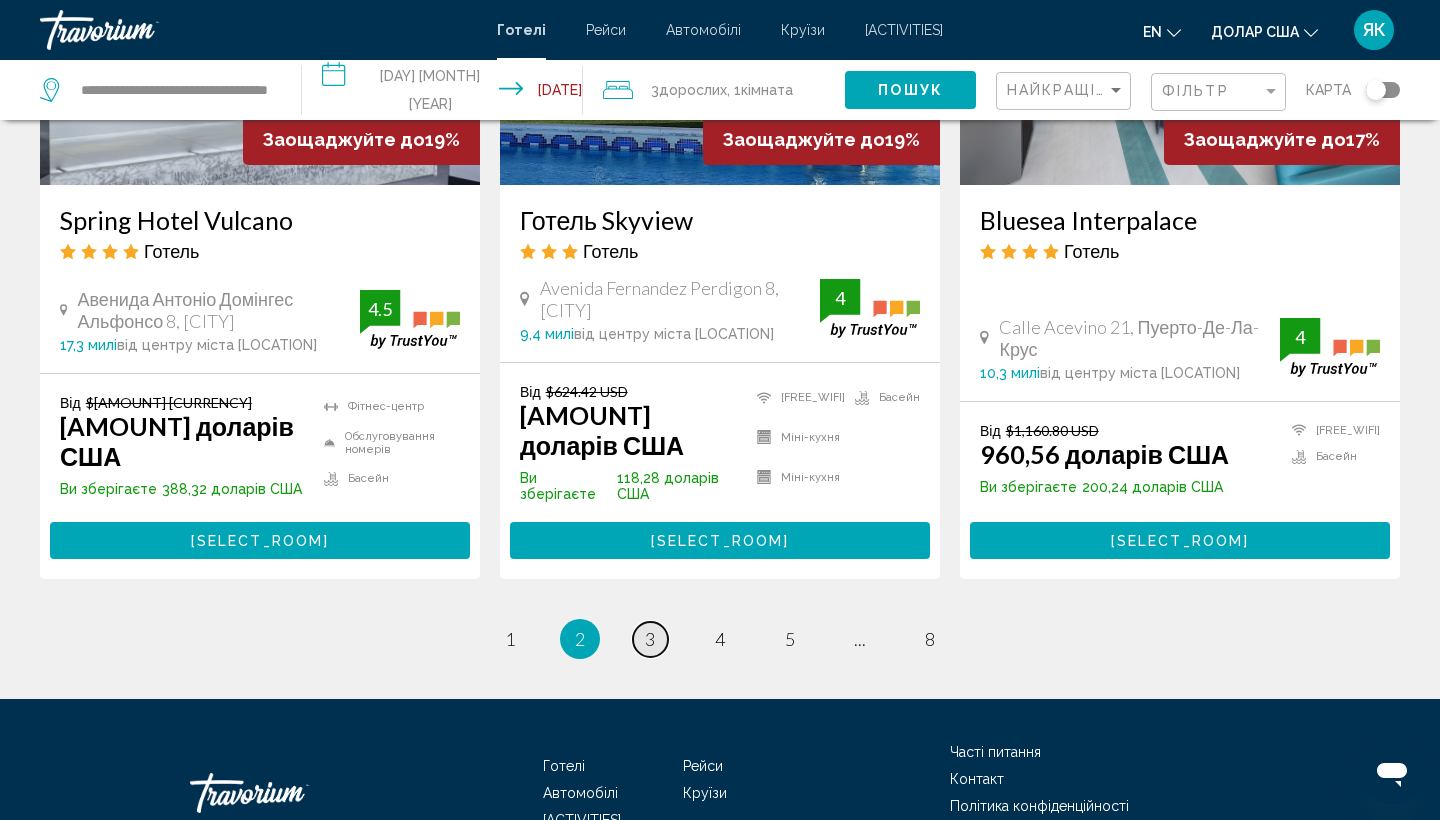 click on "сторінка 3" at bounding box center [650, 639] 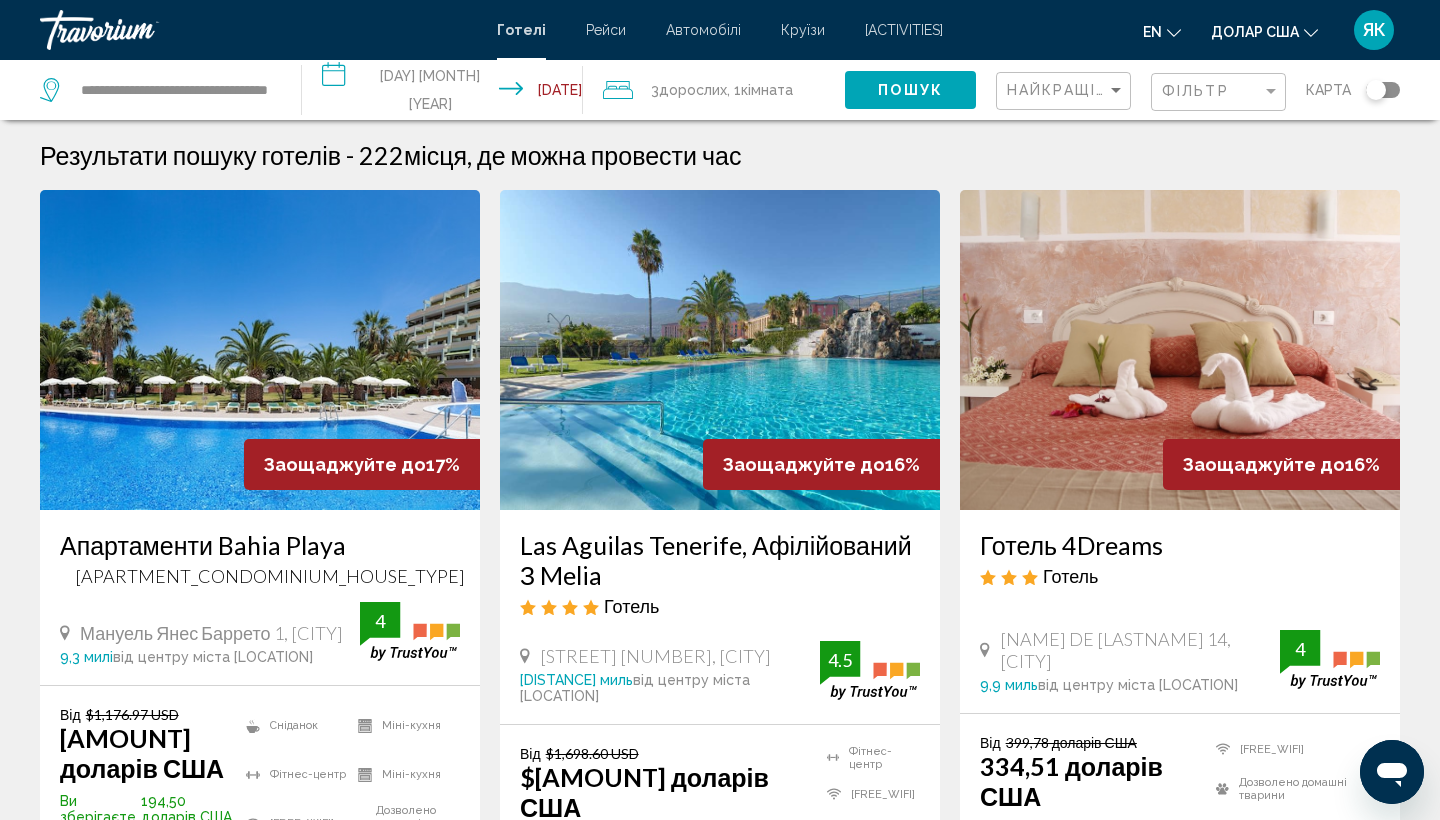 scroll, scrollTop: 0, scrollLeft: 0, axis: both 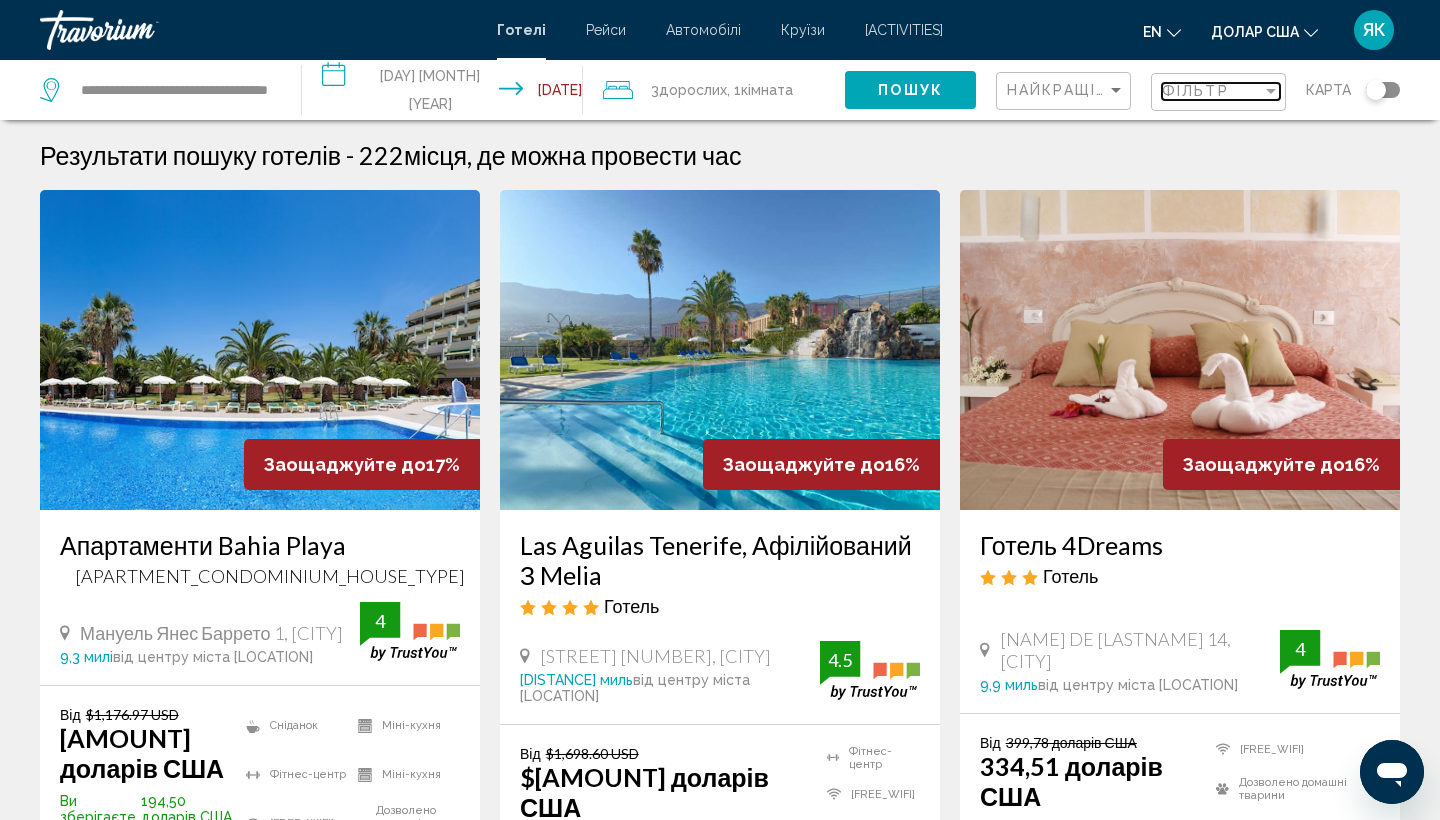 click on "ФІЛЬТР" at bounding box center (1195, 91) 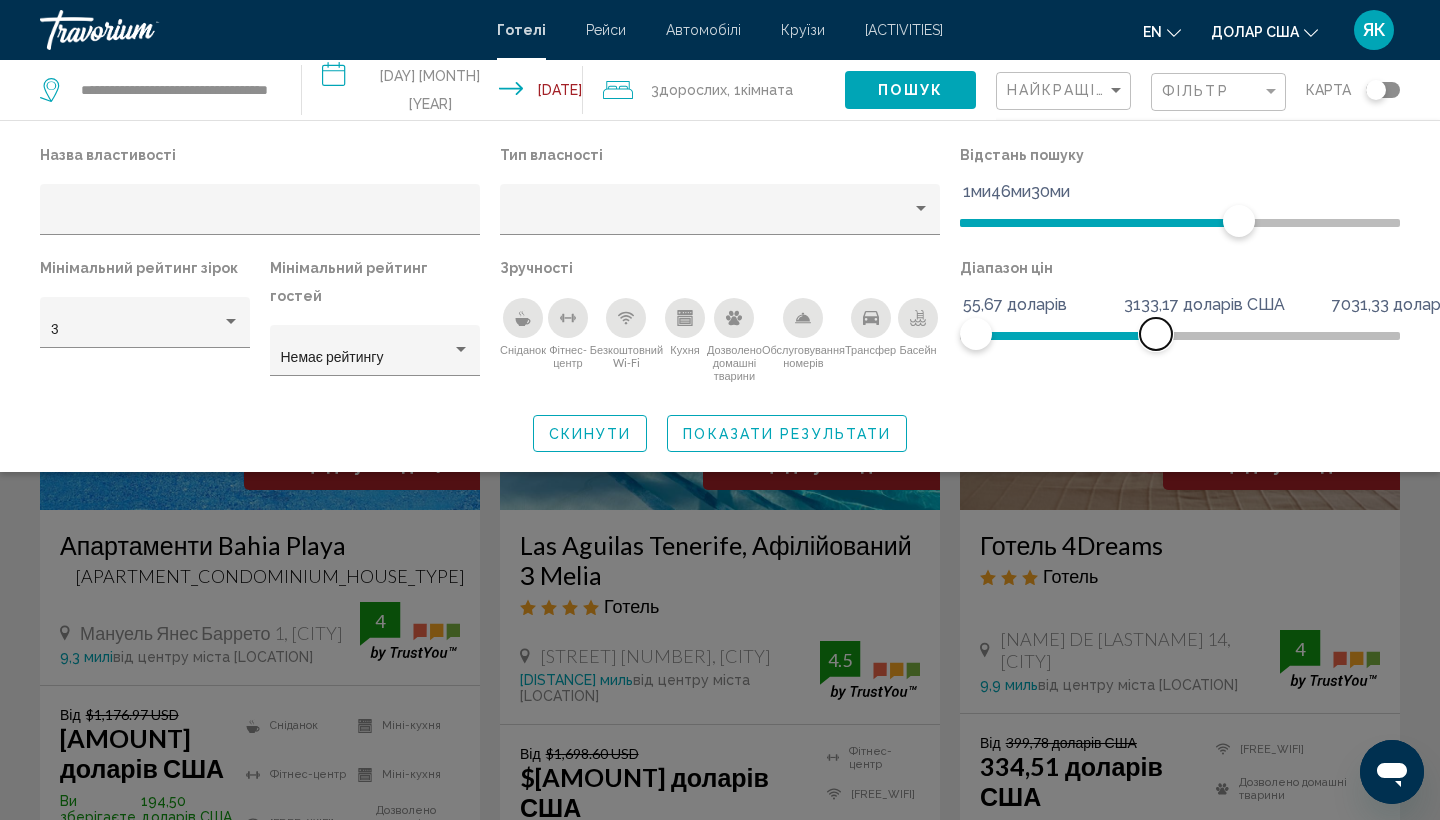 drag, startPoint x: 1382, startPoint y: 332, endPoint x: 1156, endPoint y: 333, distance: 226.00221 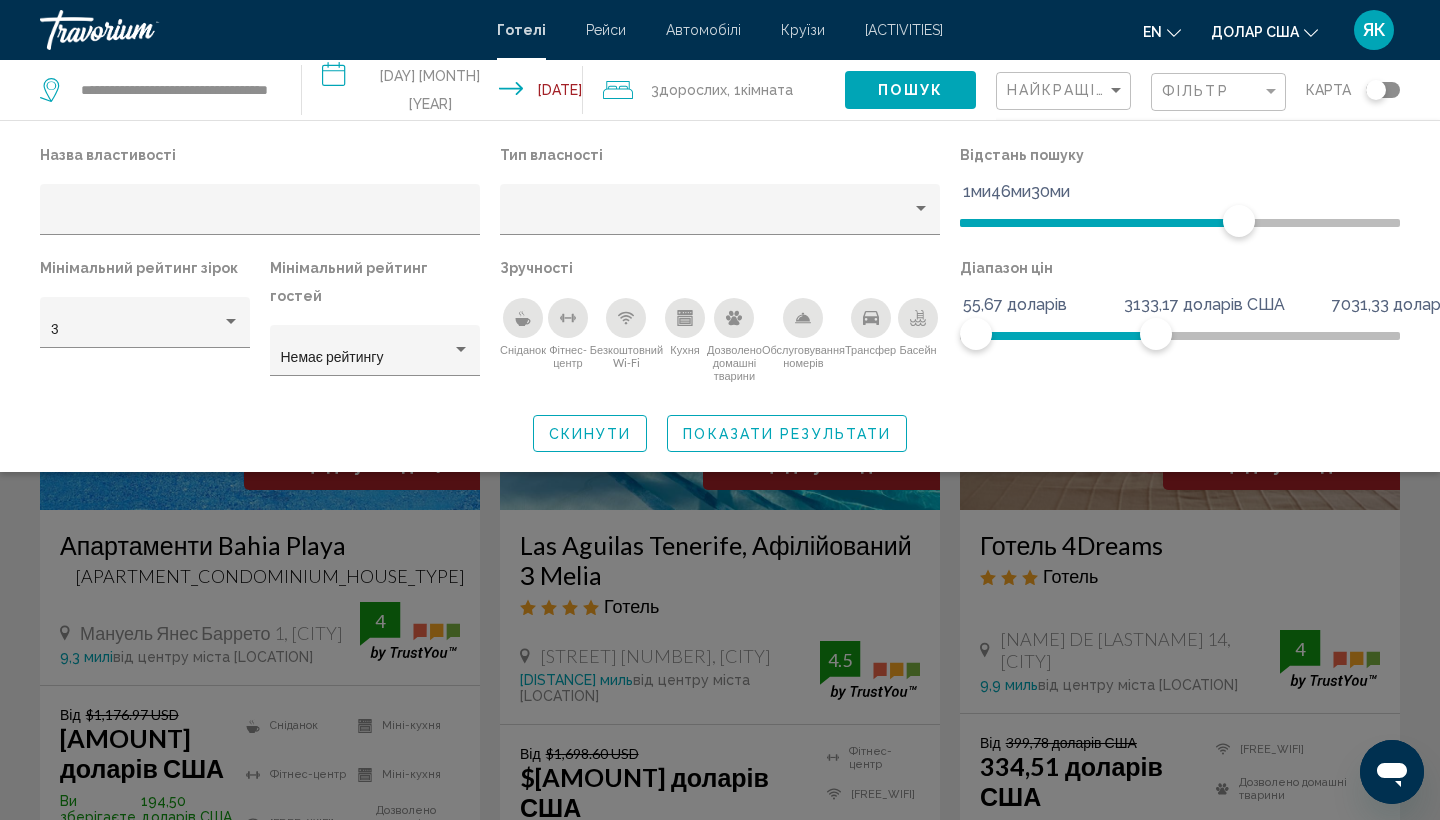 click on "Назва властивості Тип власності Відстань пошуку 1ми46ми30ми Мінімальний рейтинг зірок 3 Мінімальний рейтинг гостей Немає рейтингу Зручності
Сніданок
Фітнес-центр
Безкоштовний Wi-Fi
Кухня
Дозволено домашні тварини
Обслуговування номерів
Трансфер
Басейн Діапазон цін 55,67 доларів 7031,33 доларів США 55,67 доларів СКИНУТИ" 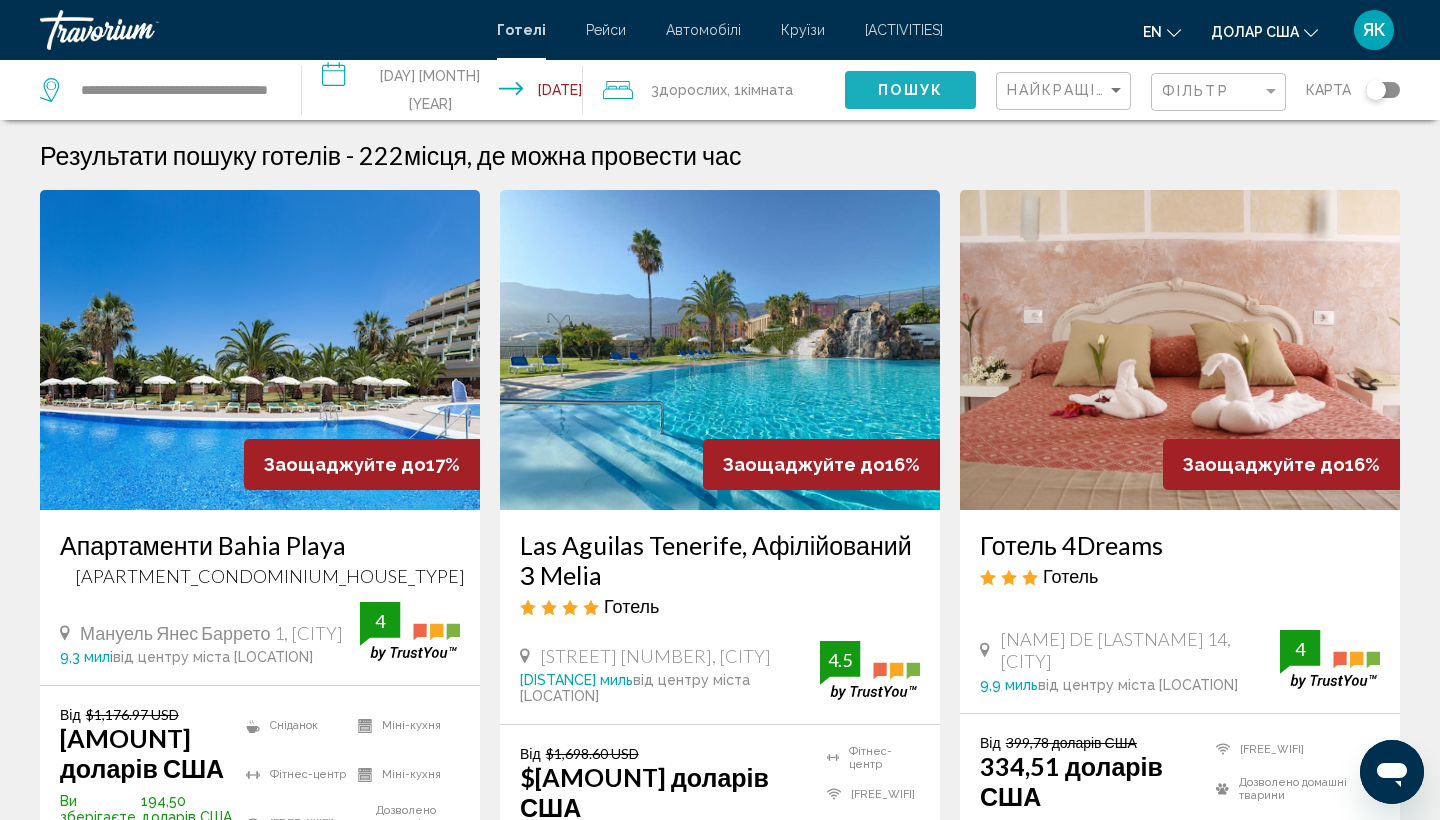 click on "ПОШУК" 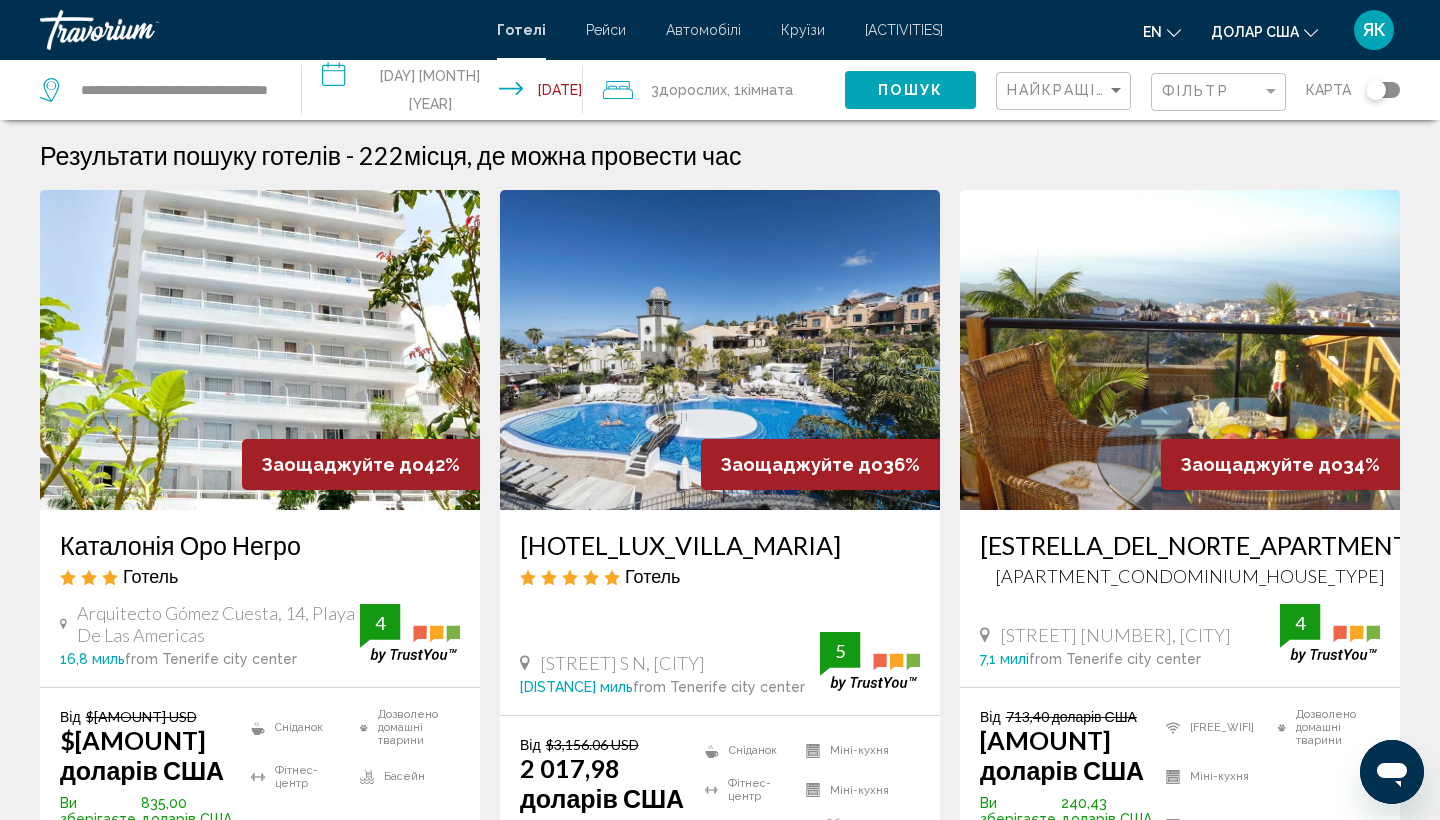 scroll, scrollTop: 0, scrollLeft: 0, axis: both 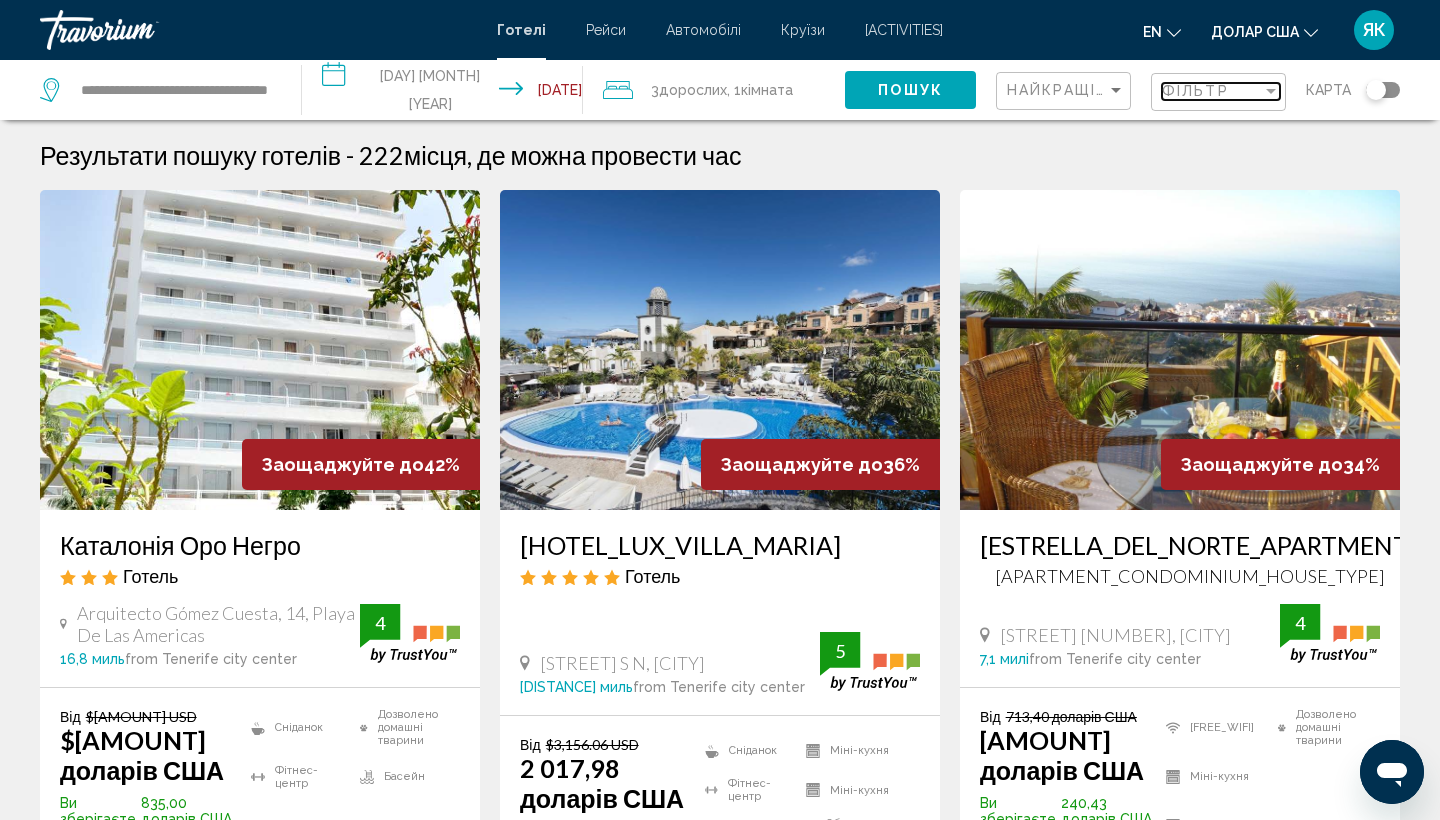 click on "ФІЛЬТР" at bounding box center [1212, 91] 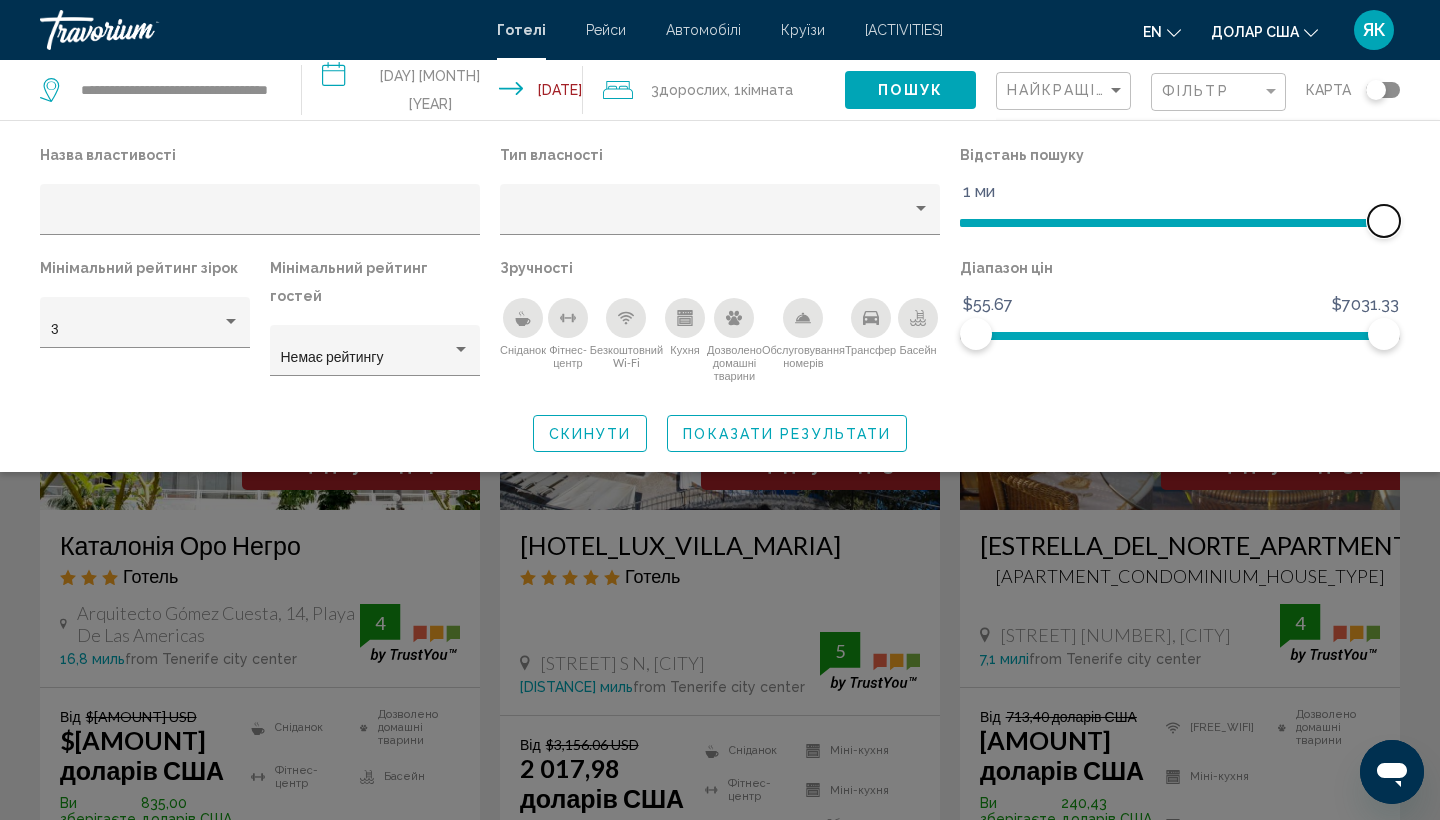 drag, startPoint x: 1237, startPoint y: 218, endPoint x: 1425, endPoint y: 212, distance: 188.09572 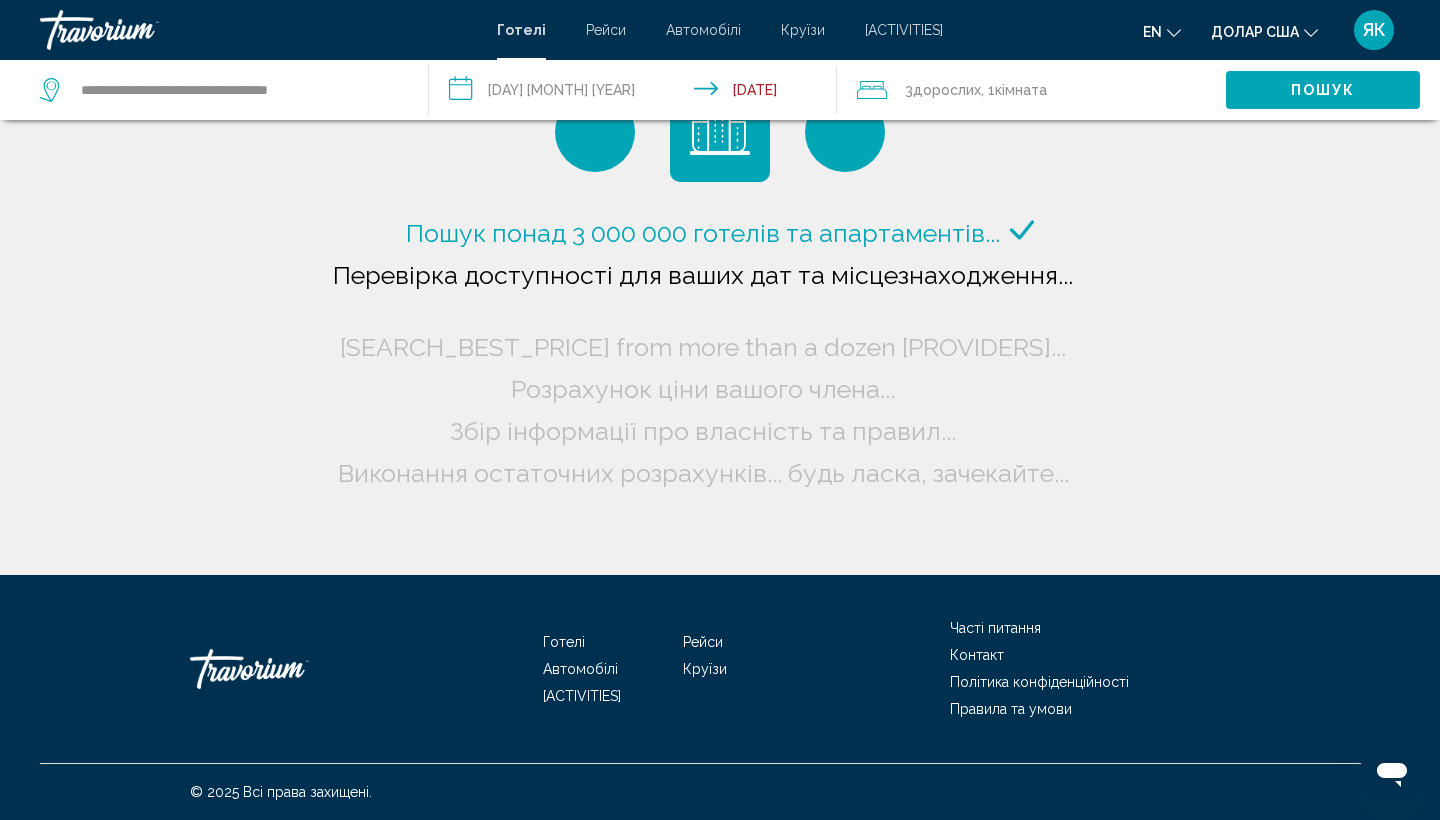 scroll, scrollTop: 0, scrollLeft: 0, axis: both 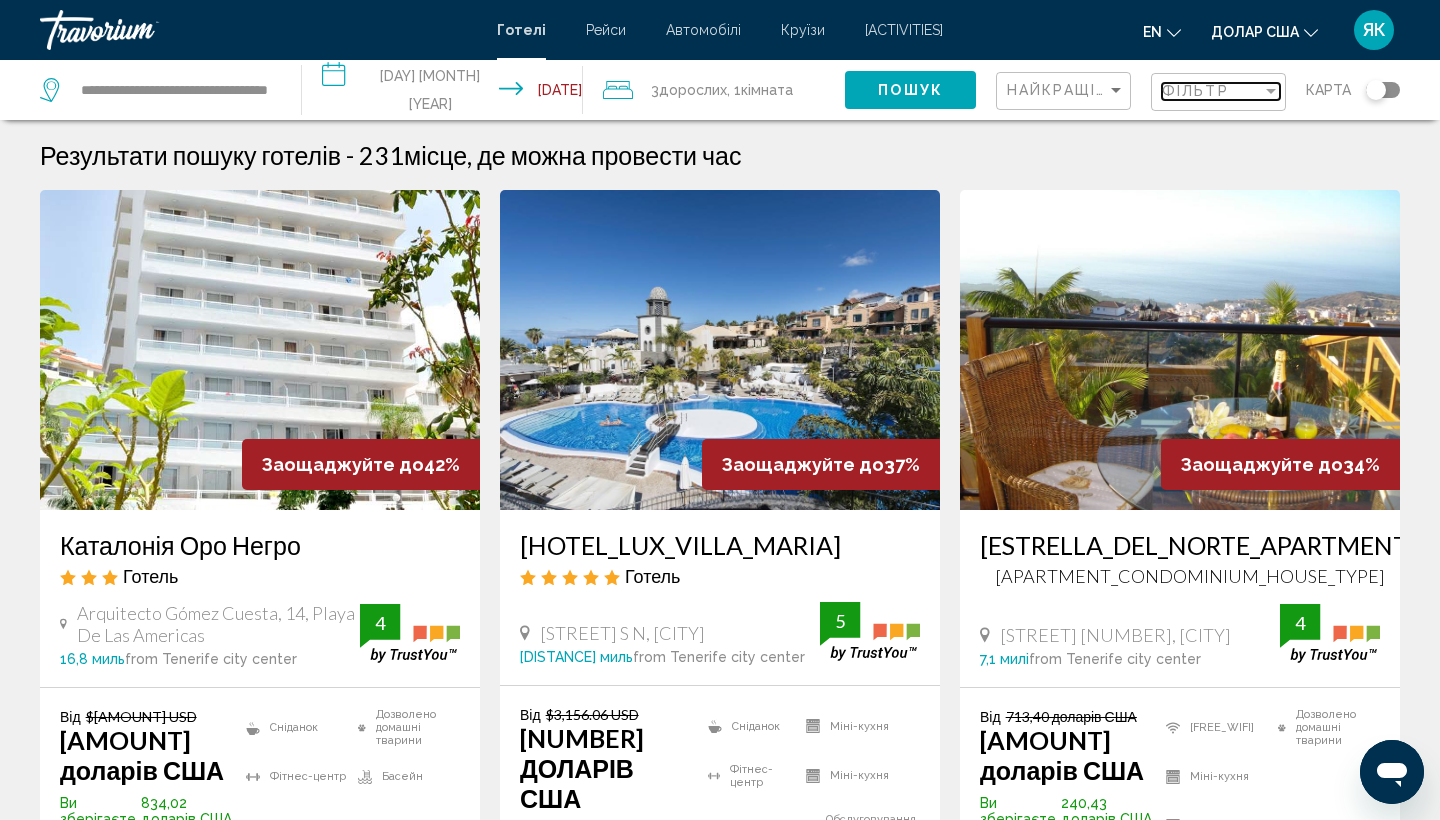 click on "ФІЛЬТР" at bounding box center [1195, 91] 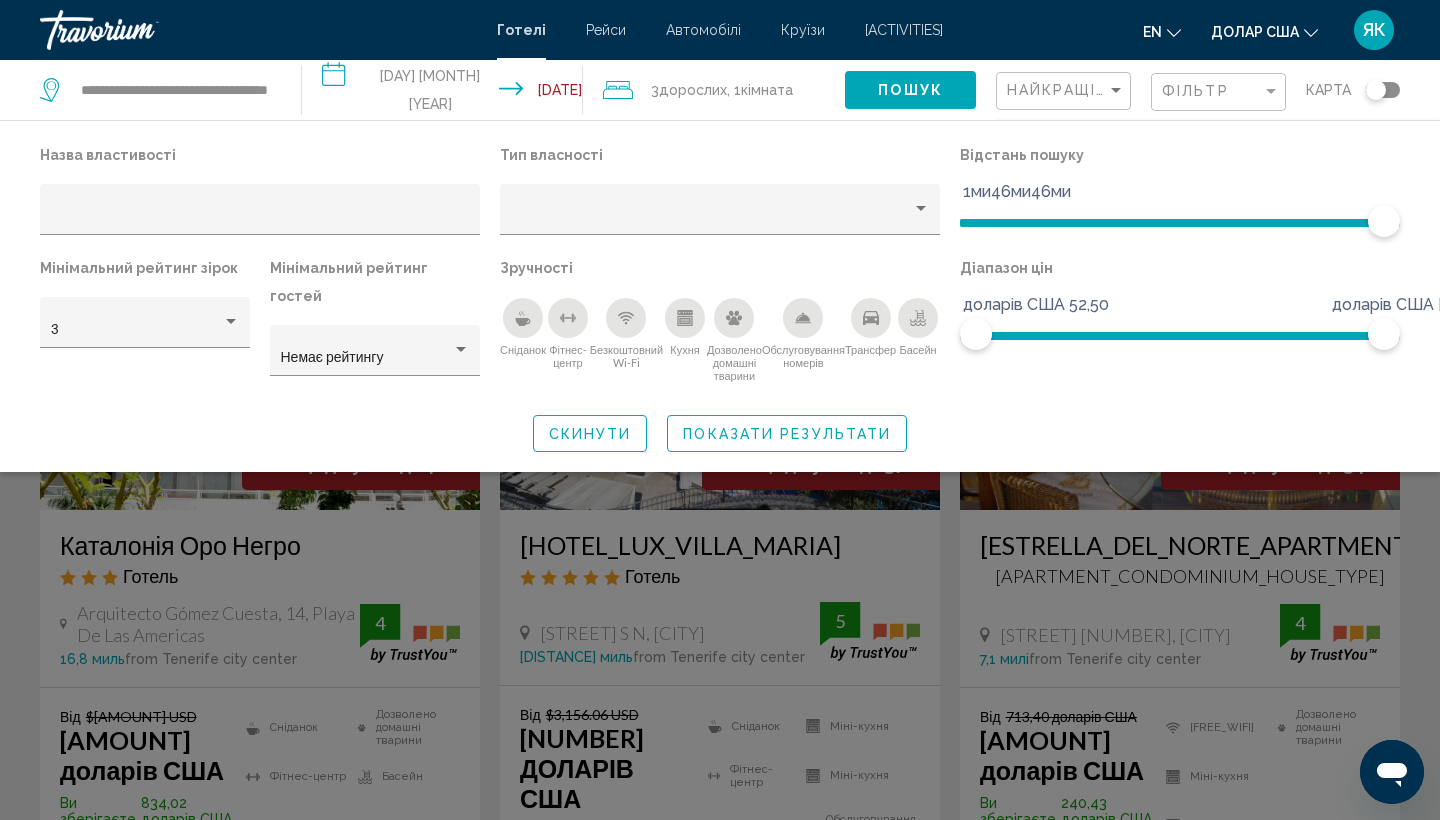 click 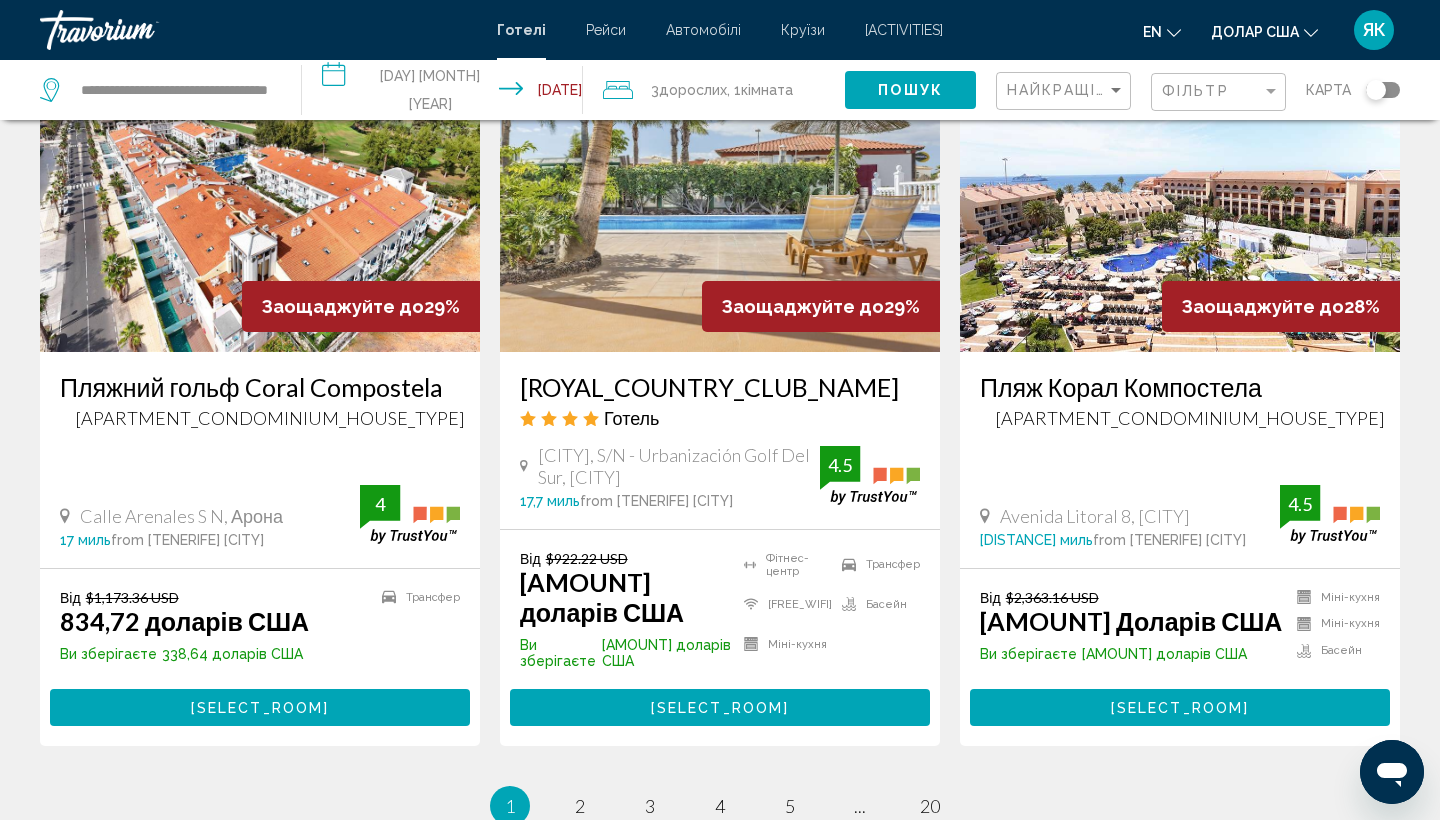 scroll, scrollTop: 2522, scrollLeft: 0, axis: vertical 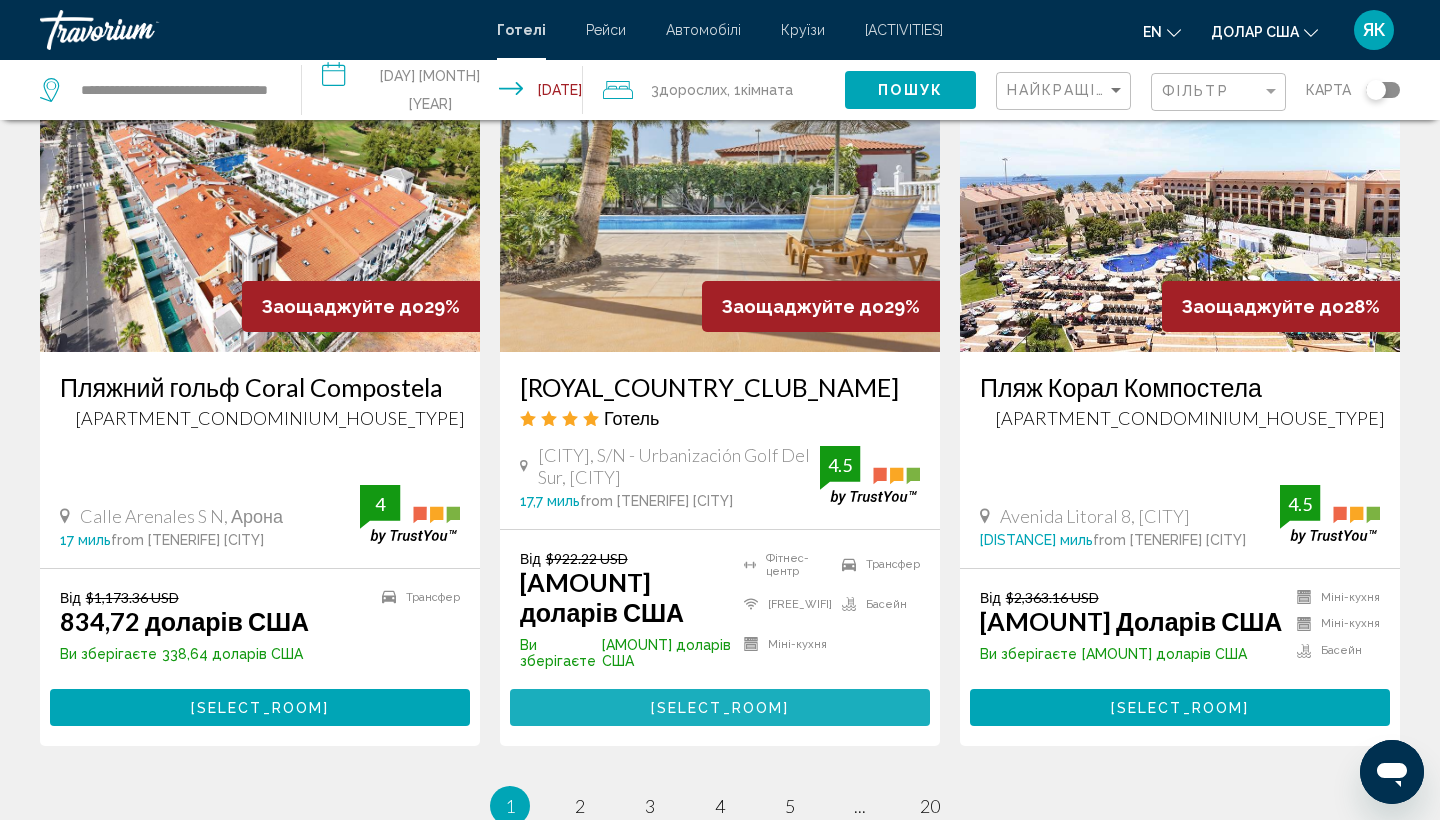click on "[SELECT_ROOM]" at bounding box center [720, 708] 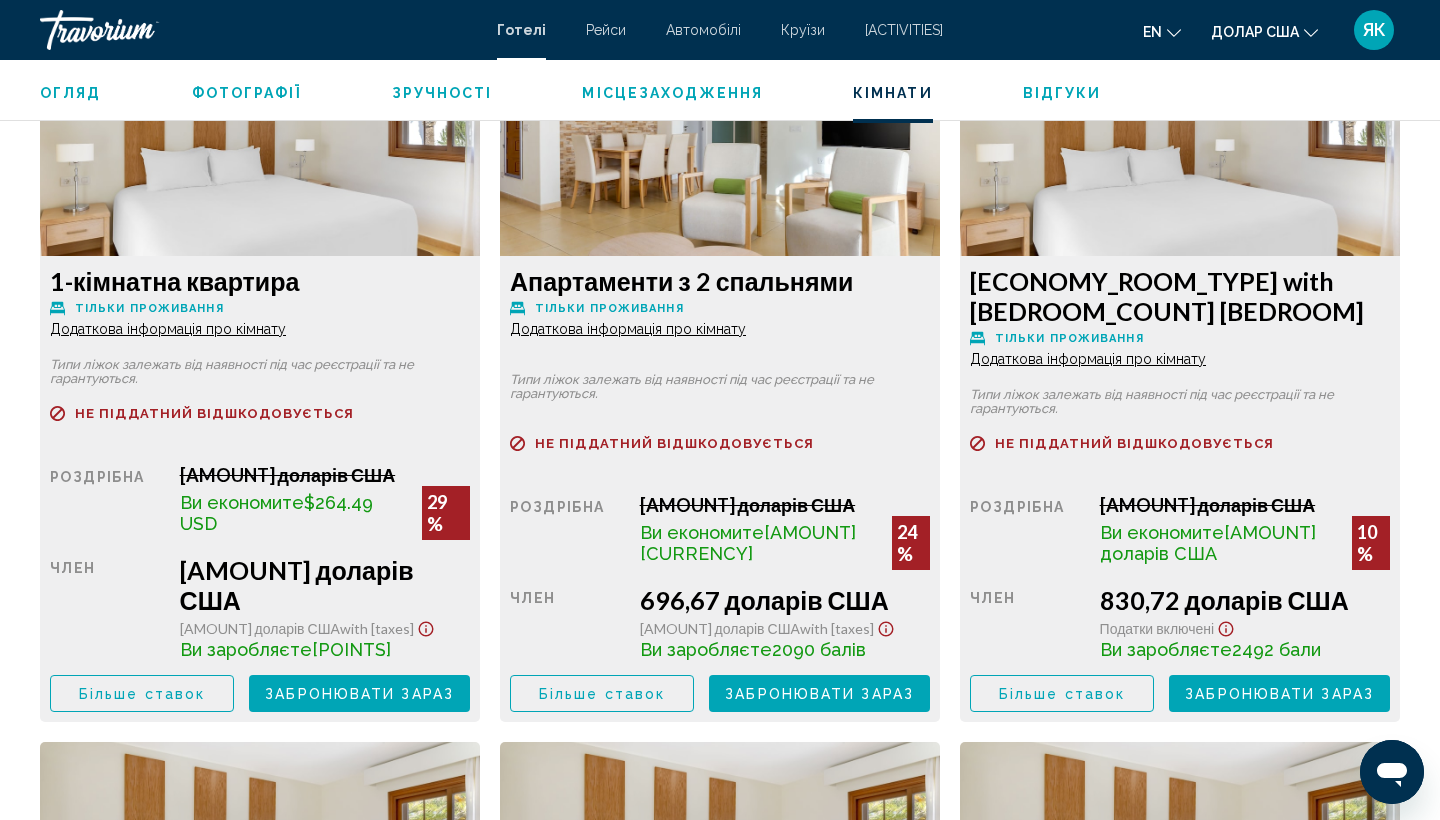 scroll, scrollTop: 2766, scrollLeft: 0, axis: vertical 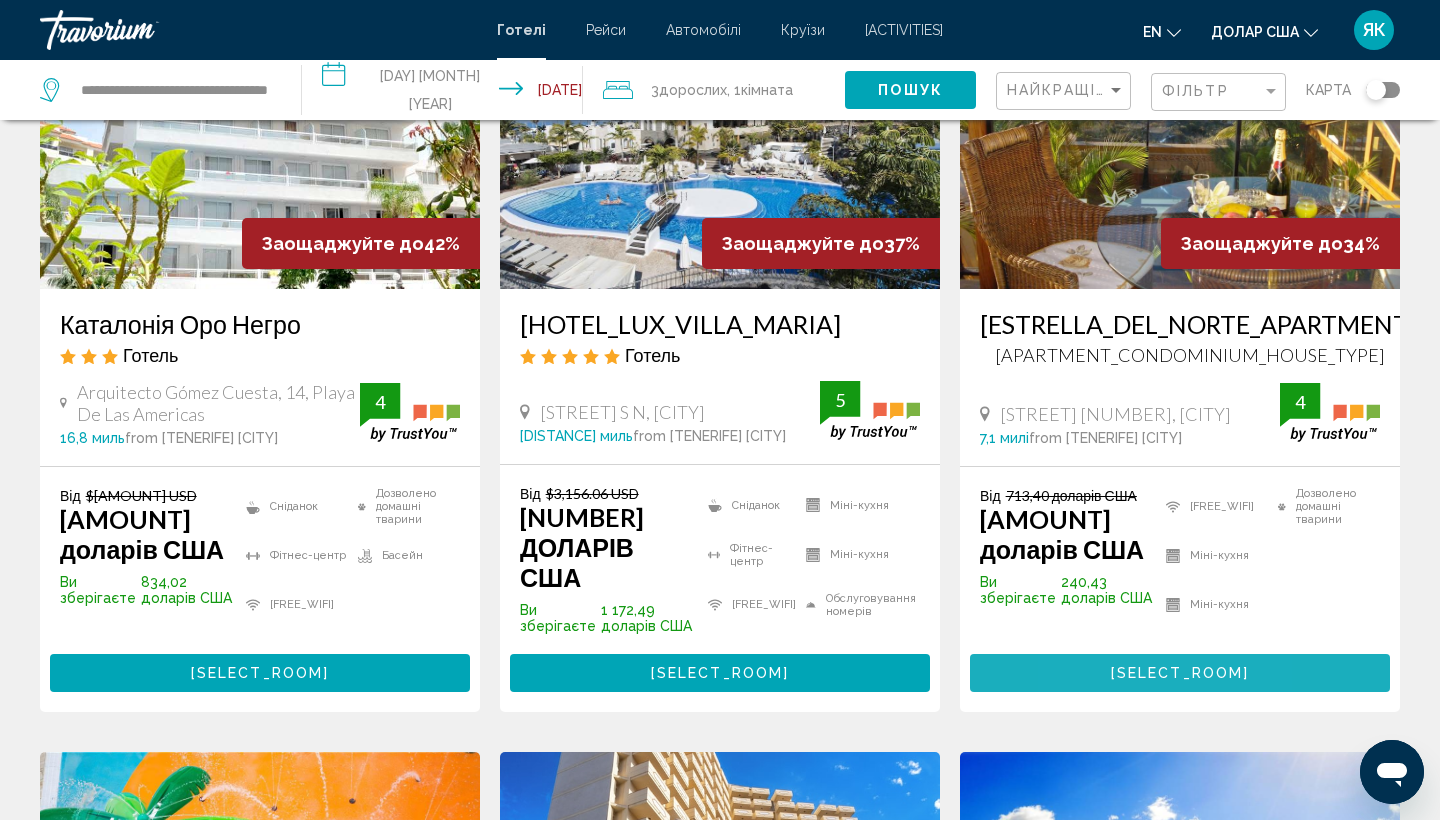 click on "[SELECT_ROOM]" at bounding box center [1180, 672] 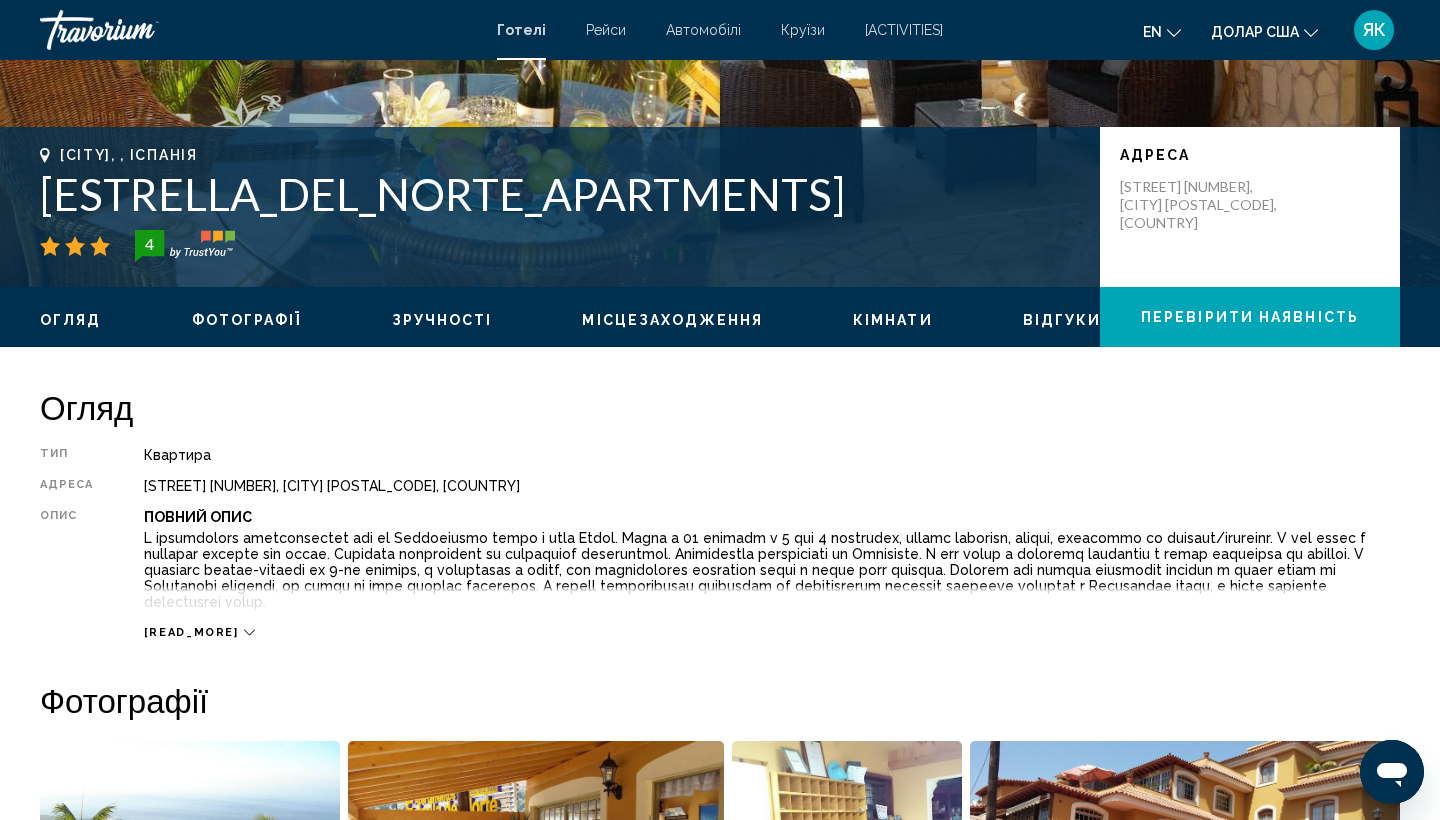scroll, scrollTop: 377, scrollLeft: 0, axis: vertical 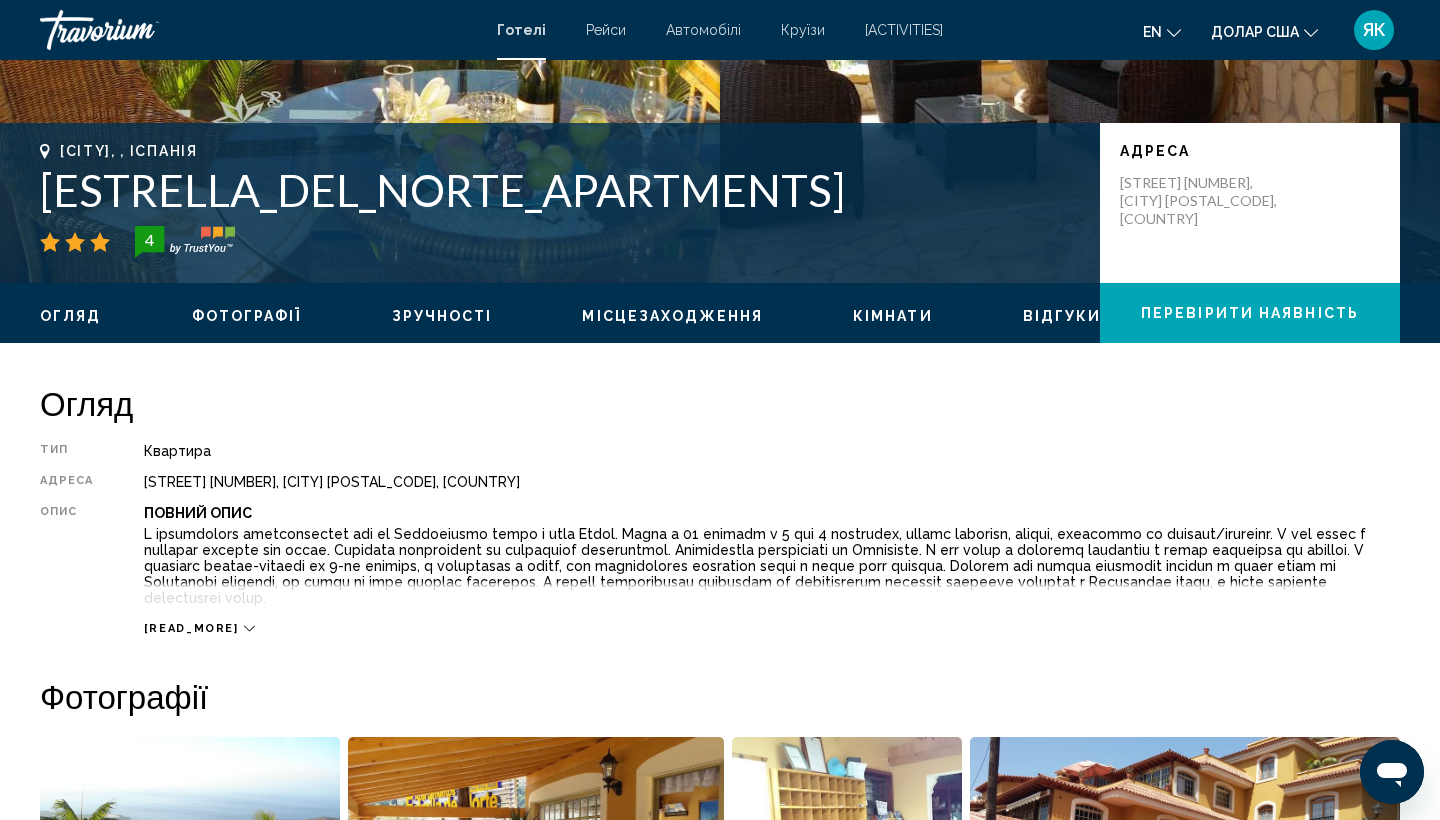 click on "МІСЦЕЗАХОДЖЕННЯ" at bounding box center (672, 316) 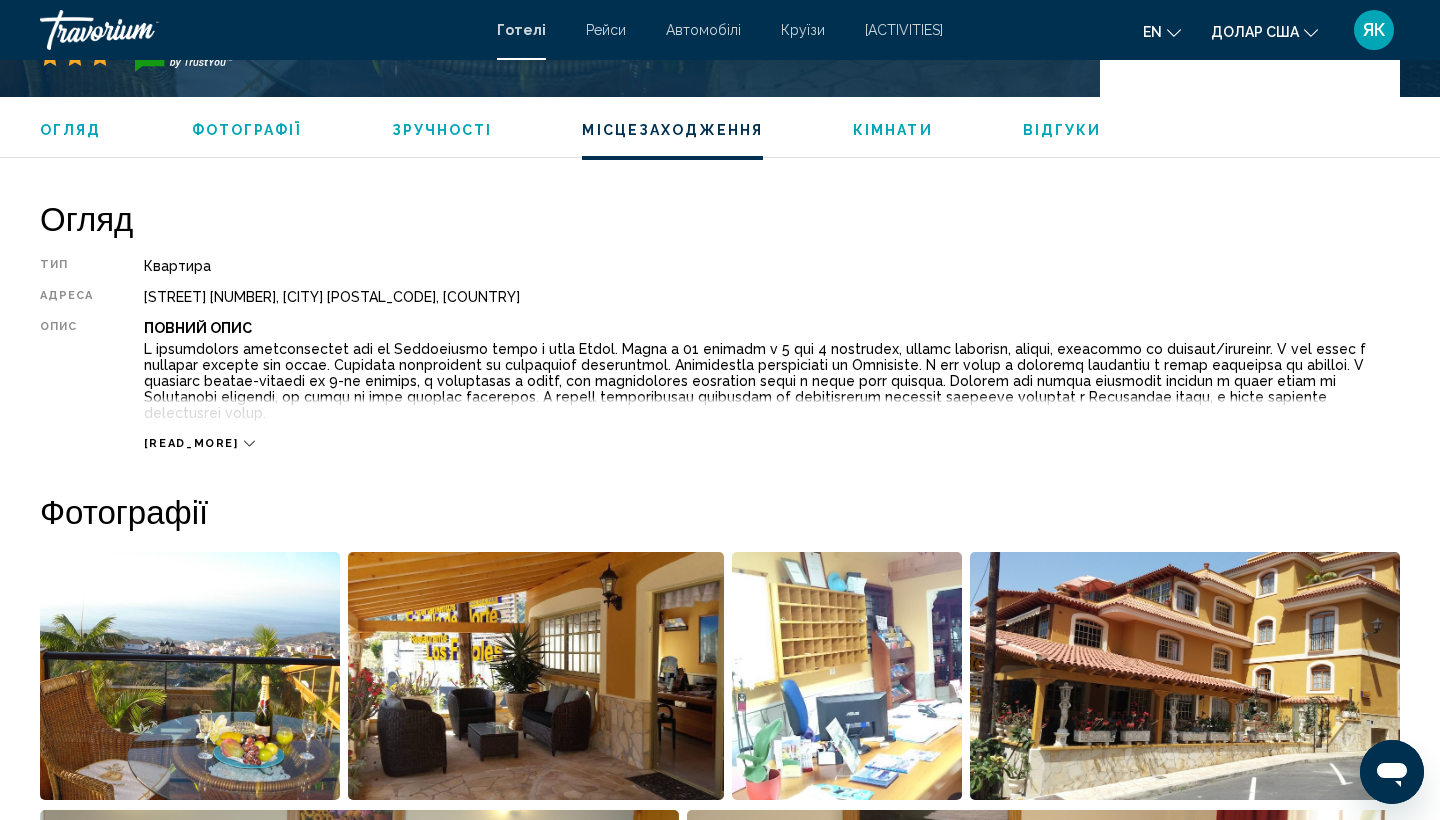 scroll, scrollTop: 1787, scrollLeft: 0, axis: vertical 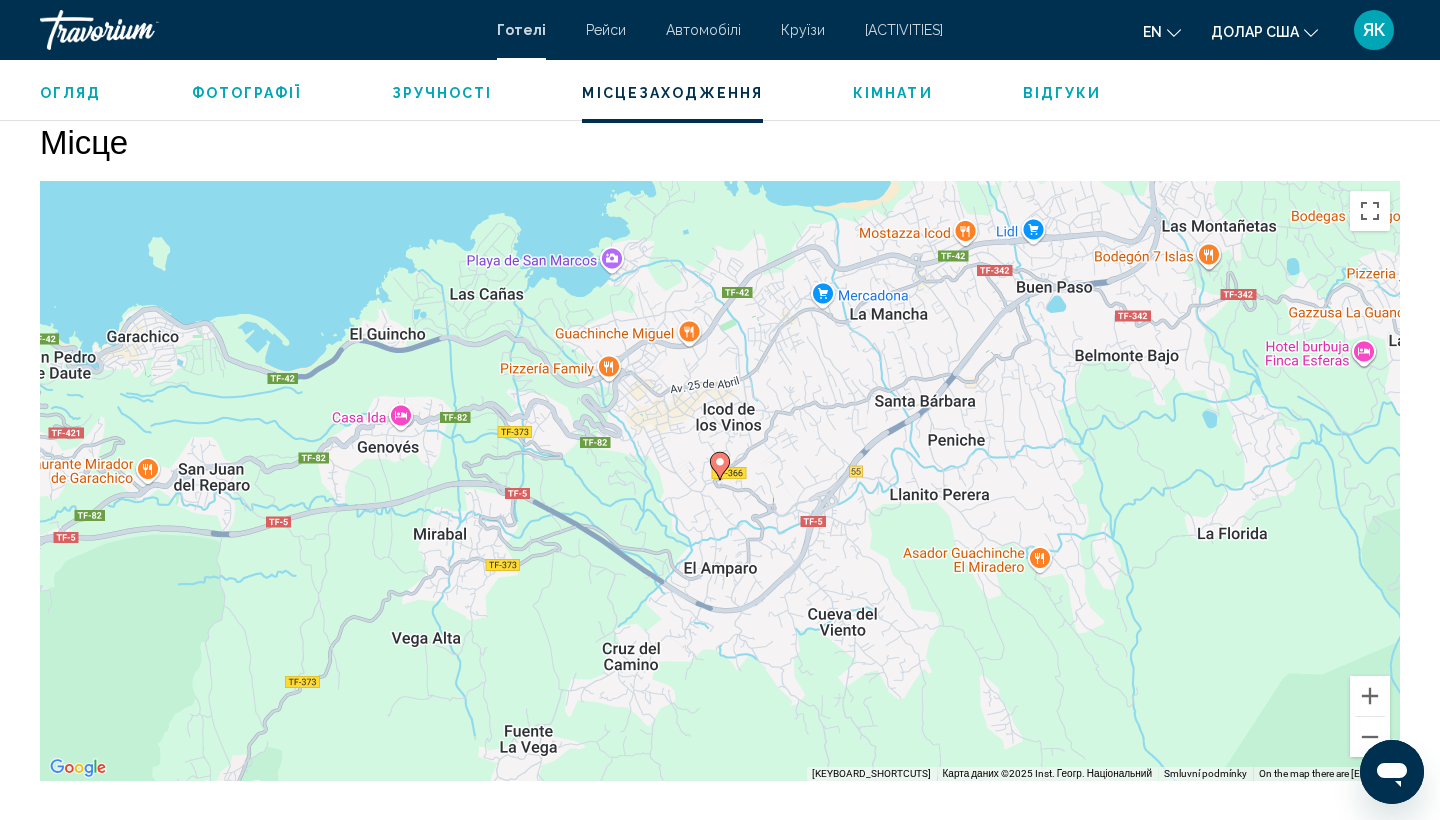 click on "ФОТОГРАФІЇ" at bounding box center [247, 93] 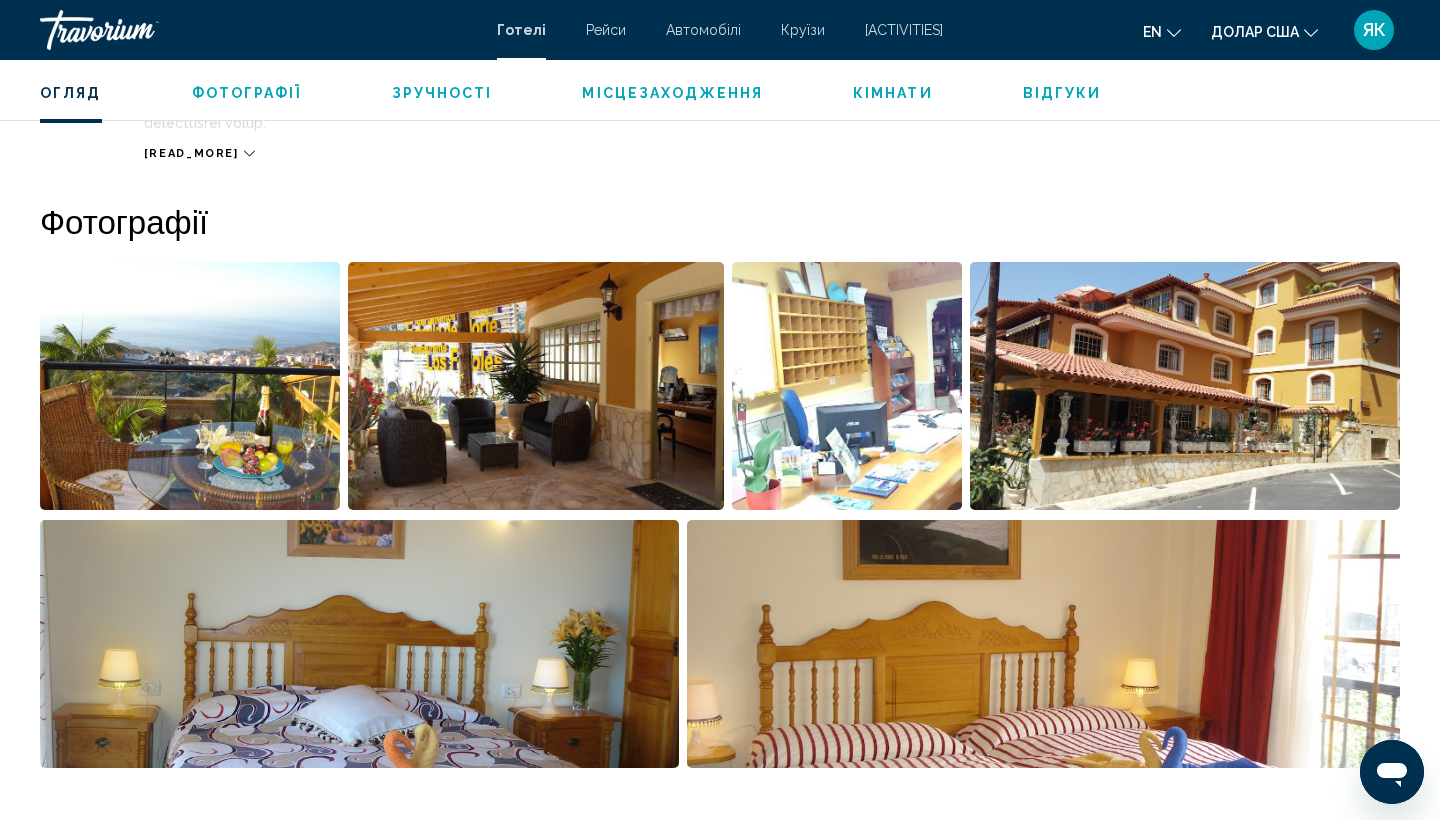 scroll, scrollTop: 849, scrollLeft: 0, axis: vertical 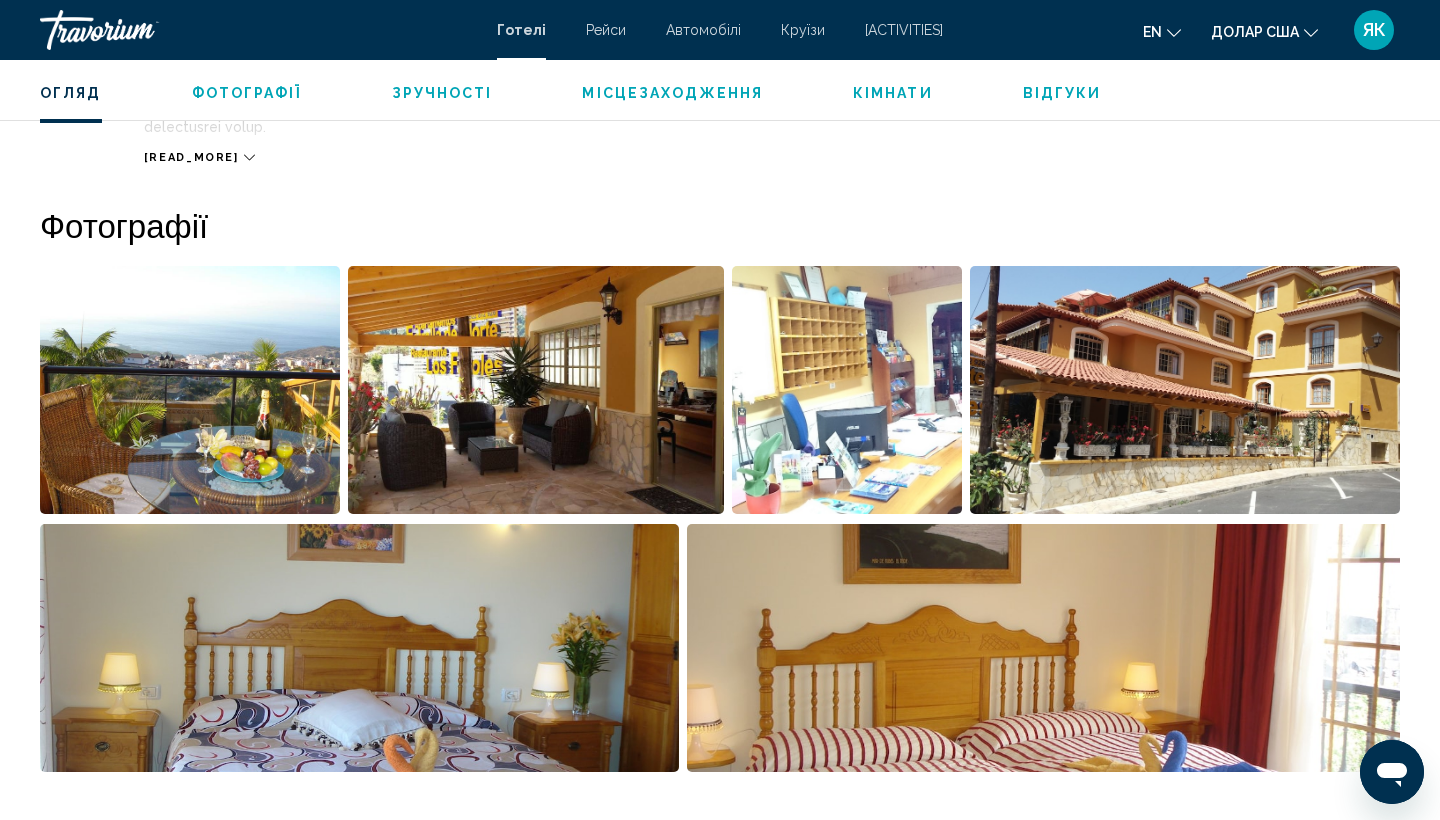 click on "ОГЛЯД" at bounding box center (71, 93) 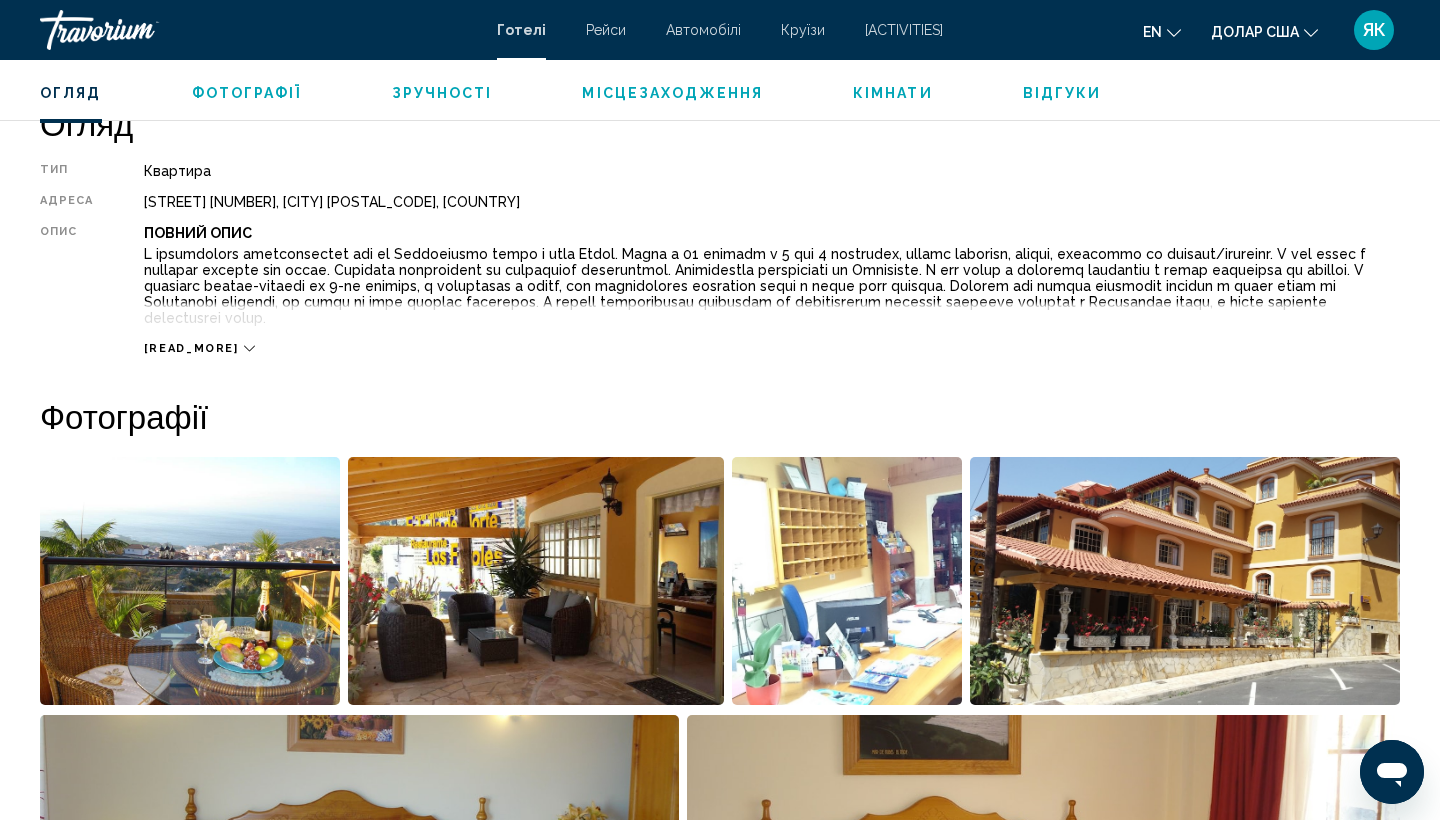 scroll, scrollTop: 641, scrollLeft: 0, axis: vertical 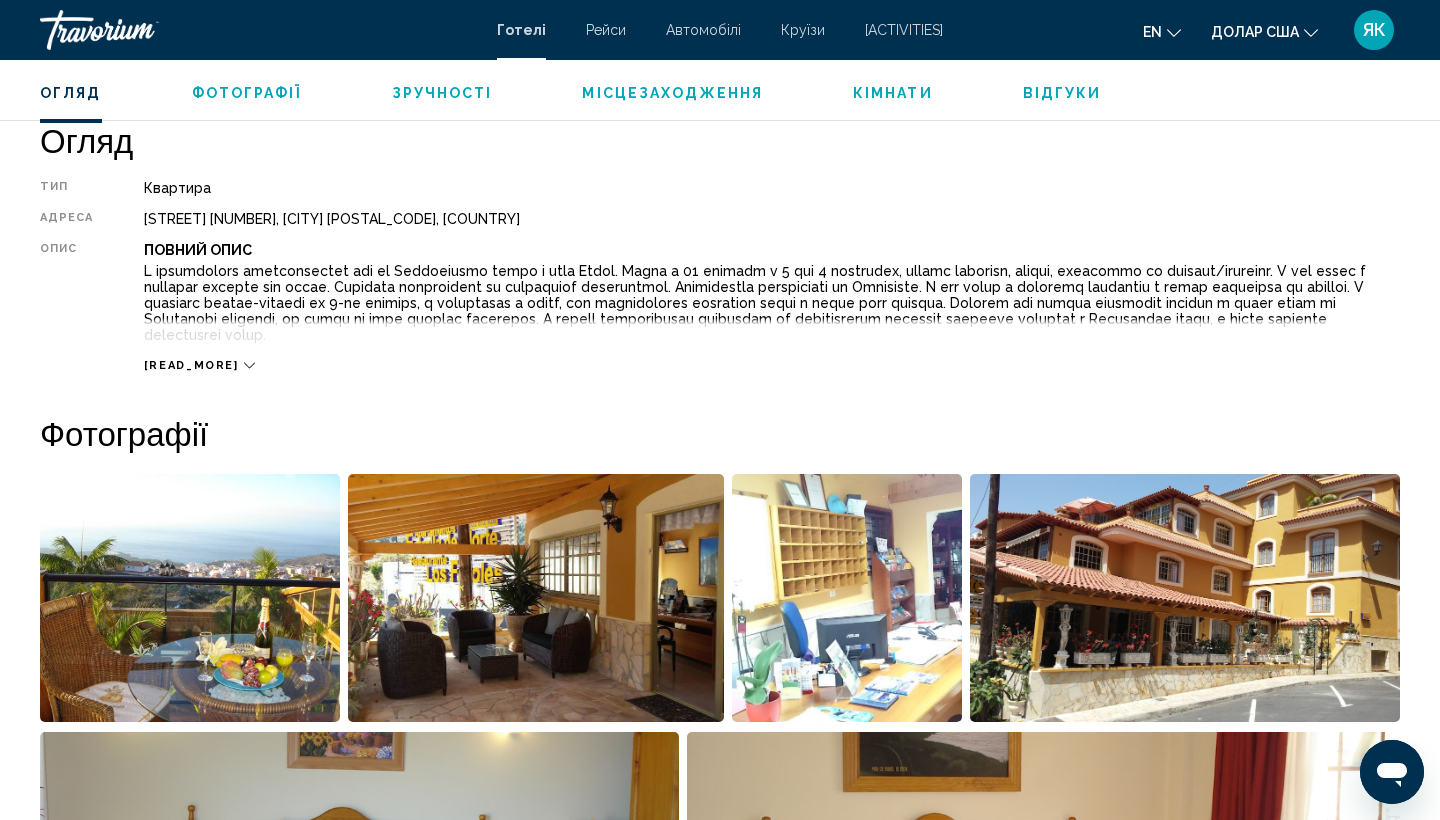 click on "[READ_MORE]" at bounding box center [199, 365] 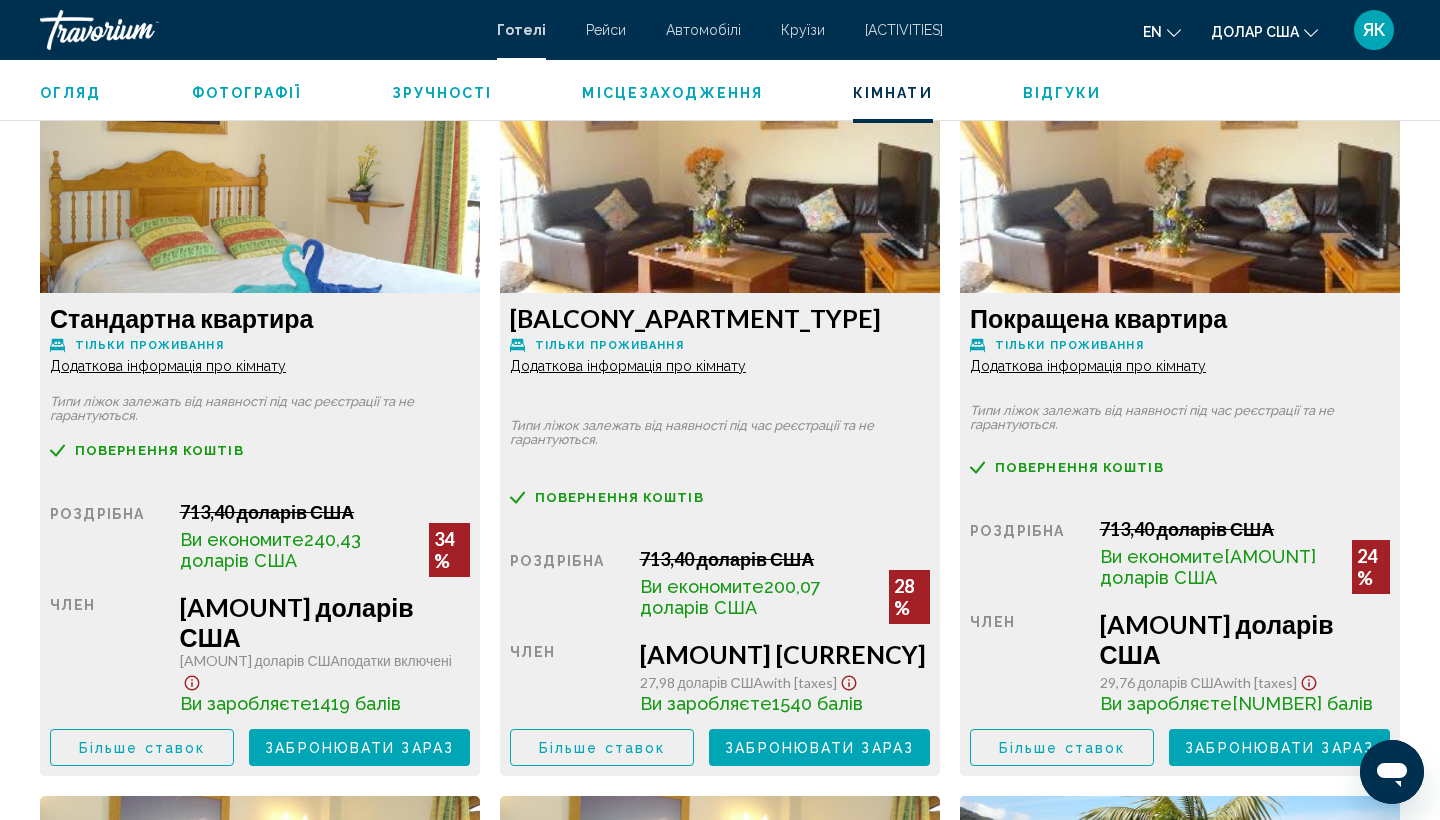 scroll, scrollTop: 2750, scrollLeft: 0, axis: vertical 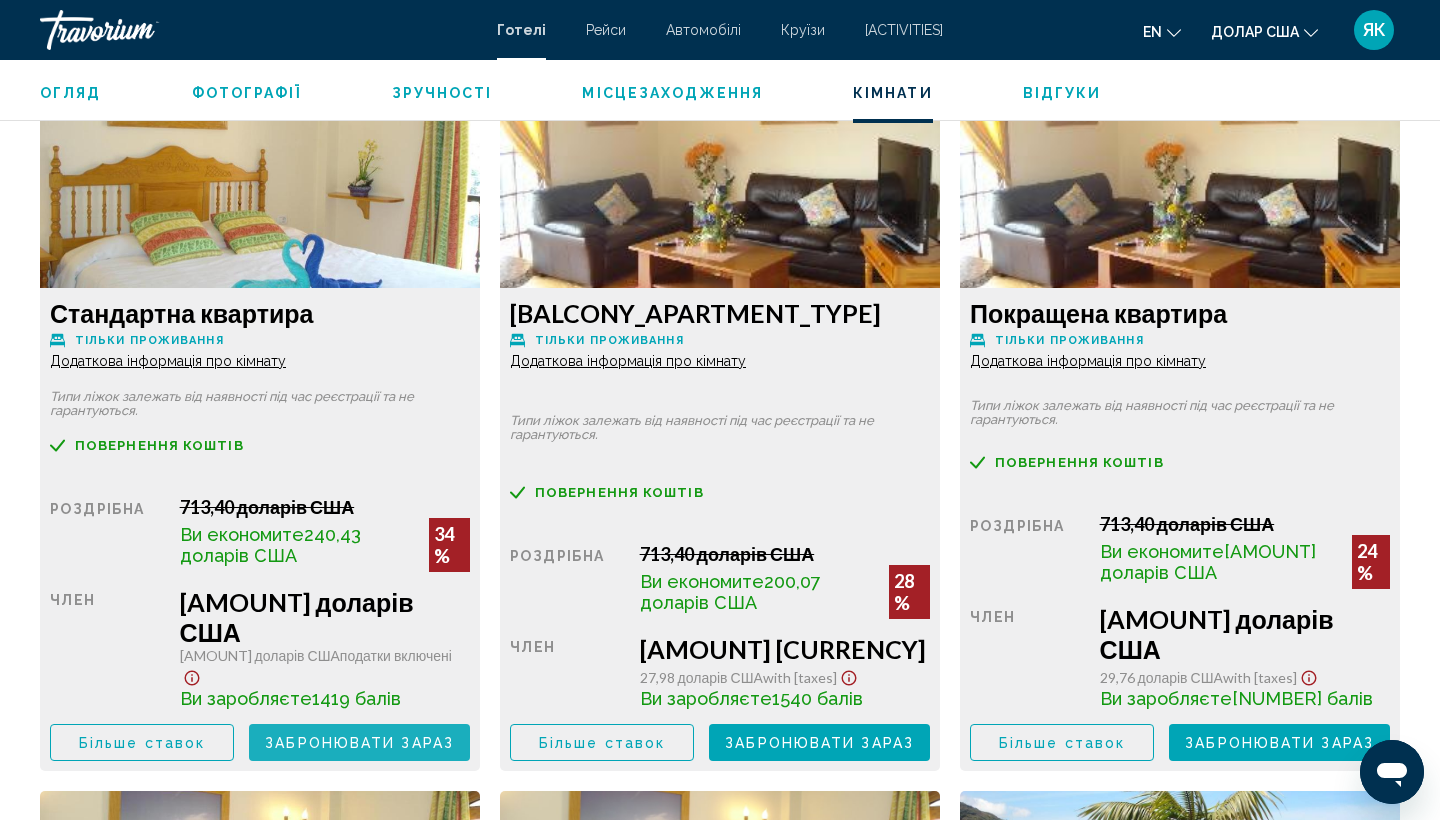 click on "ЗАБРОНЮВАТИ ЗАРАЗ" at bounding box center (359, 743) 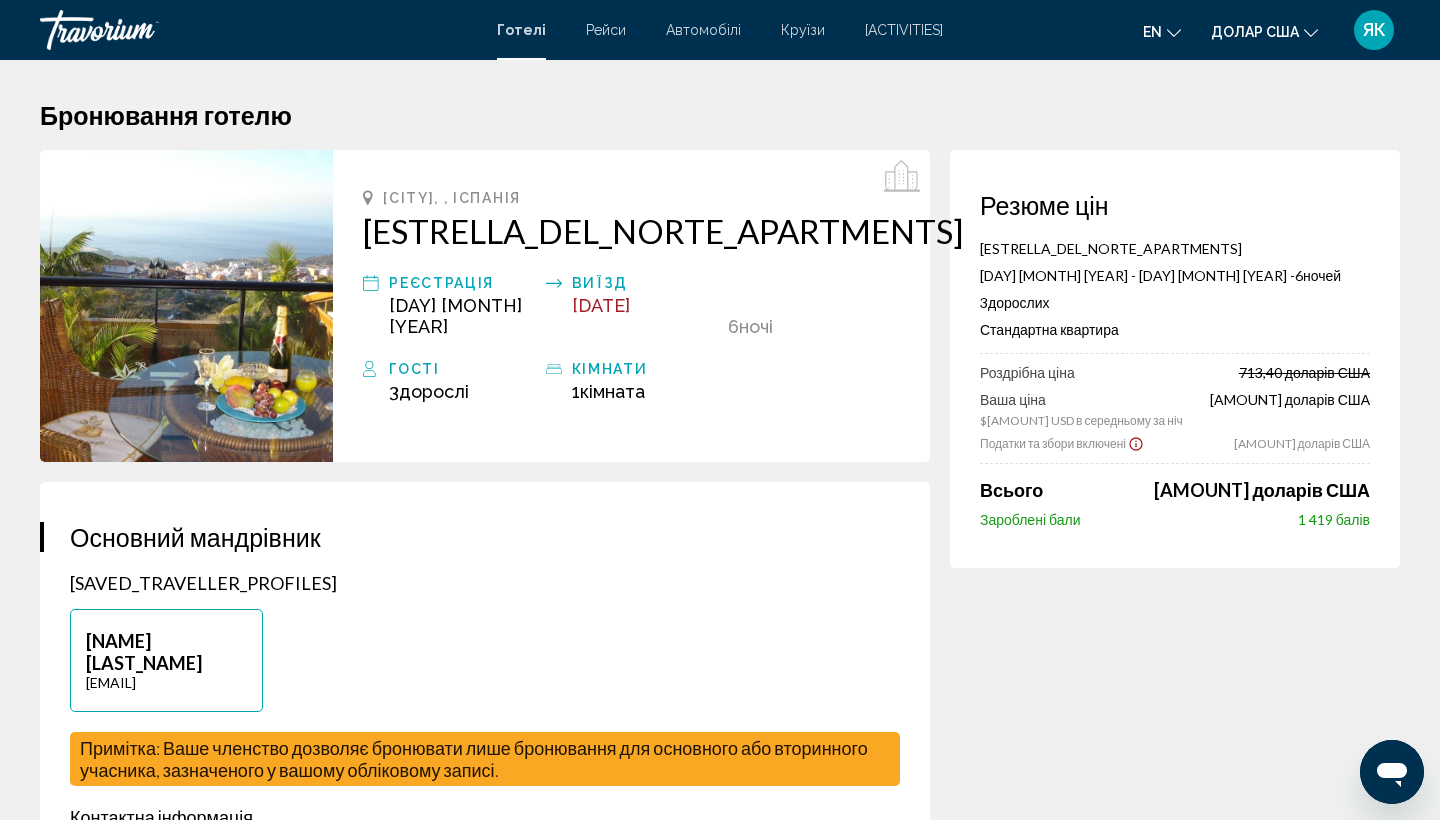 scroll, scrollTop: 0, scrollLeft: 0, axis: both 